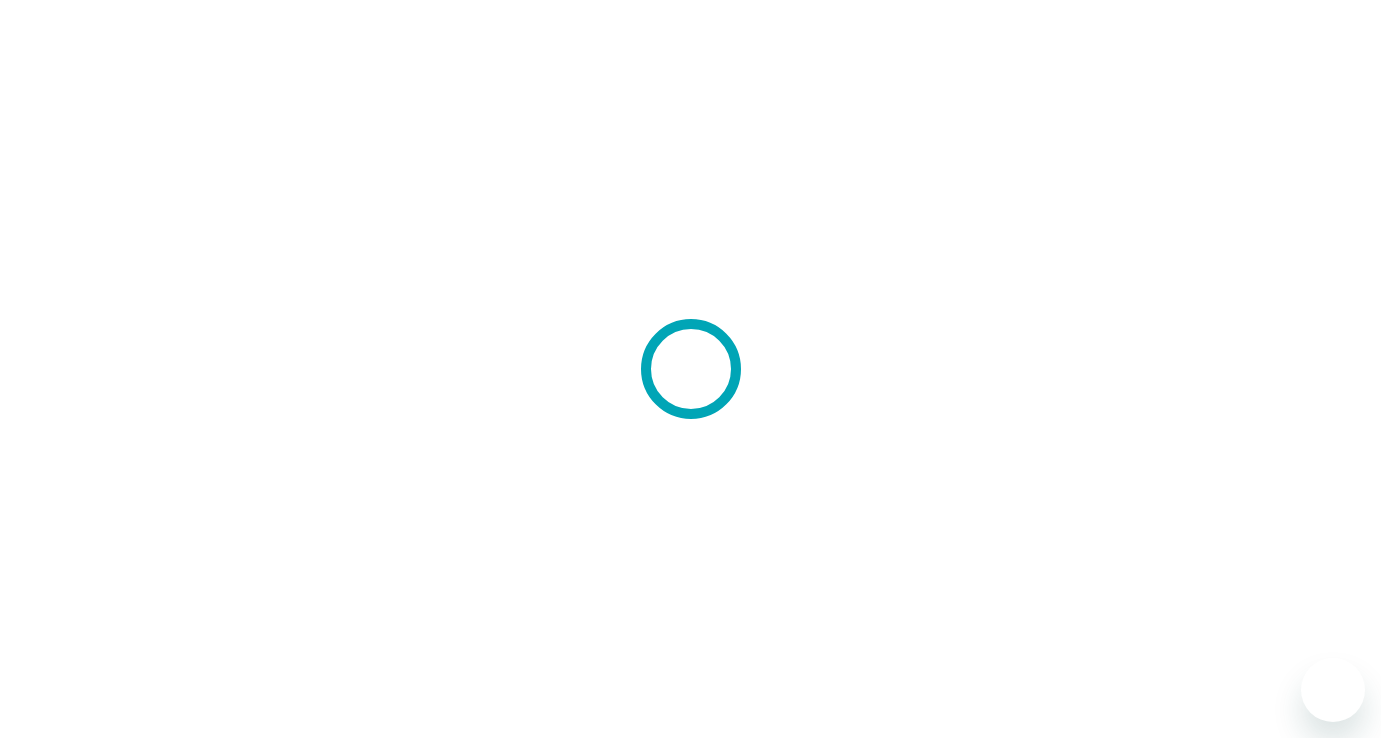 scroll, scrollTop: 0, scrollLeft: 0, axis: both 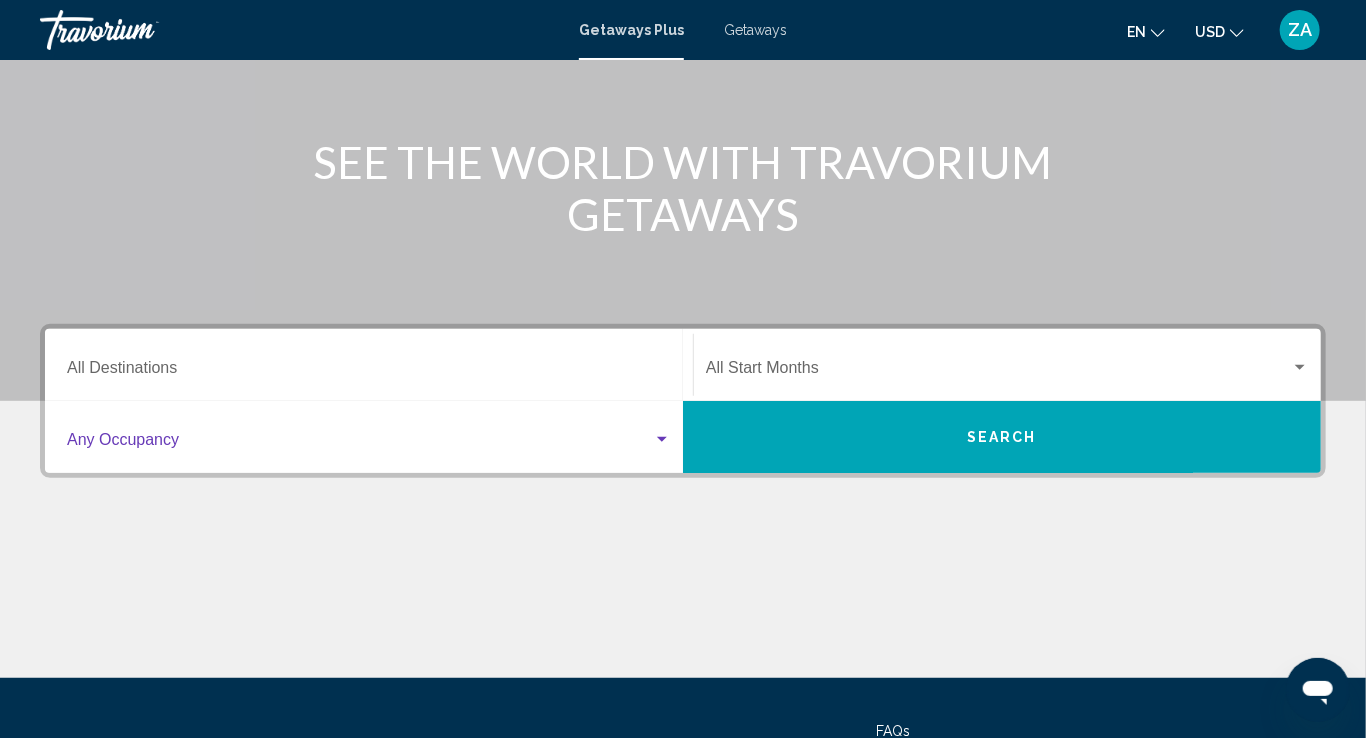 click at bounding box center (662, 440) 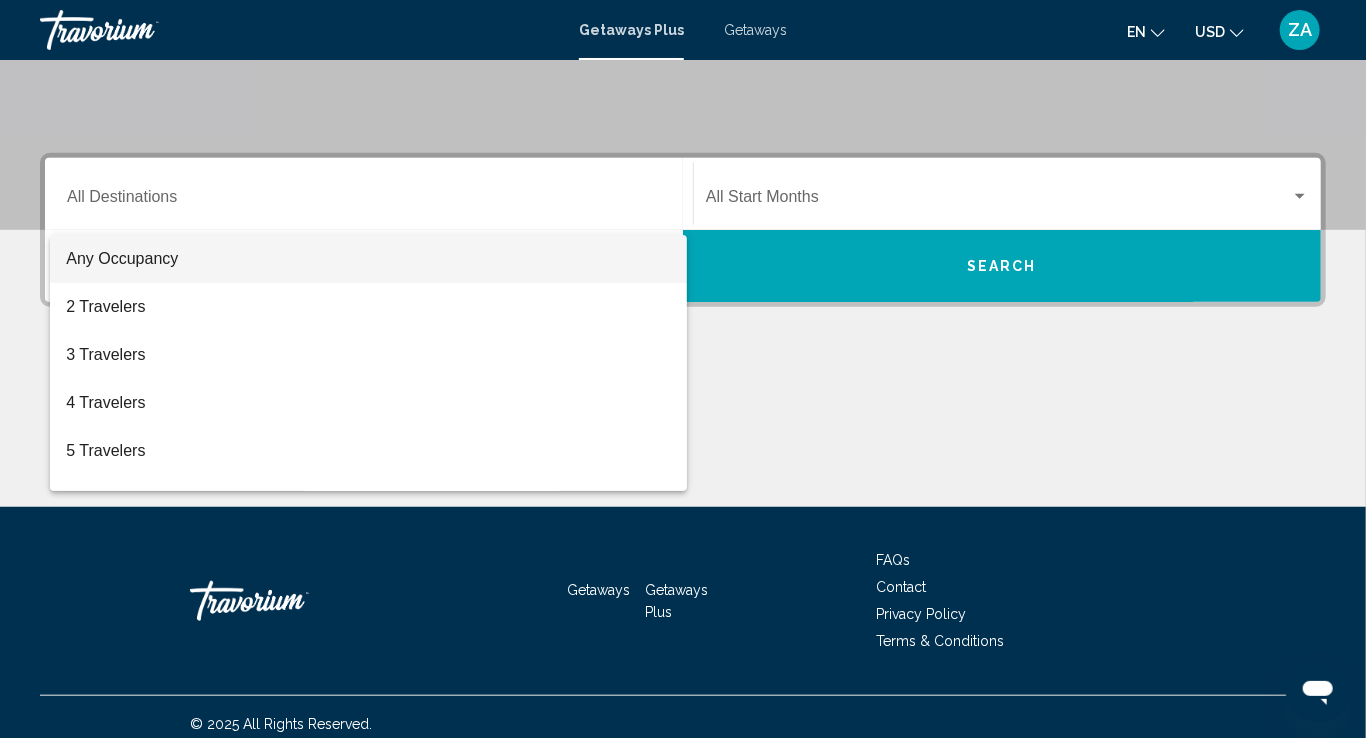 scroll, scrollTop: 382, scrollLeft: 0, axis: vertical 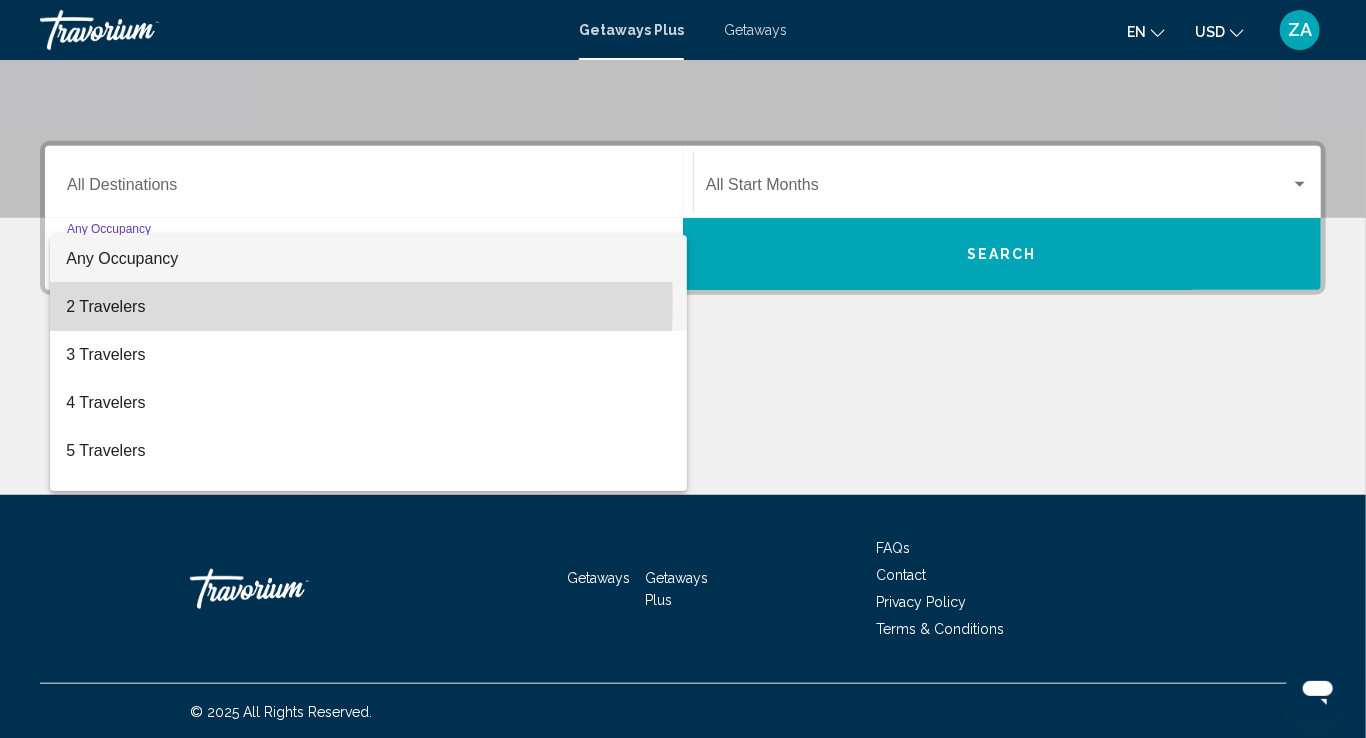 click on "2 Travelers" at bounding box center [368, 307] 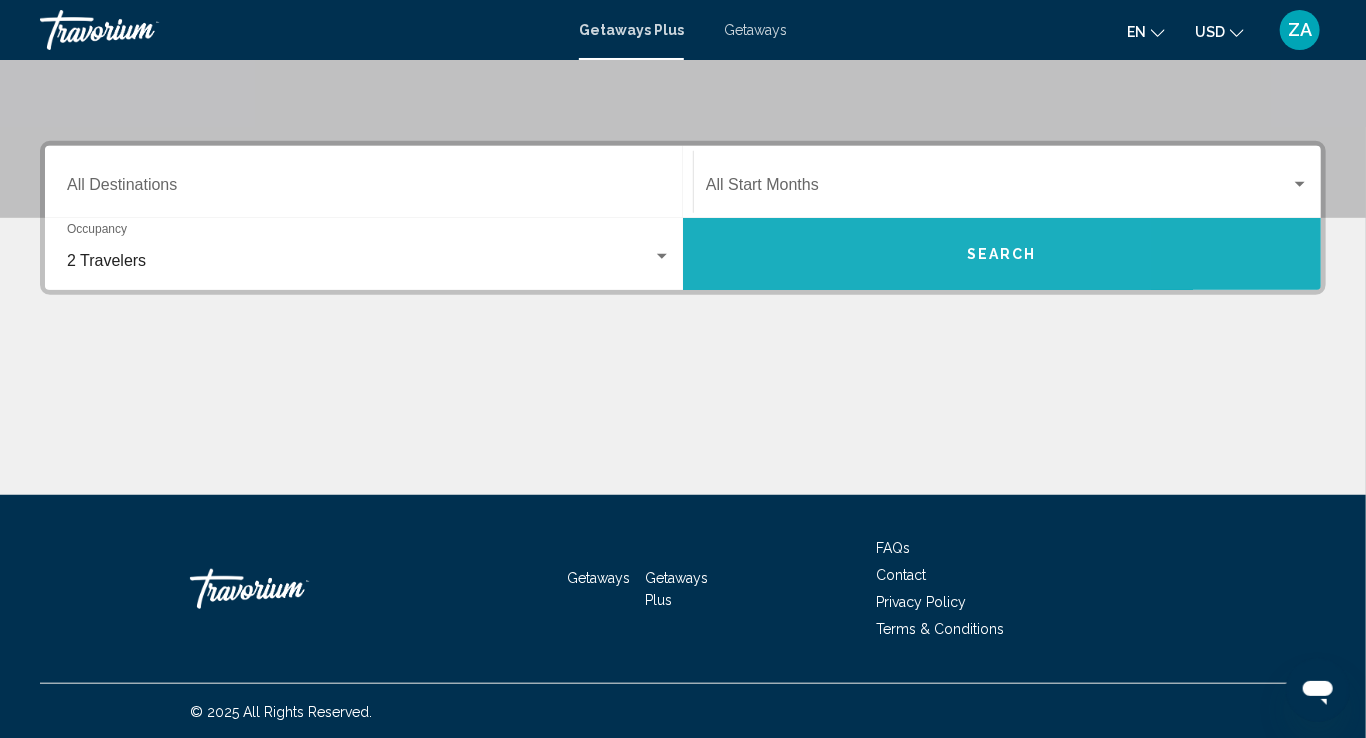 click on "Search" at bounding box center (1002, 254) 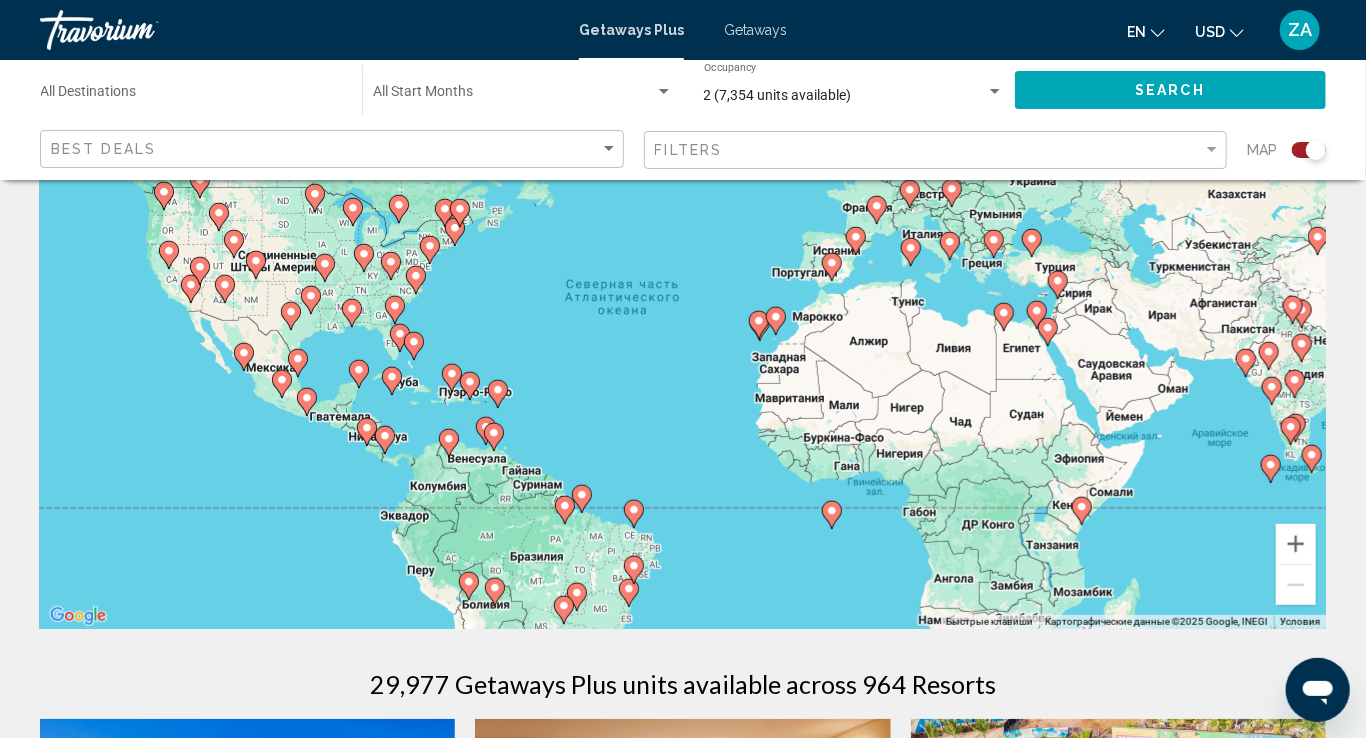 scroll, scrollTop: 199, scrollLeft: 0, axis: vertical 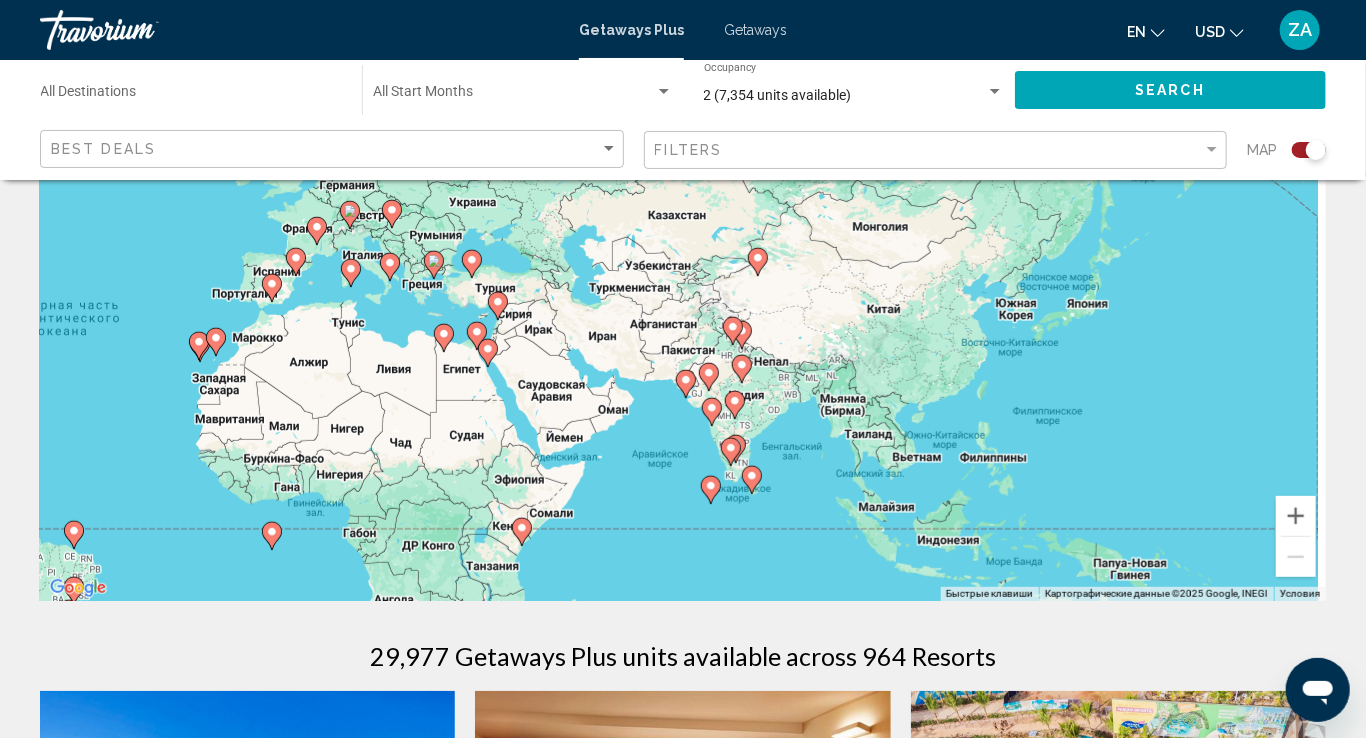 drag, startPoint x: 1125, startPoint y: 406, endPoint x: 479, endPoint y: 464, distance: 648.5985 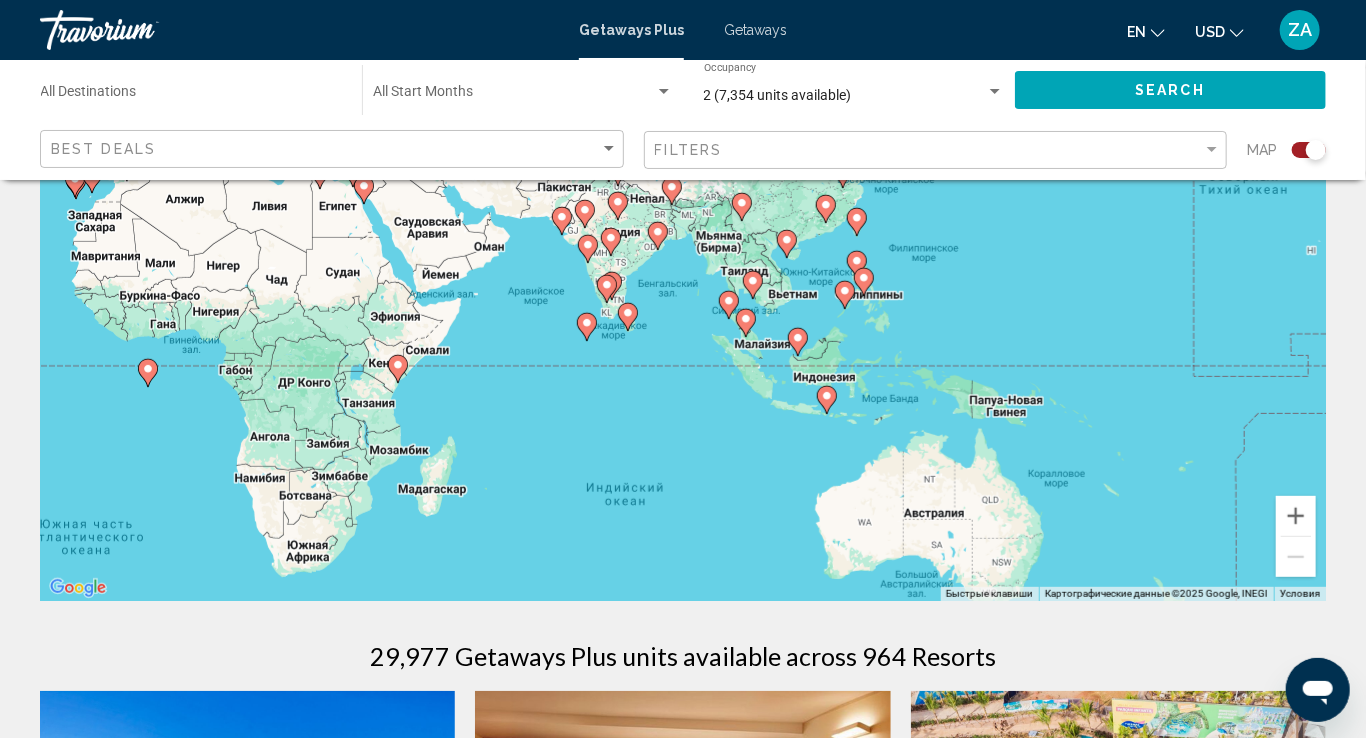 drag, startPoint x: 1129, startPoint y: 450, endPoint x: 1105, endPoint y: 266, distance: 185.55861 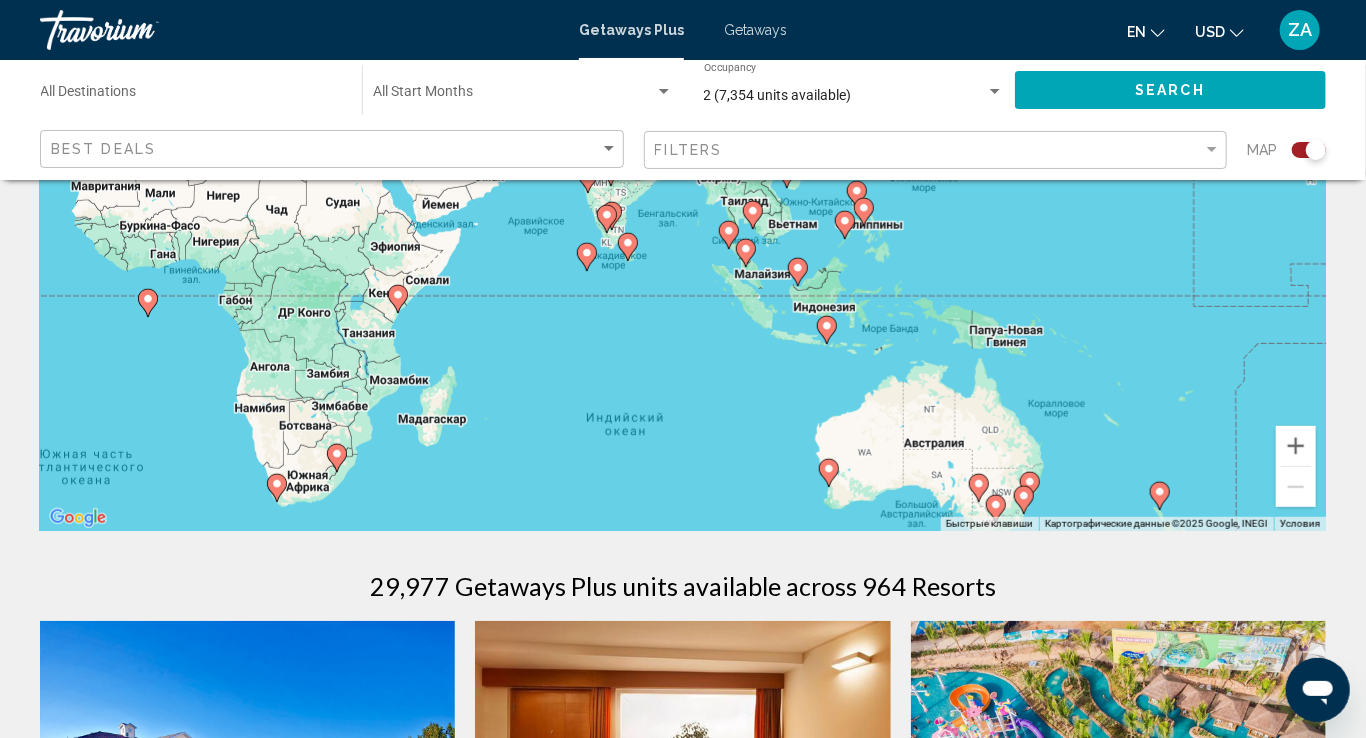 scroll, scrollTop: 299, scrollLeft: 0, axis: vertical 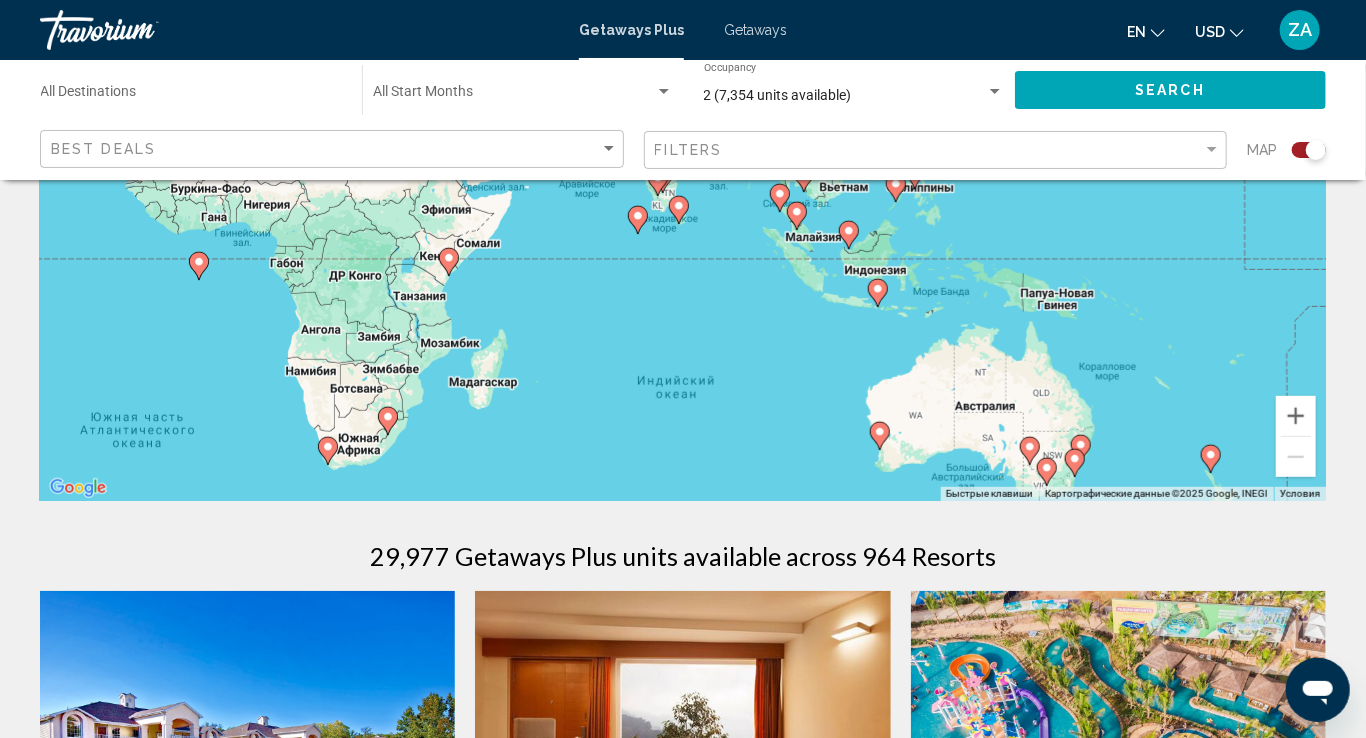 drag, startPoint x: 1065, startPoint y: 374, endPoint x: 1114, endPoint y: 353, distance: 53.310413 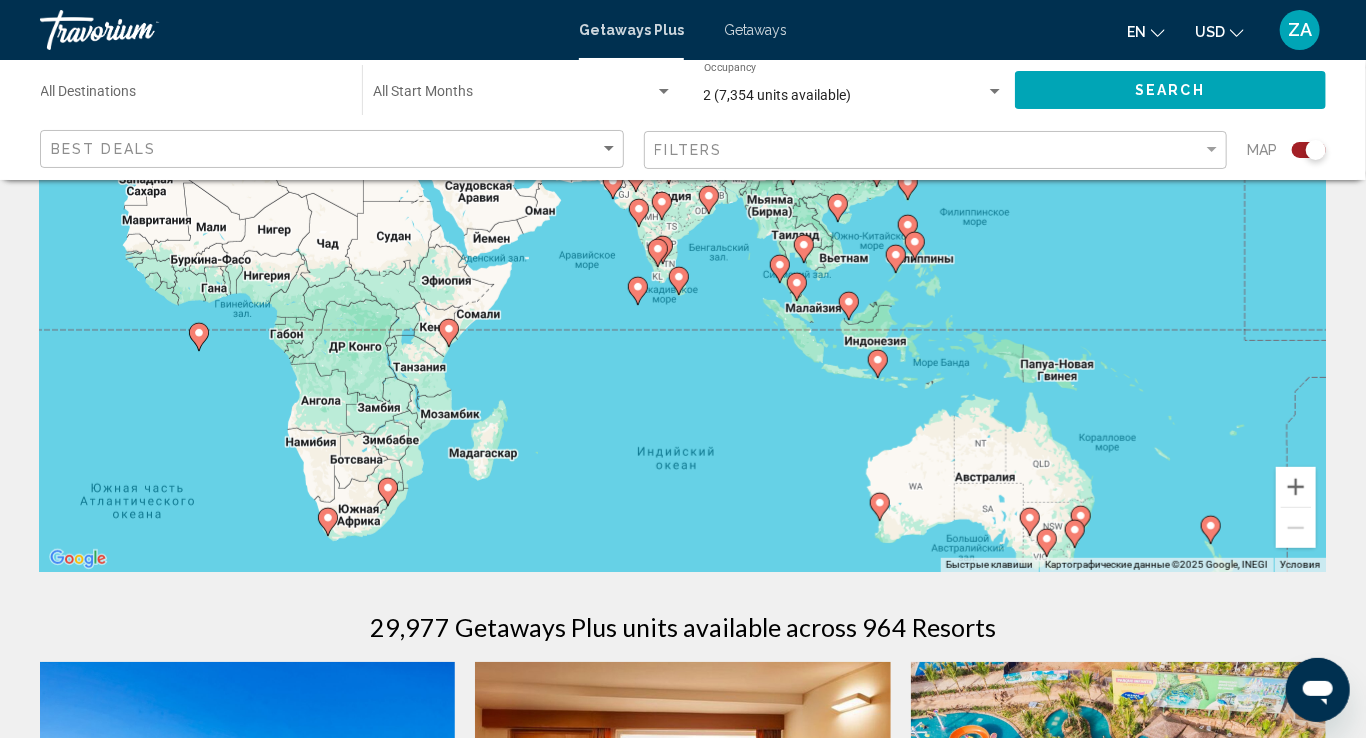 scroll, scrollTop: 199, scrollLeft: 0, axis: vertical 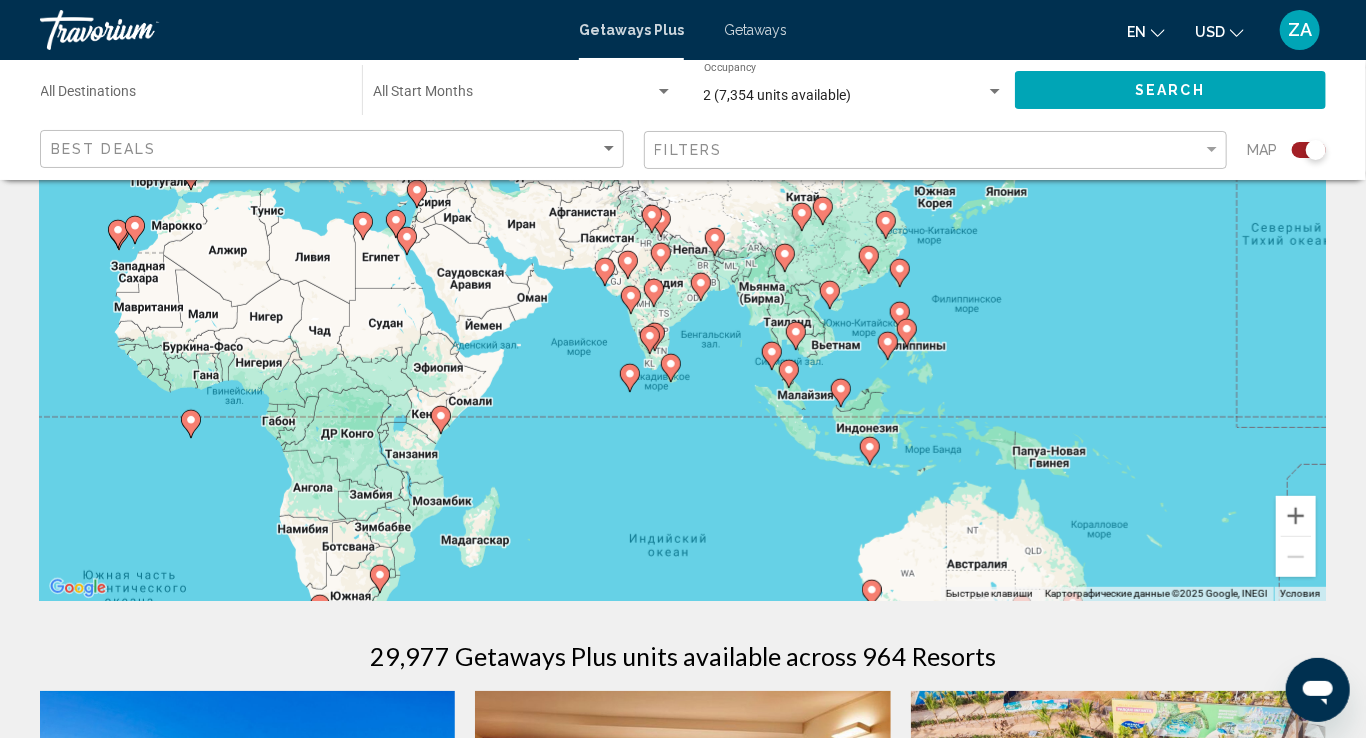 drag, startPoint x: 789, startPoint y: 494, endPoint x: 779, endPoint y: 561, distance: 67.74216 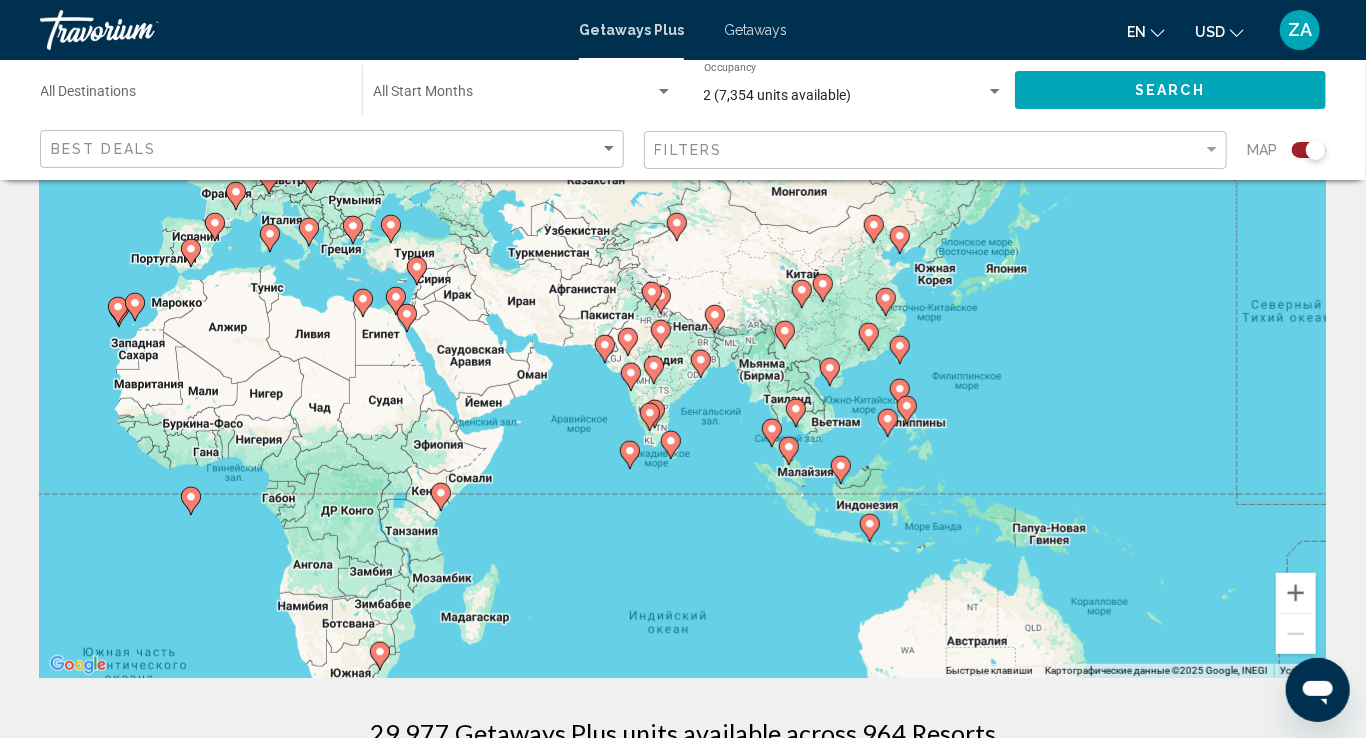 scroll, scrollTop: 99, scrollLeft: 0, axis: vertical 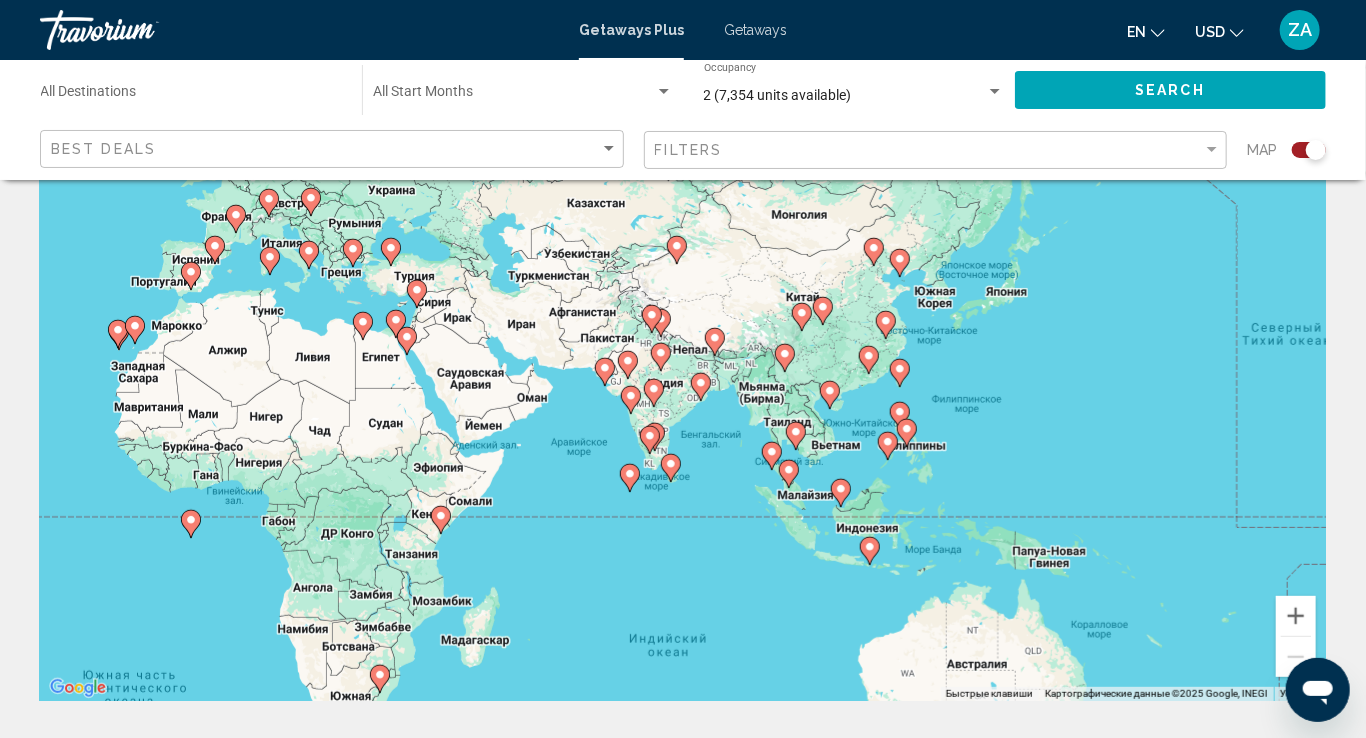 click 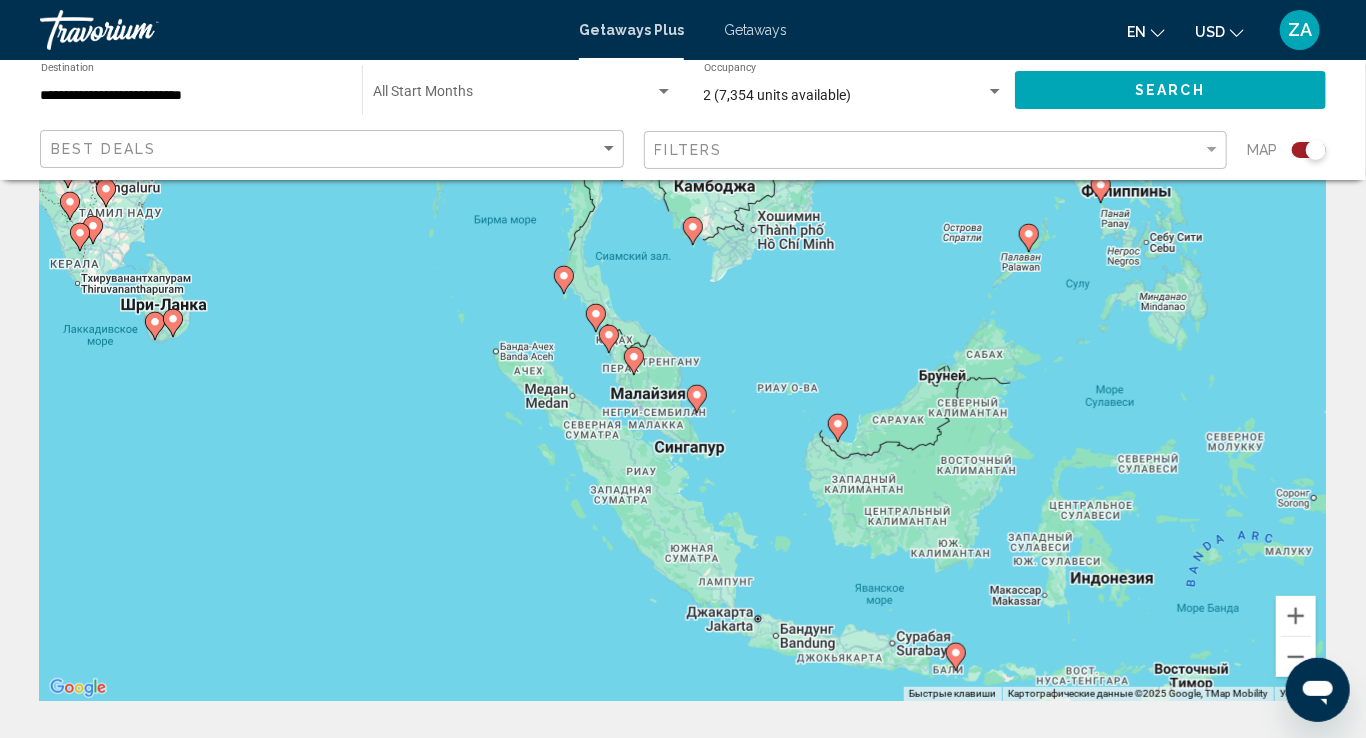 drag, startPoint x: 892, startPoint y: 610, endPoint x: 807, endPoint y: 519, distance: 124.52309 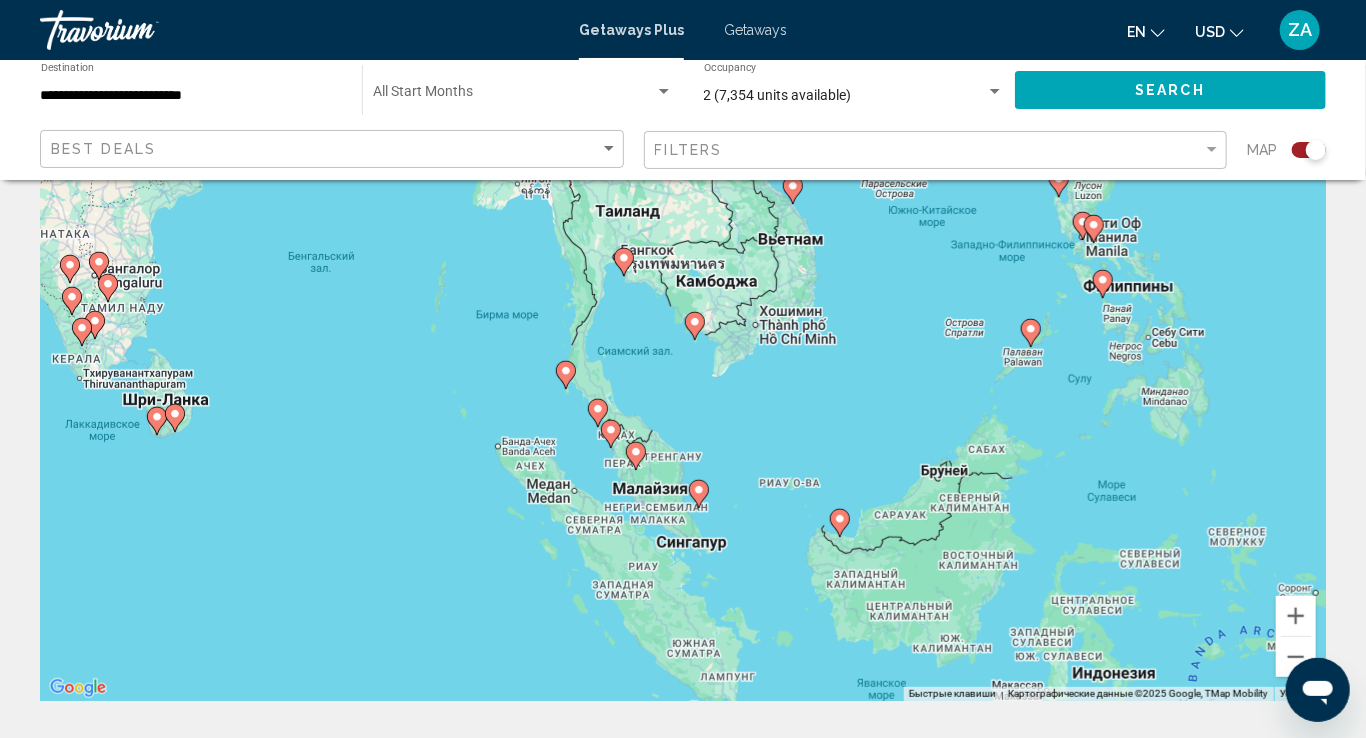 drag, startPoint x: 894, startPoint y: 503, endPoint x: 896, endPoint y: 595, distance: 92.021736 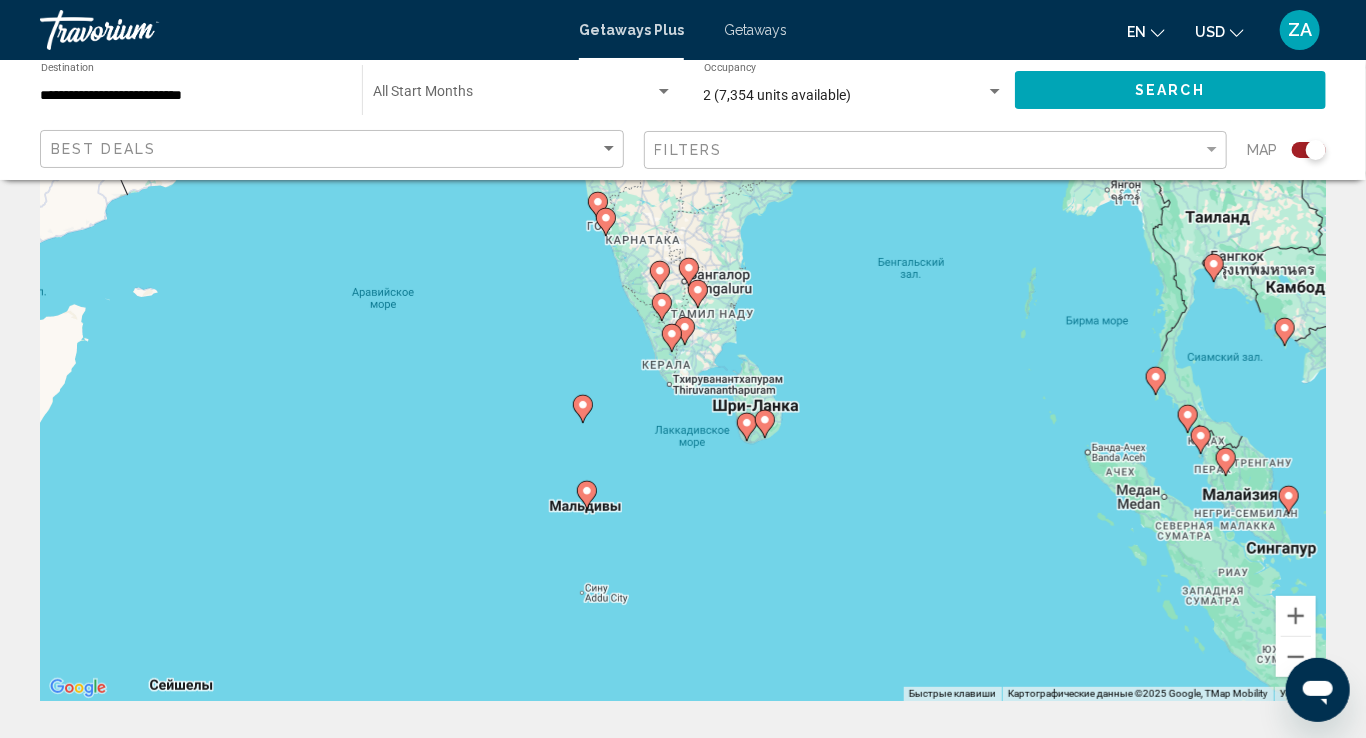 drag, startPoint x: 312, startPoint y: 443, endPoint x: 906, endPoint y: 445, distance: 594.00336 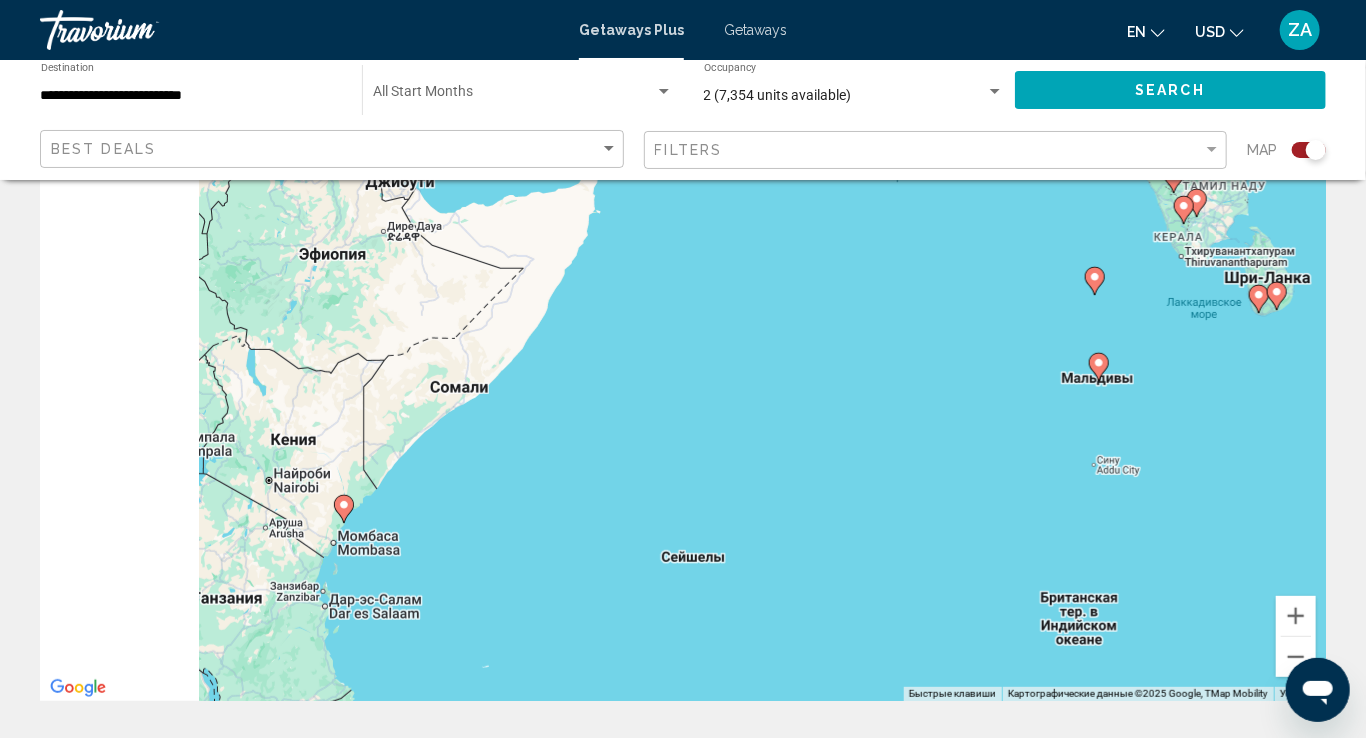drag, startPoint x: 530, startPoint y: 567, endPoint x: 941, endPoint y: 476, distance: 420.95367 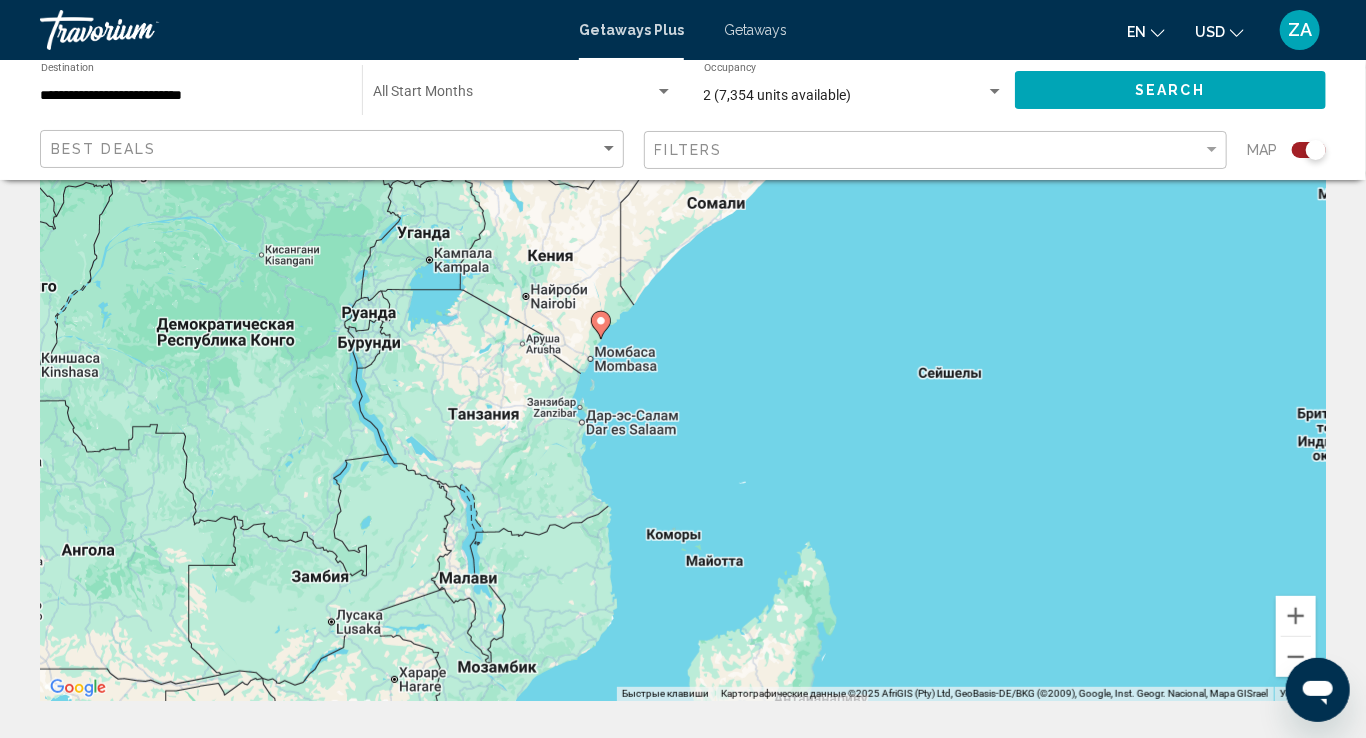 drag, startPoint x: 902, startPoint y: 589, endPoint x: 912, endPoint y: 431, distance: 158.31615 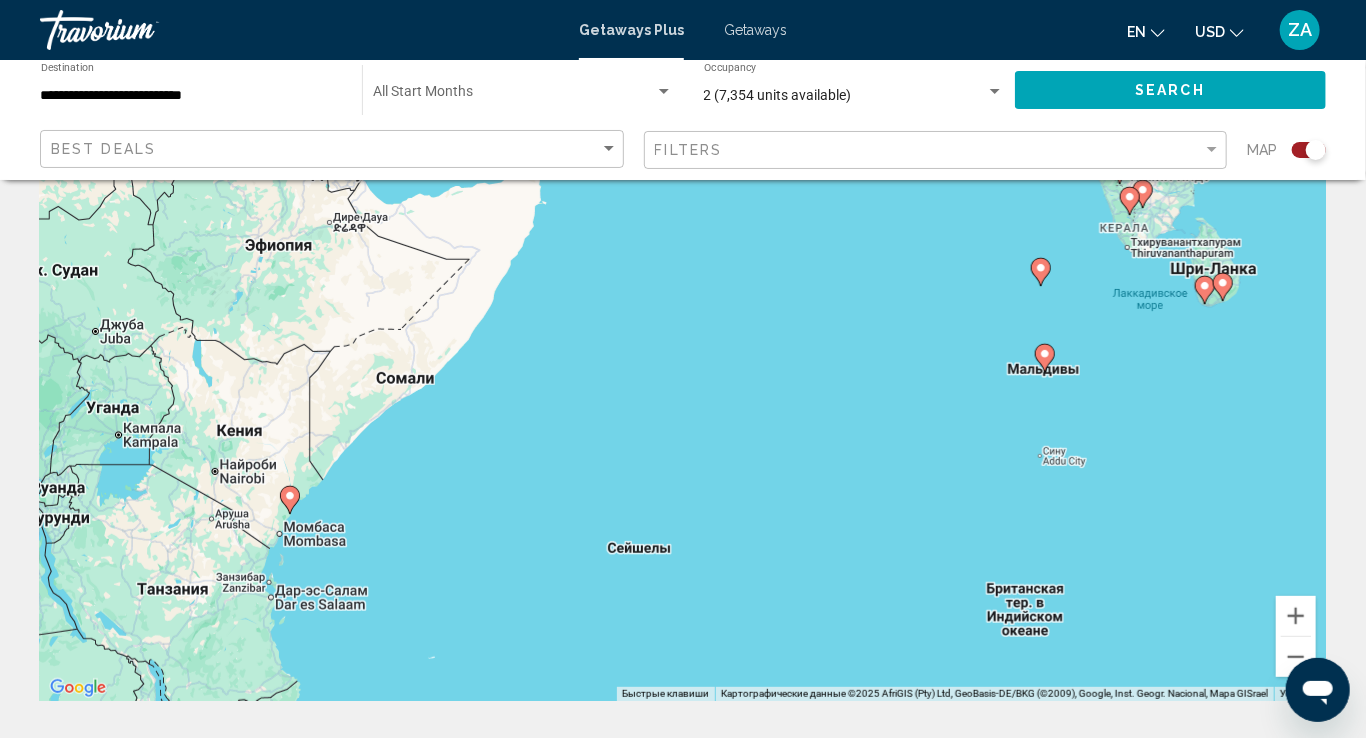 drag, startPoint x: 916, startPoint y: 557, endPoint x: 600, endPoint y: 737, distance: 363.67017 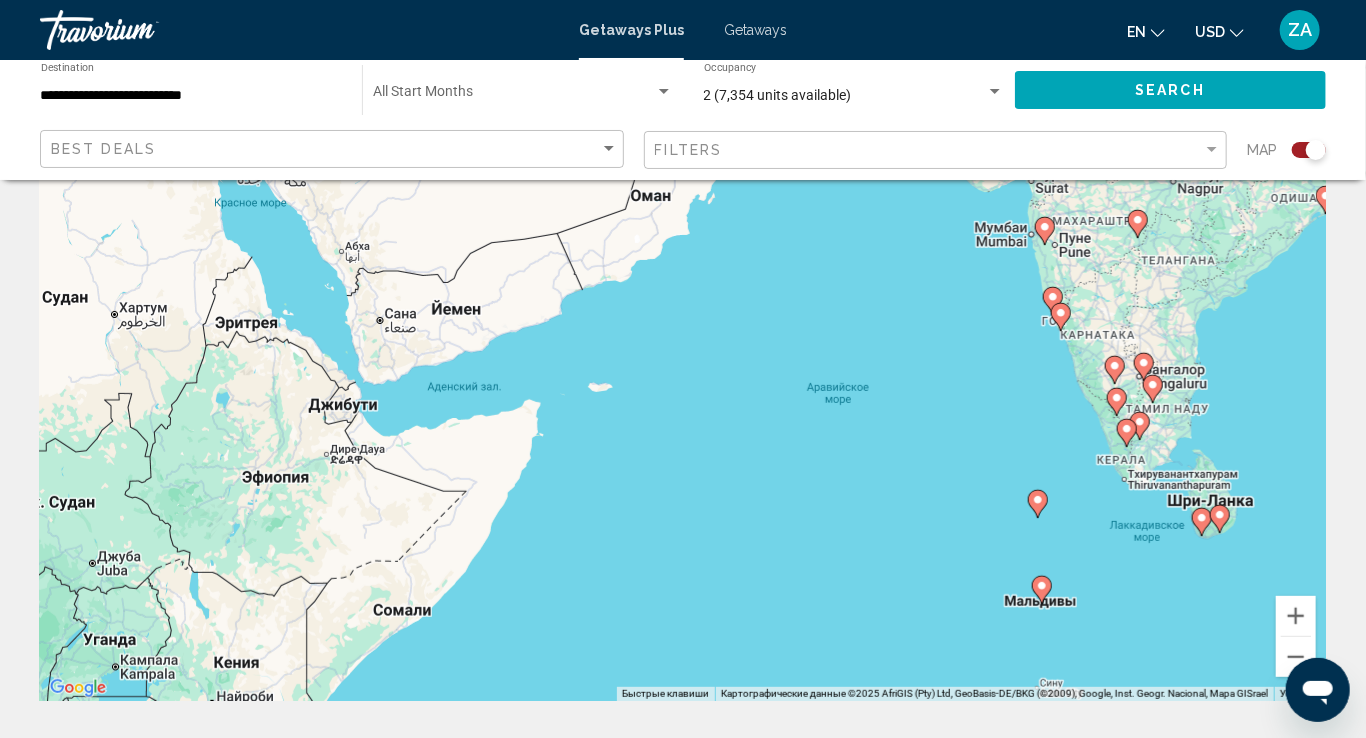 drag, startPoint x: 787, startPoint y: 483, endPoint x: 784, endPoint y: 714, distance: 231.01949 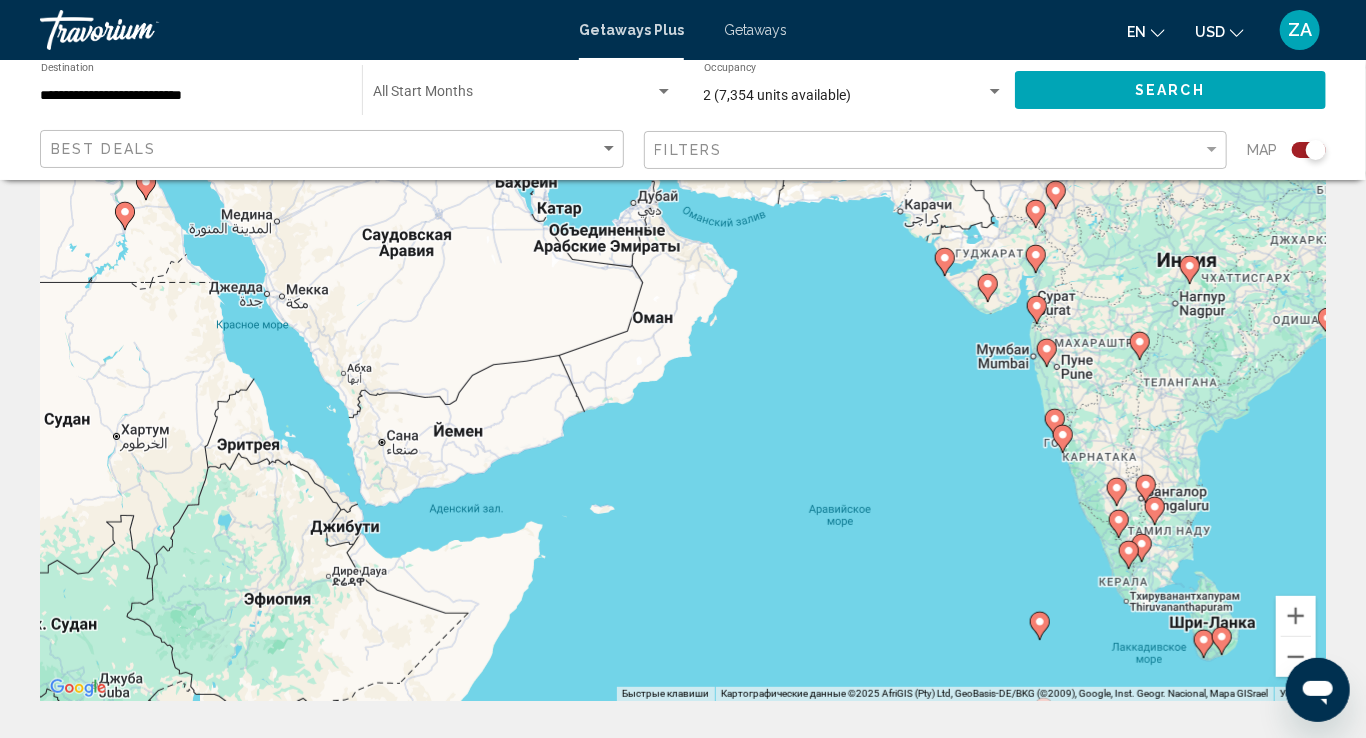 drag, startPoint x: 807, startPoint y: 544, endPoint x: 812, endPoint y: 681, distance: 137.09122 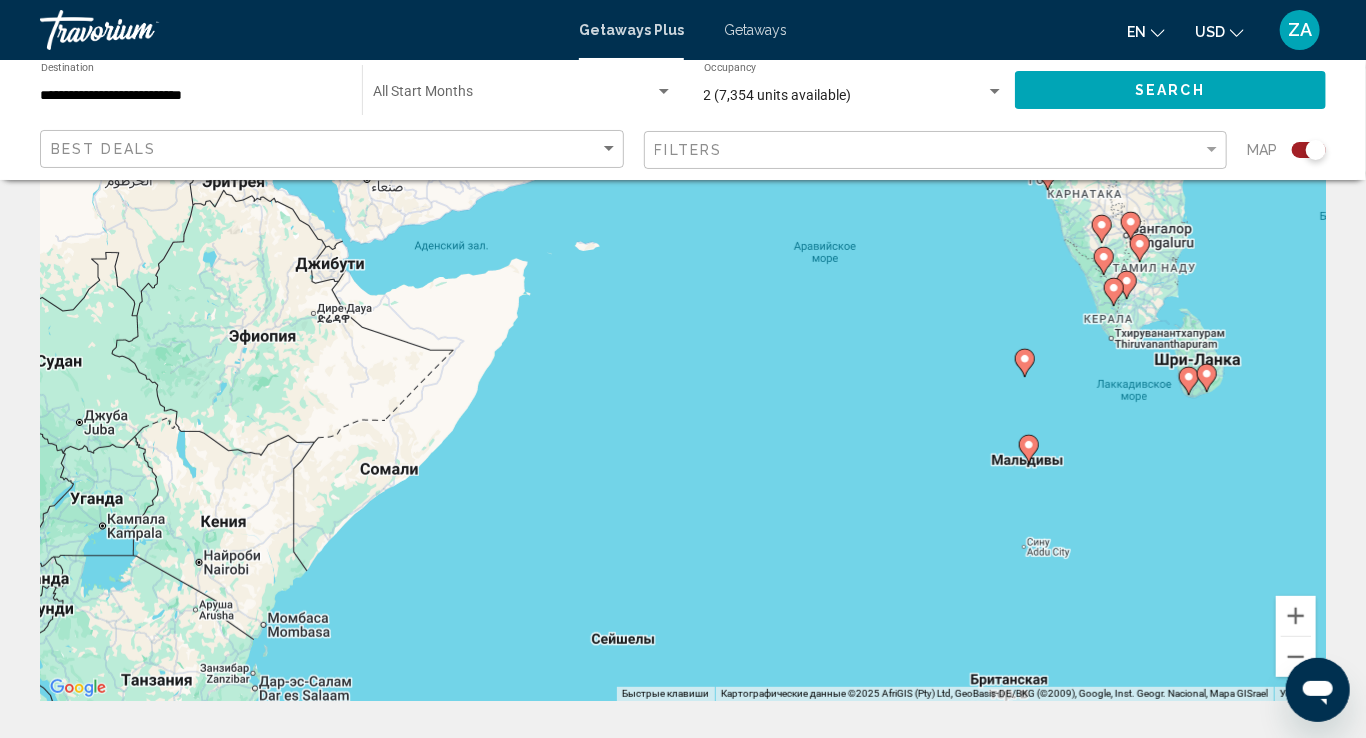 drag, startPoint x: 836, startPoint y: 479, endPoint x: 821, endPoint y: 219, distance: 260.43234 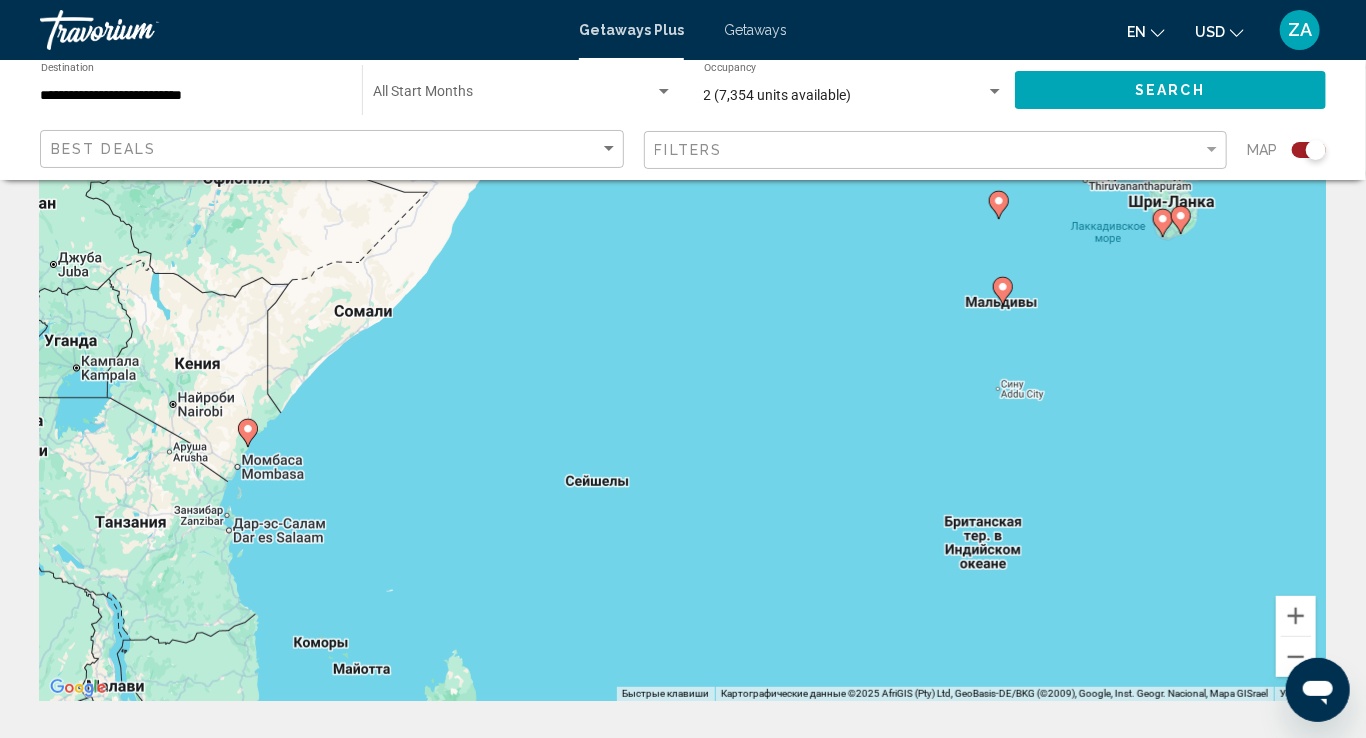 drag, startPoint x: 821, startPoint y: 526, endPoint x: 795, endPoint y: 363, distance: 165.0606 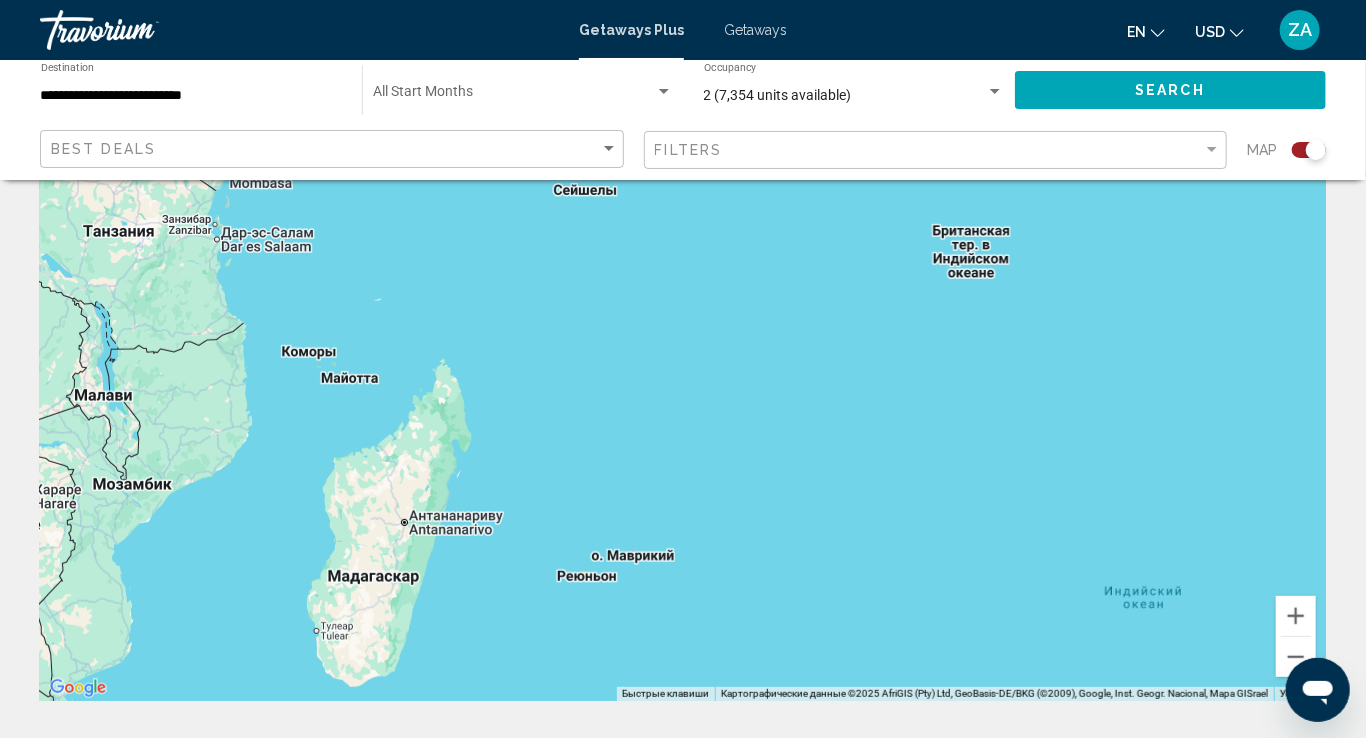 drag, startPoint x: 863, startPoint y: 507, endPoint x: 851, endPoint y: 219, distance: 288.24988 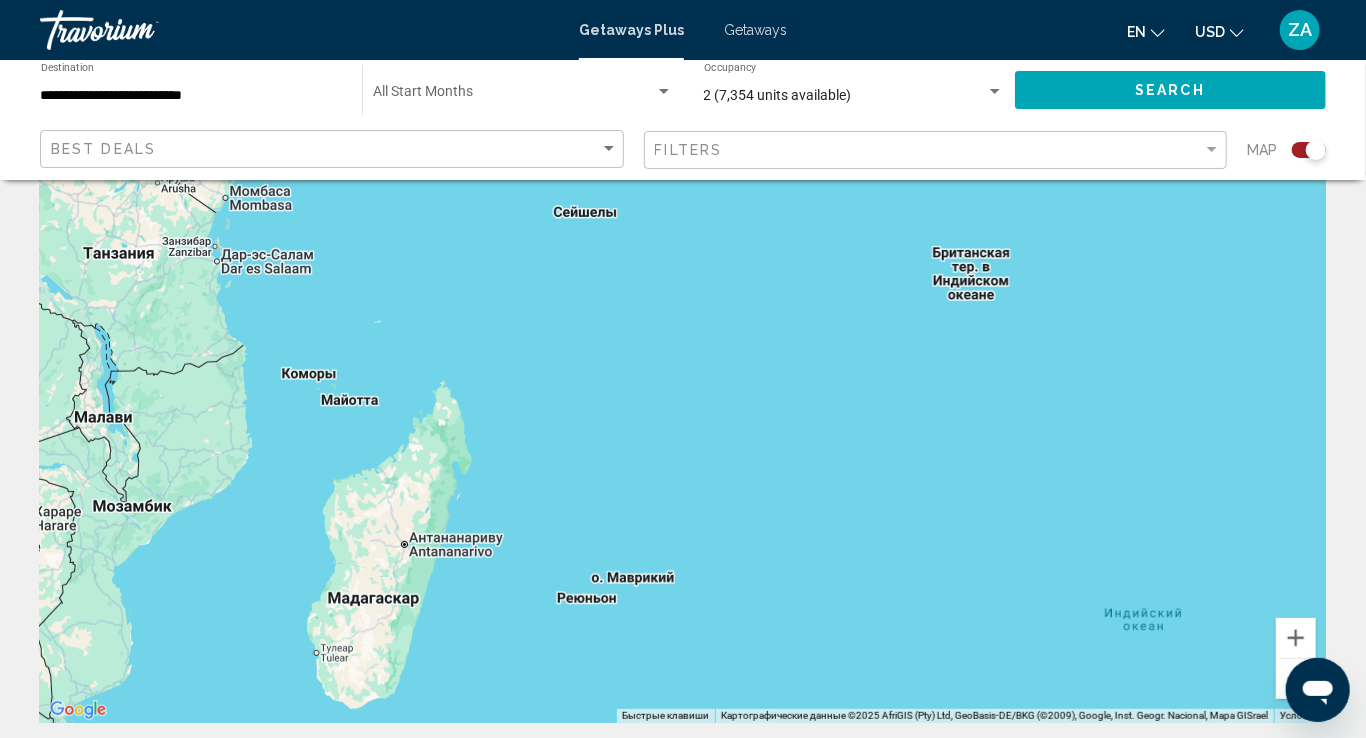 scroll, scrollTop: 0, scrollLeft: 0, axis: both 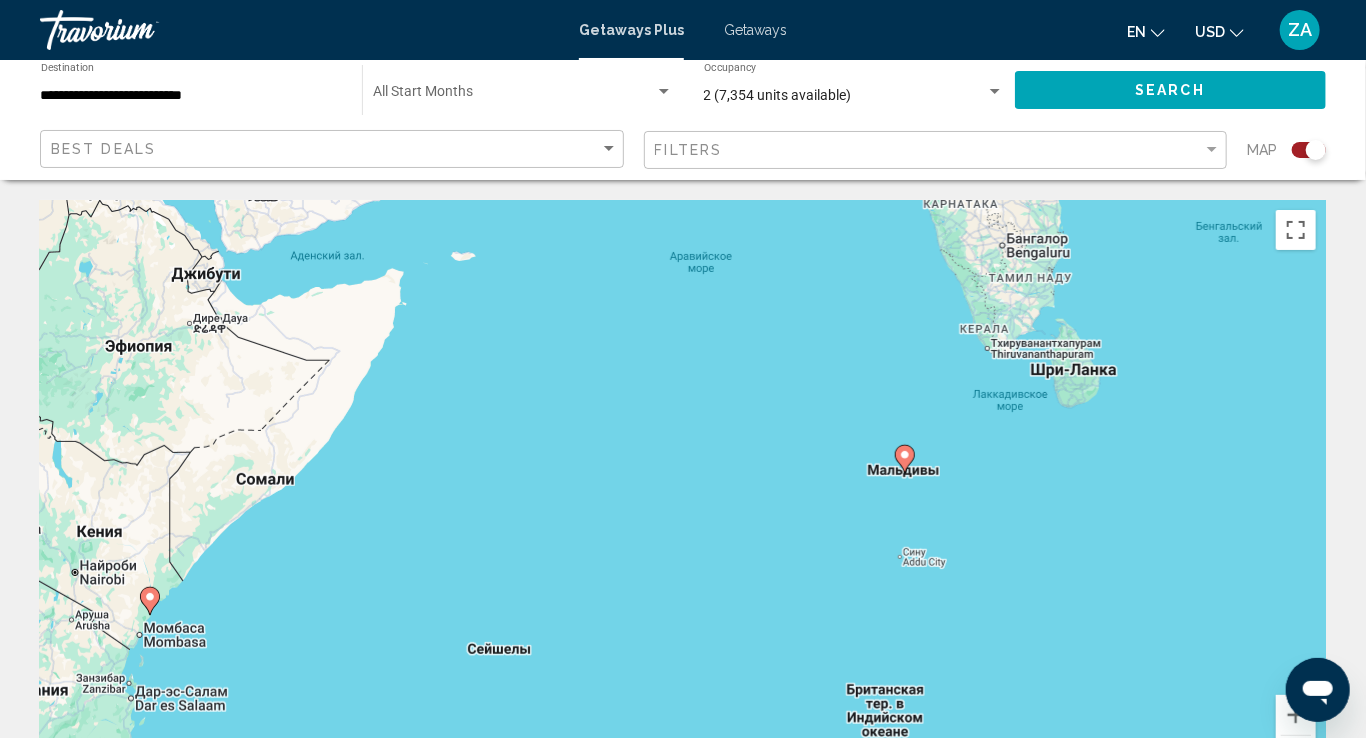 drag, startPoint x: 827, startPoint y: 429, endPoint x: 746, endPoint y: 774, distance: 354.38116 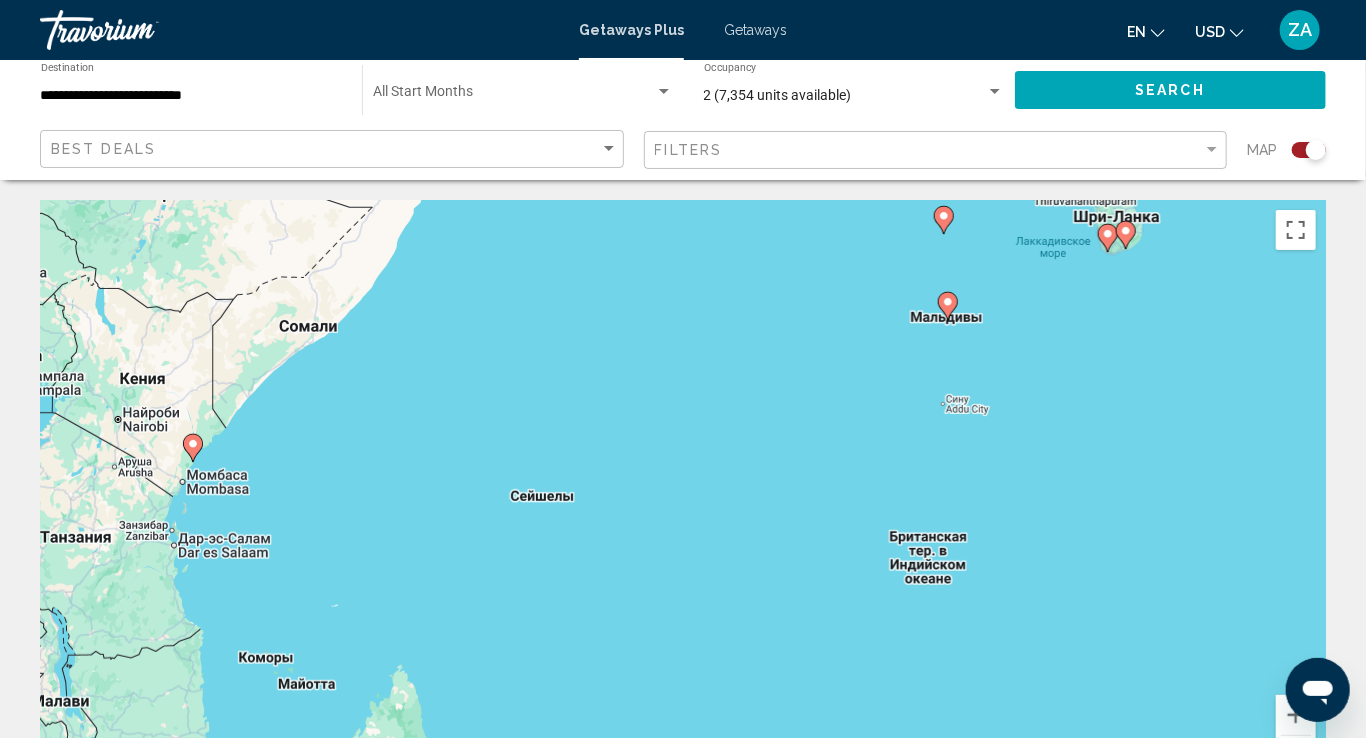 drag, startPoint x: 755, startPoint y: 491, endPoint x: 798, endPoint y: 335, distance: 161.8178 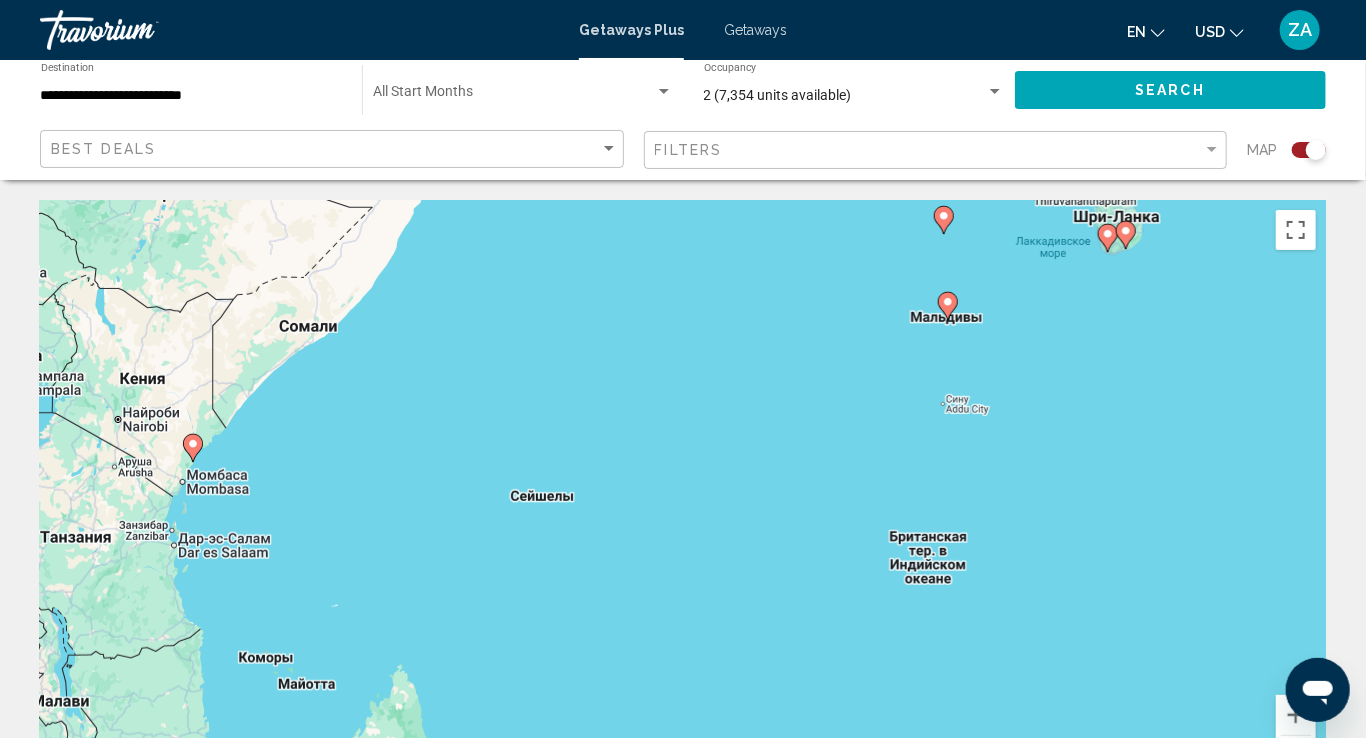 click on "Для навигации используйте клавиши со стрелками.  Чтобы активировать перетаскивание с помощью клавиатуры, нажмите Alt + Ввод. После этого перемещайте маркер, используя клавиши со стрелками. Чтобы завершить перетаскивание, нажмите клавишу Ввод. Чтобы отменить действие, нажмите клавишу Esc." at bounding box center [683, 500] 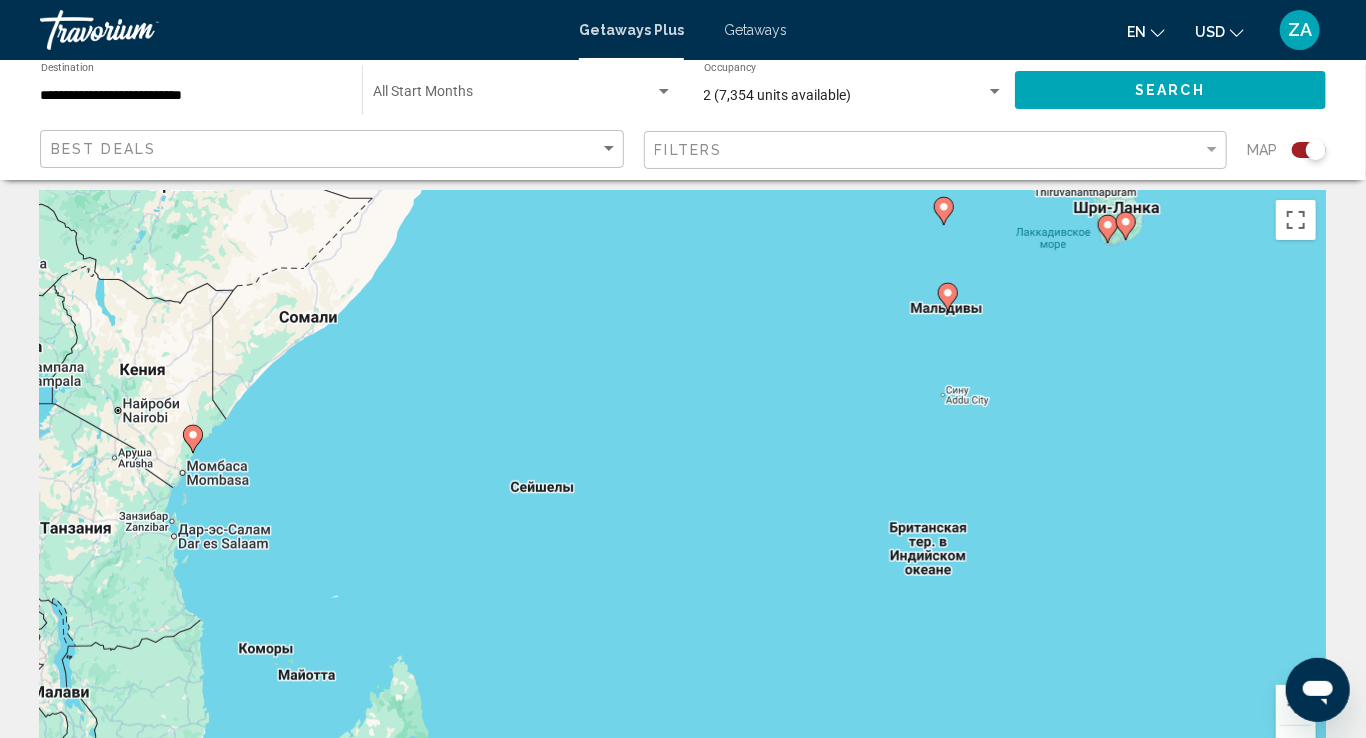 scroll, scrollTop: 0, scrollLeft: 0, axis: both 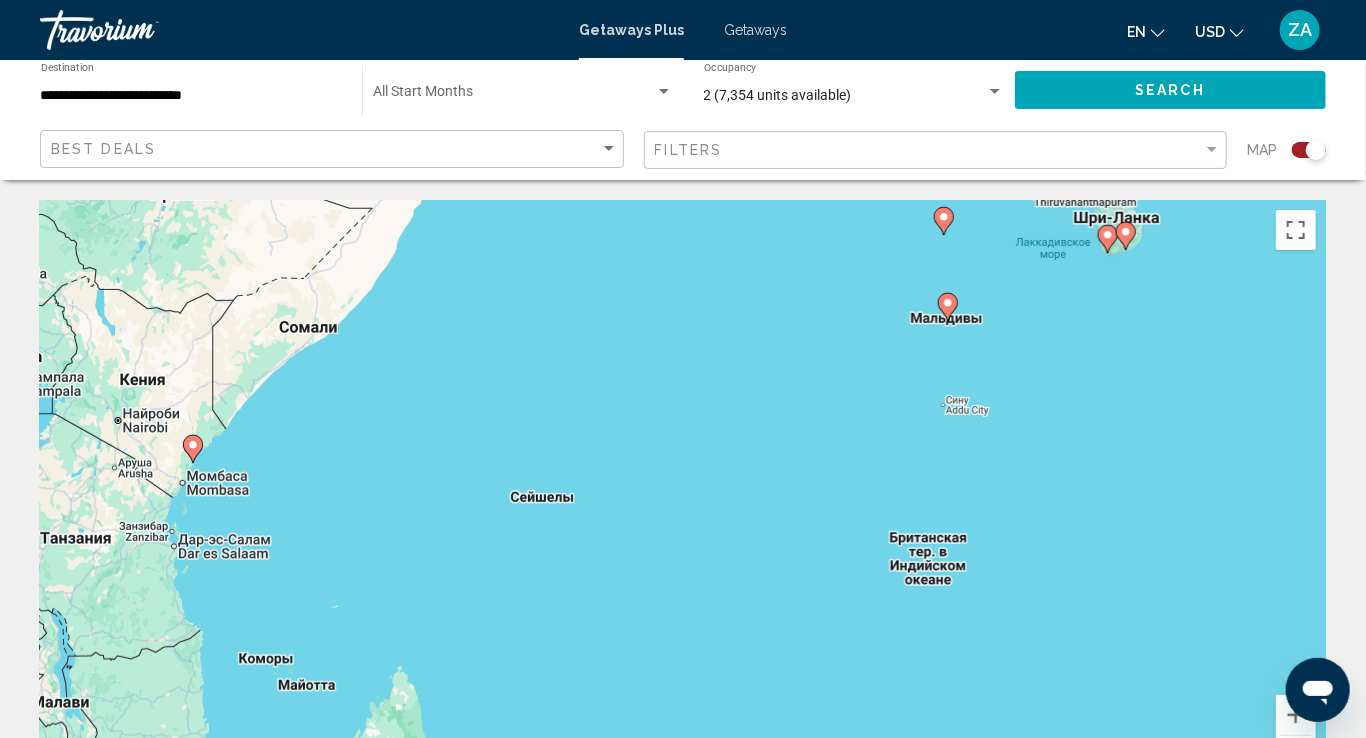 click 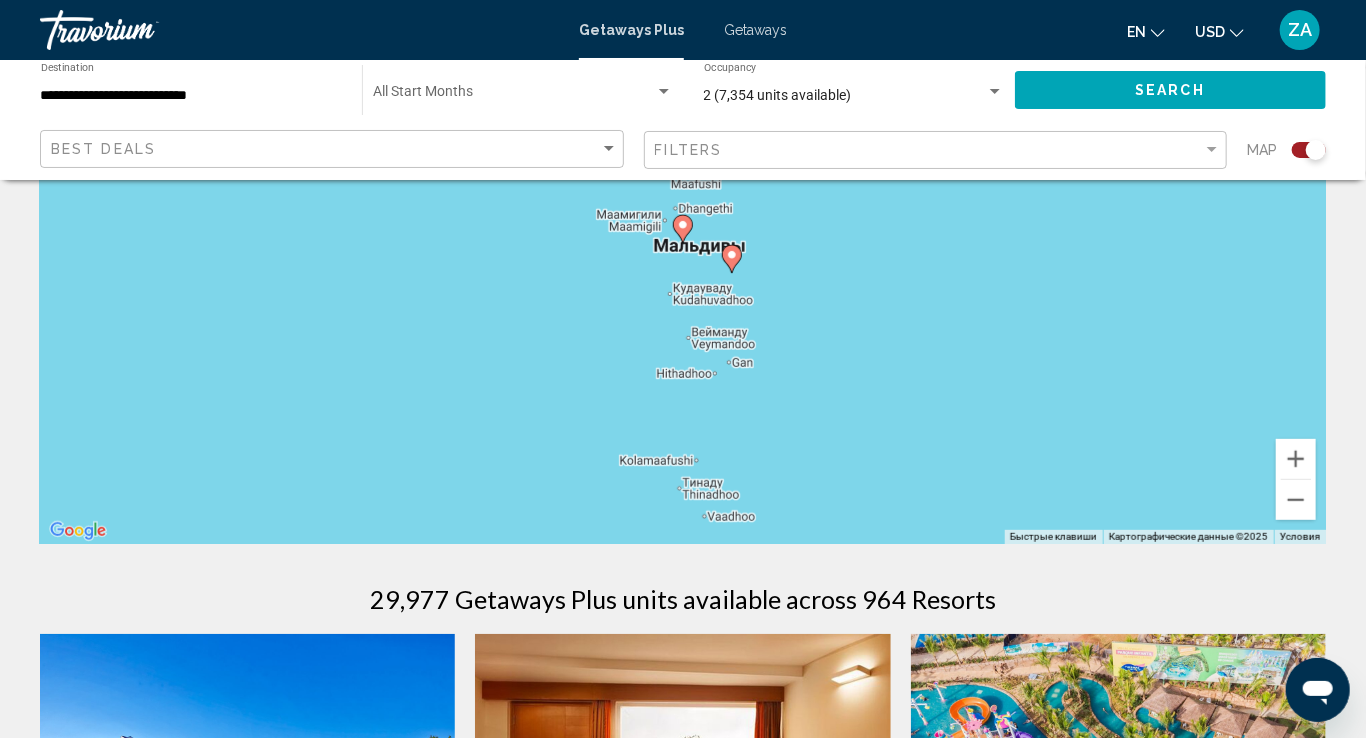 scroll, scrollTop: 199, scrollLeft: 0, axis: vertical 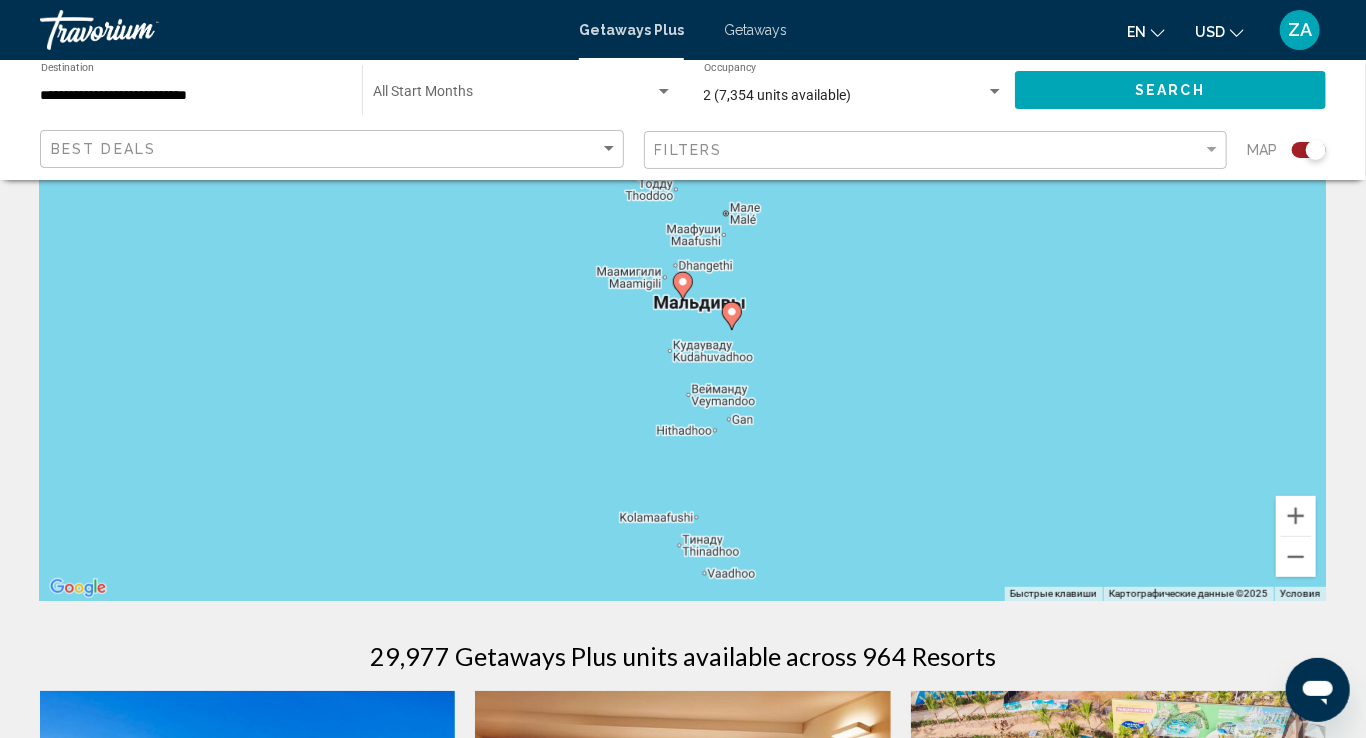 click 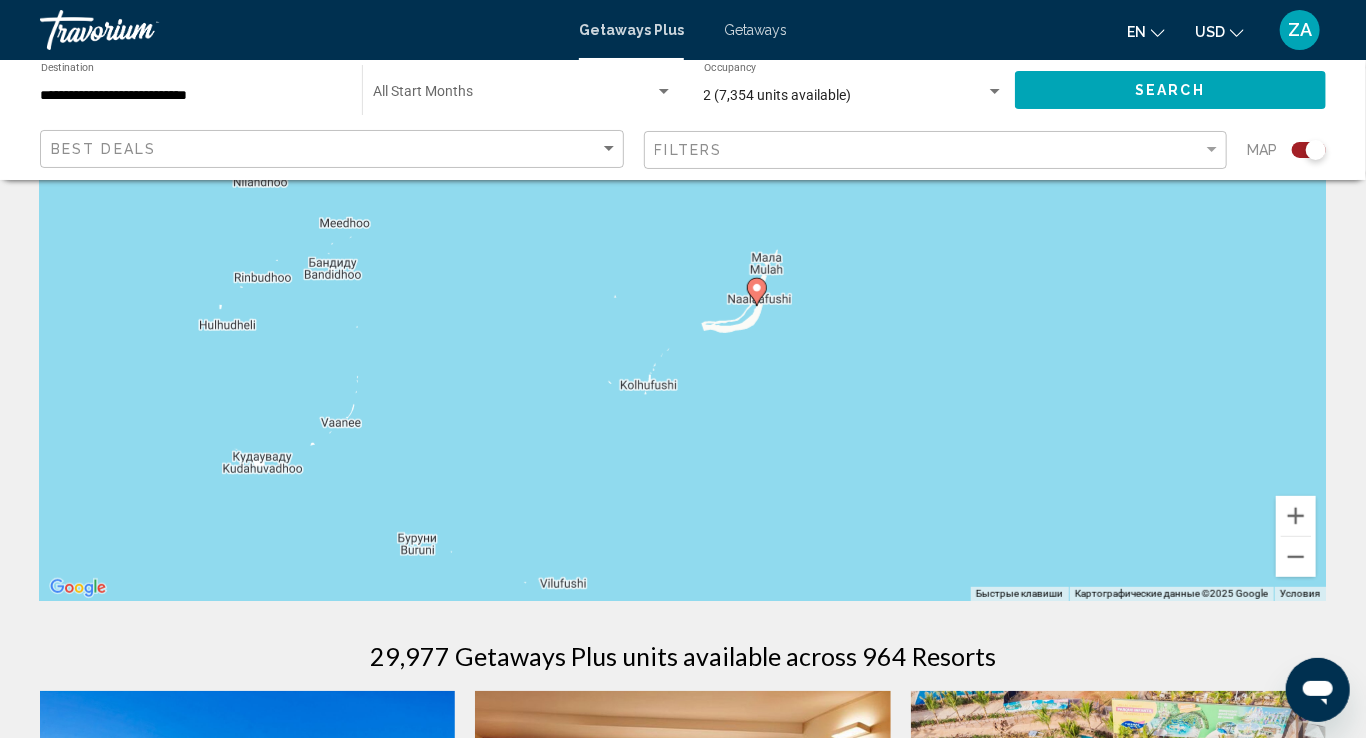 drag, startPoint x: 793, startPoint y: 495, endPoint x: 871, endPoint y: 501, distance: 78.23043 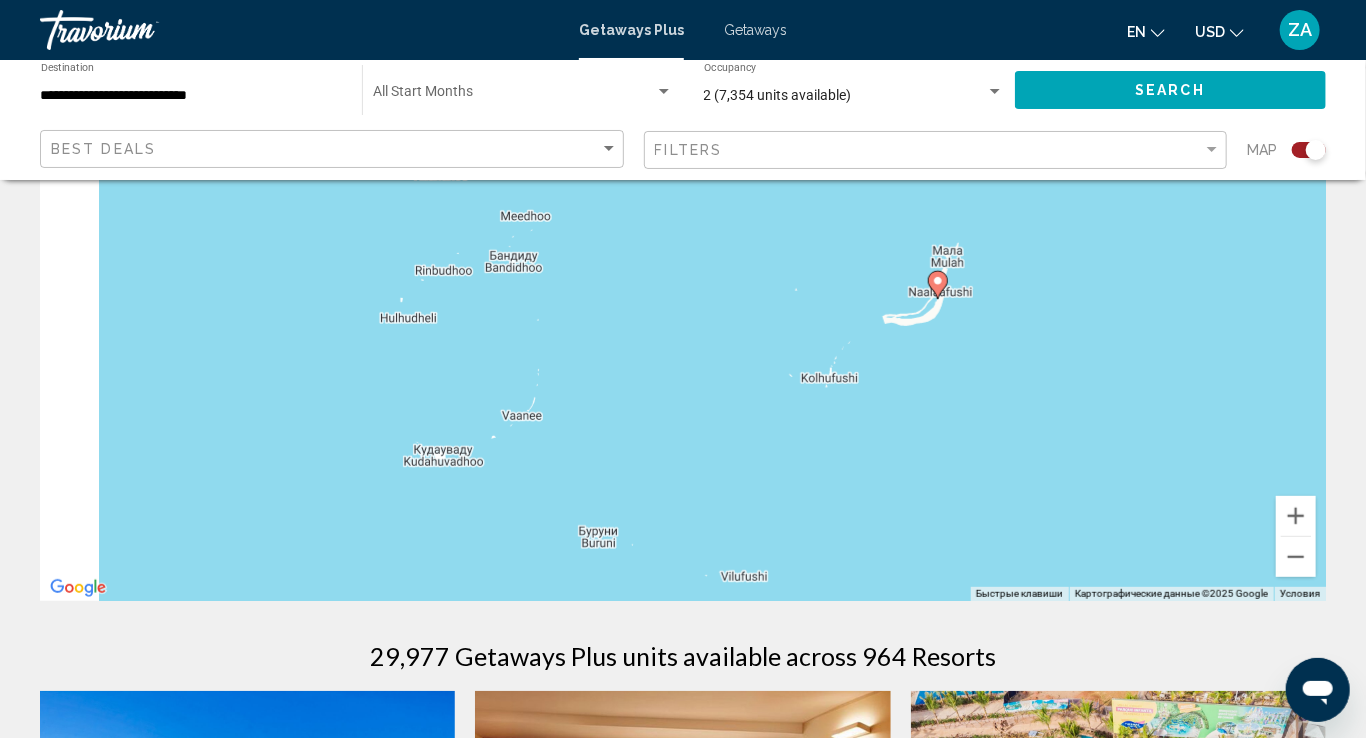 drag, startPoint x: 595, startPoint y: 452, endPoint x: 846, endPoint y: 439, distance: 251.33643 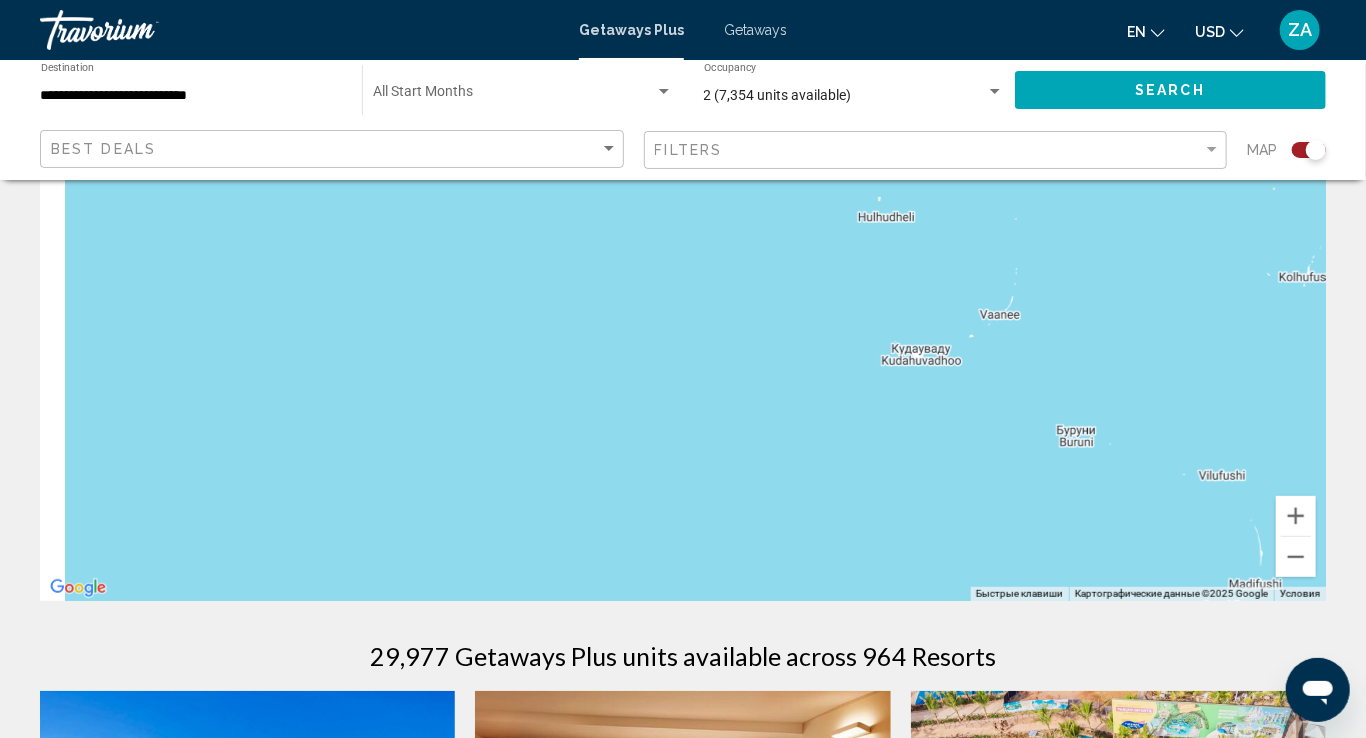 drag, startPoint x: 654, startPoint y: 467, endPoint x: 859, endPoint y: 365, distance: 228.9738 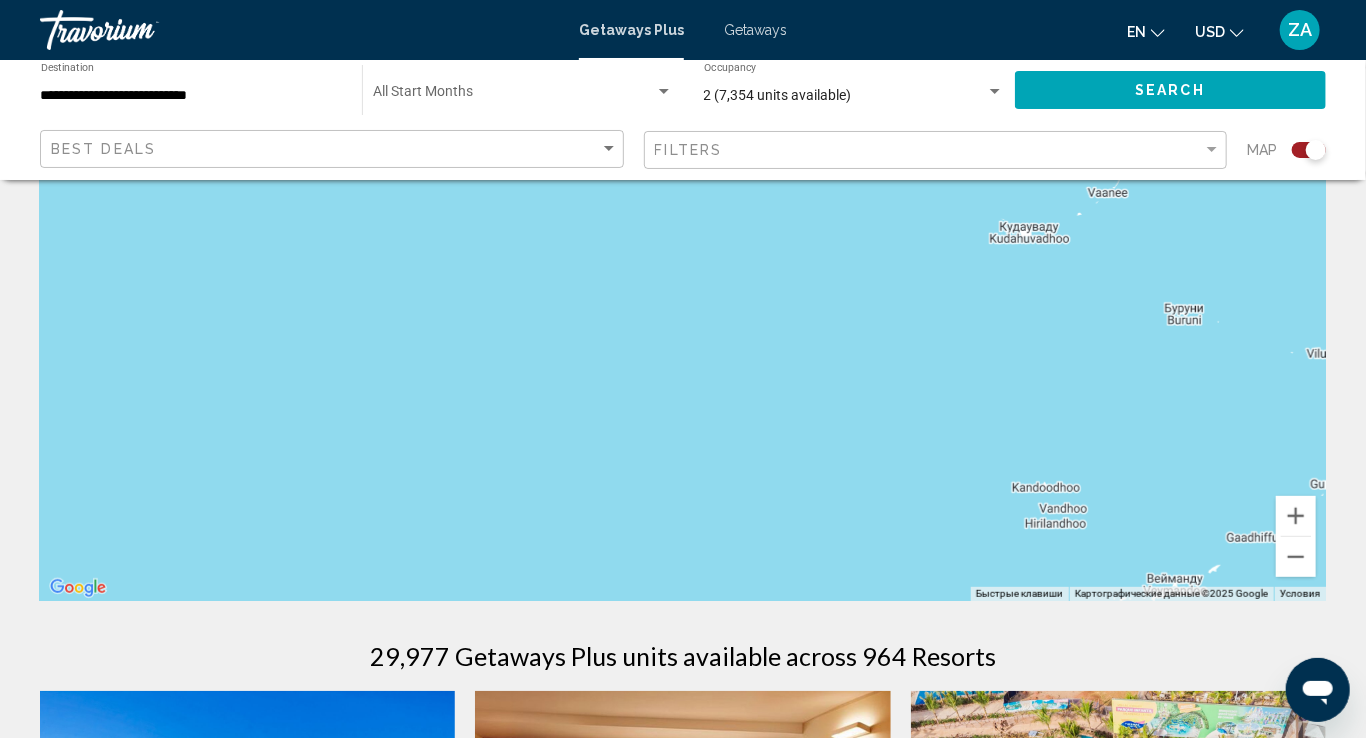 click on "Чтобы активировать перетаскивание с помощью клавиатуры, нажмите Alt + Ввод. После этого перемещайте маркер, используя клавиши со стрелками. Чтобы завершить перетаскивание, нажмите клавишу Ввод. Чтобы отменить действие, нажмите клавишу Esc." at bounding box center (683, 301) 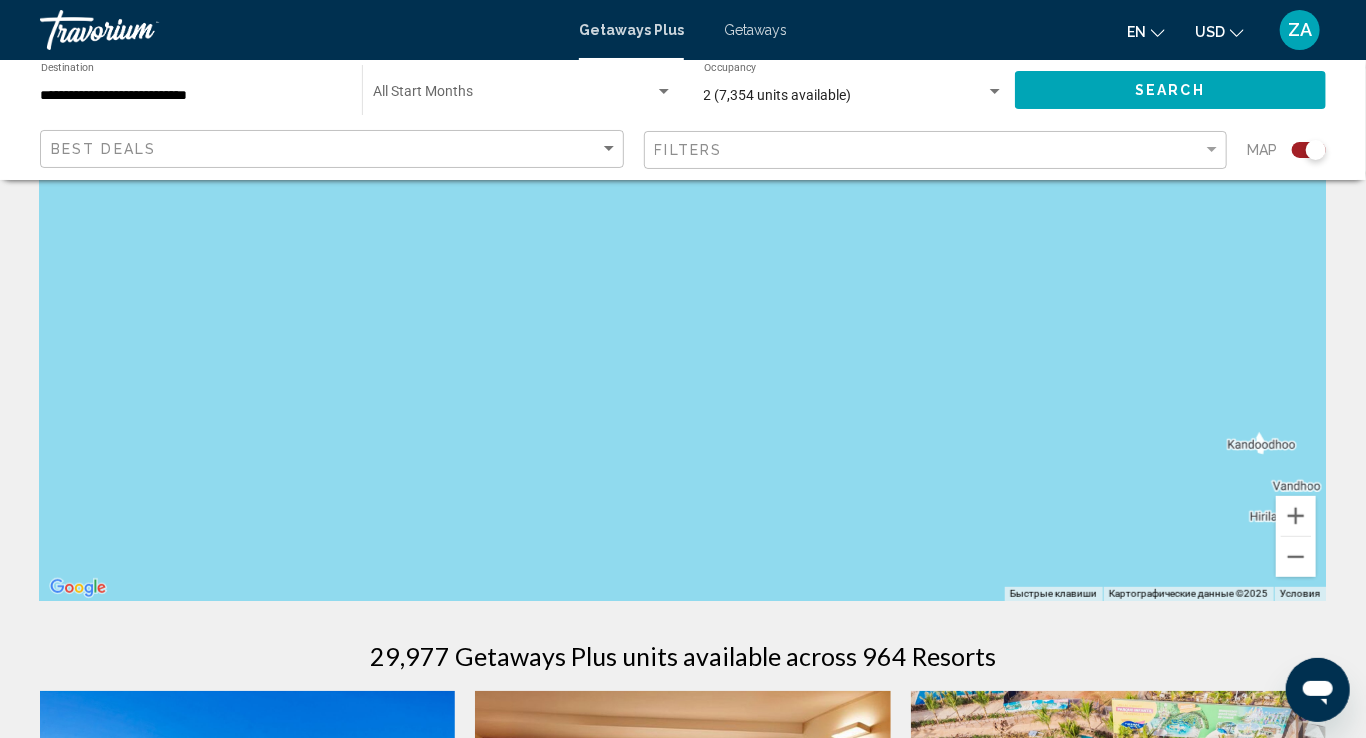 drag, startPoint x: 820, startPoint y: 421, endPoint x: 810, endPoint y: 296, distance: 125.39936 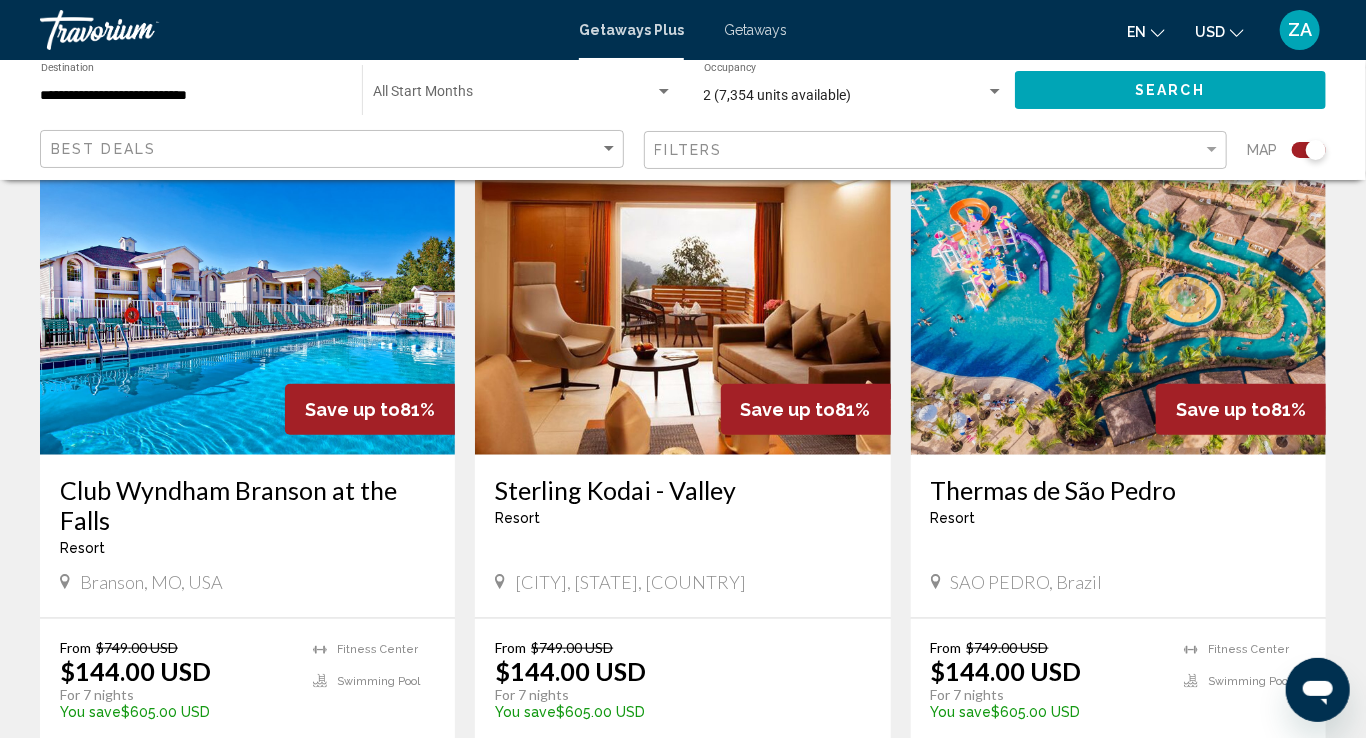 scroll, scrollTop: 700, scrollLeft: 0, axis: vertical 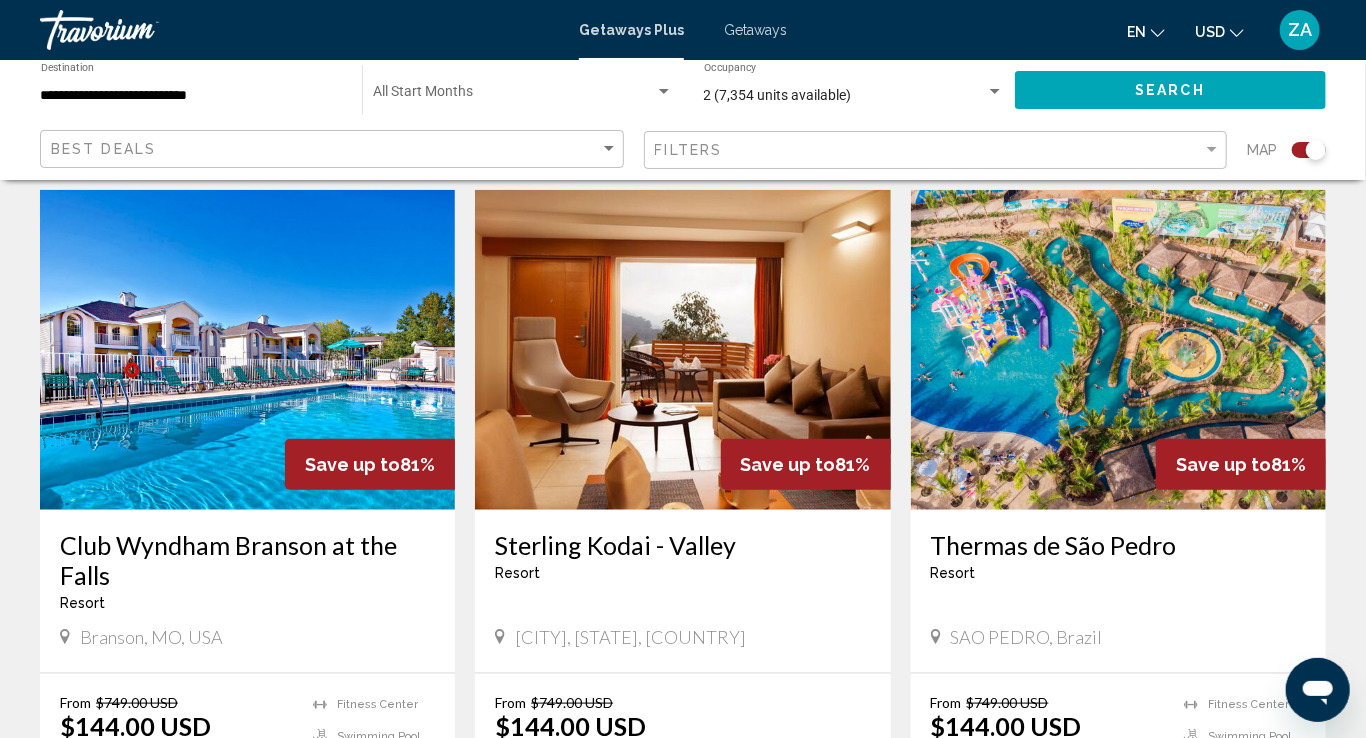 click at bounding box center [247, 350] 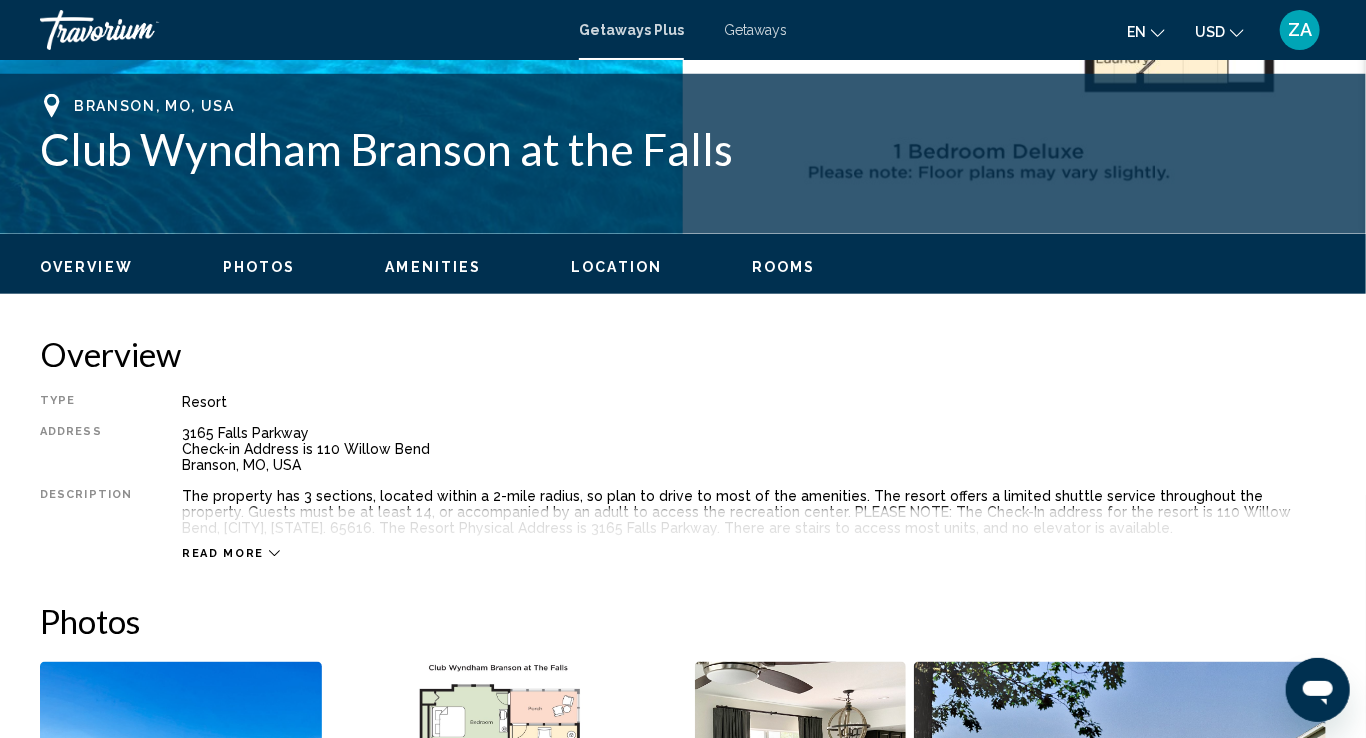scroll, scrollTop: 865, scrollLeft: 0, axis: vertical 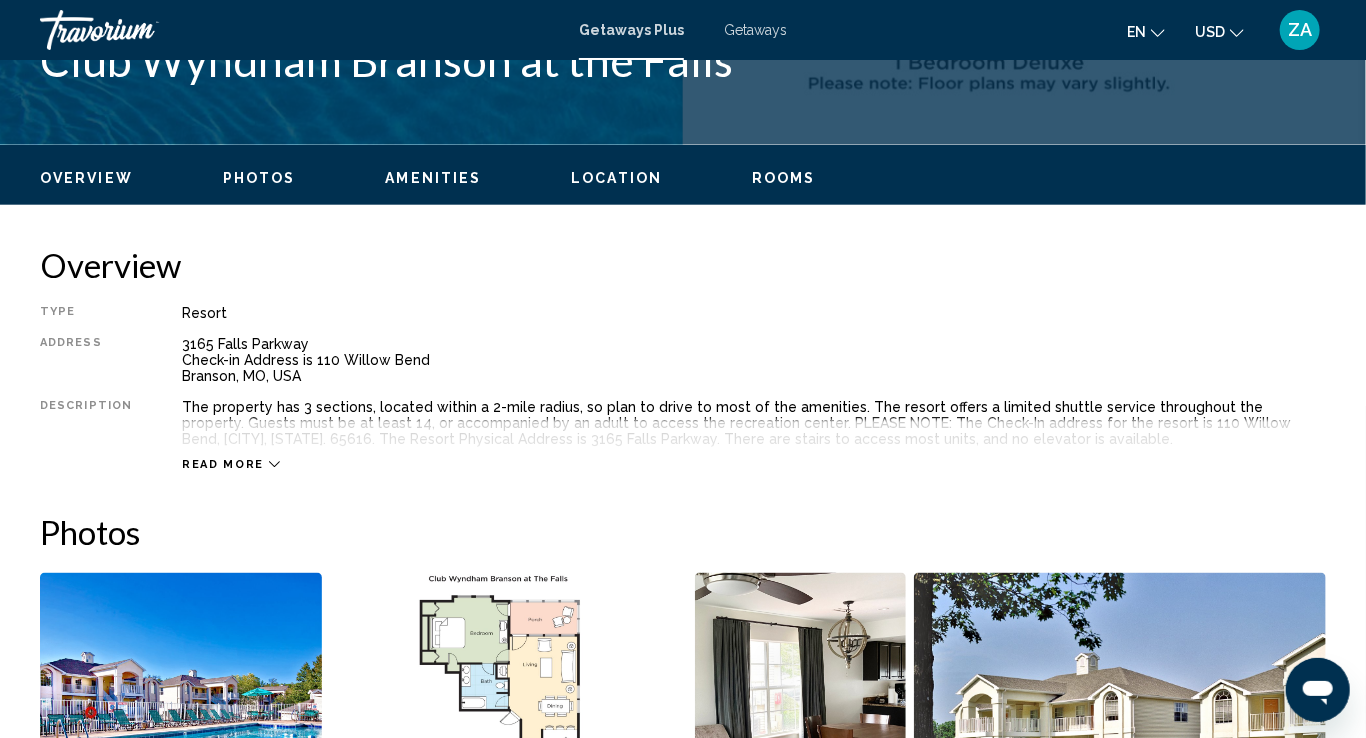 click 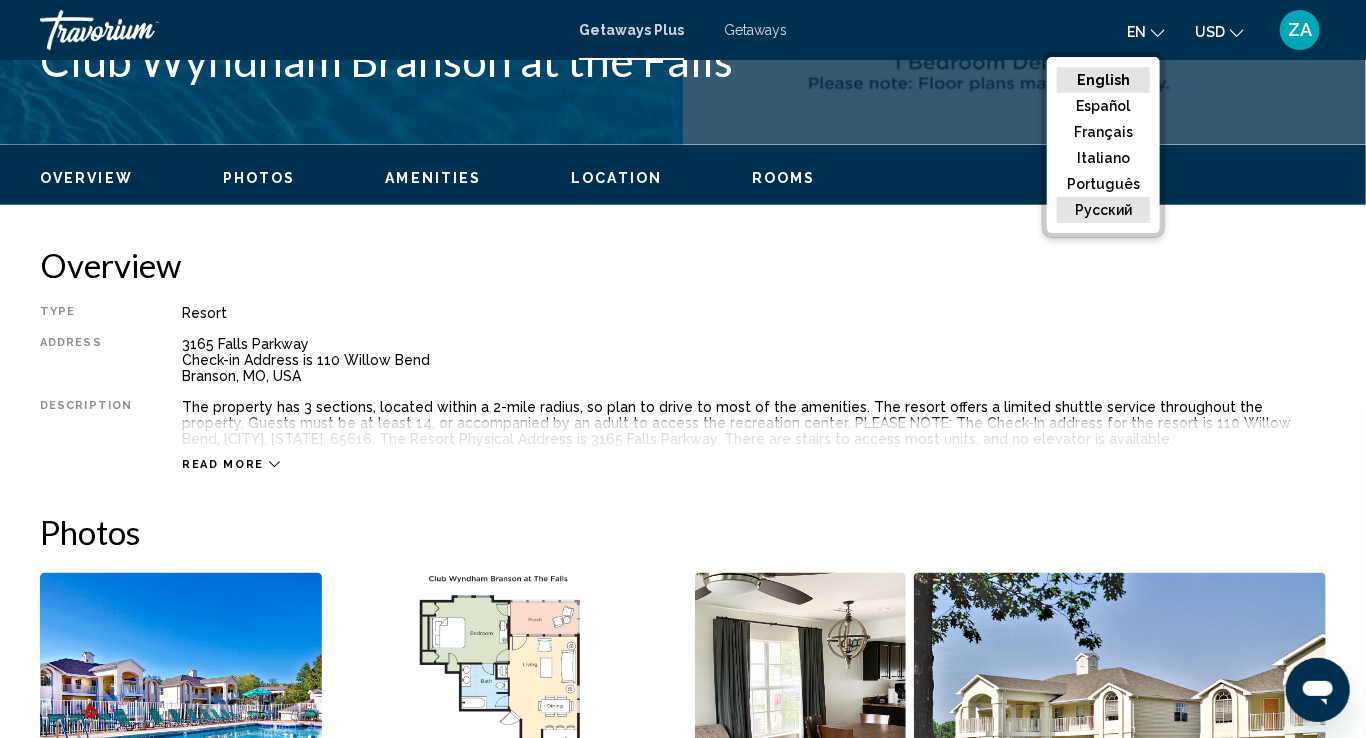 click on "русский" 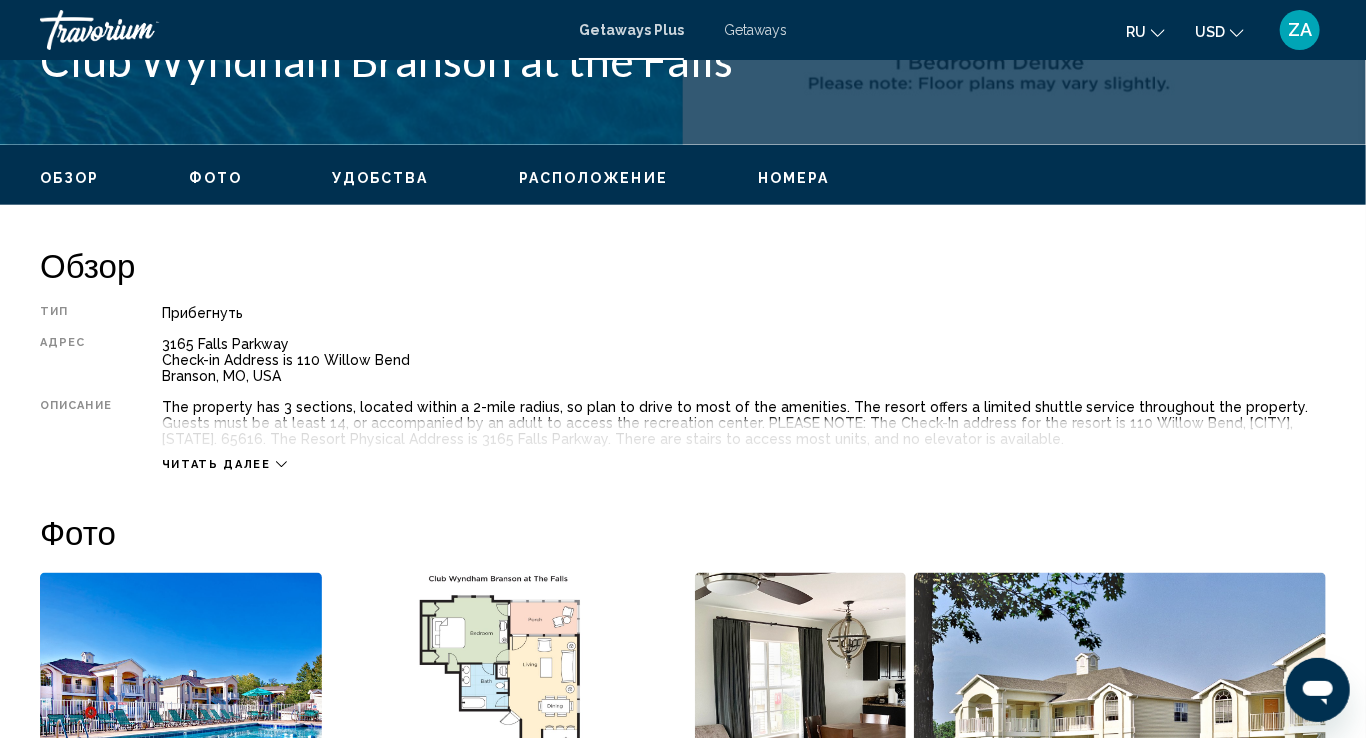 click on "USD
USD ($) MXN (Mex$) CAD (Can$) GBP (£) EUR (€) AUD (A$) NZD (NZ$) CNY (CN¥)" 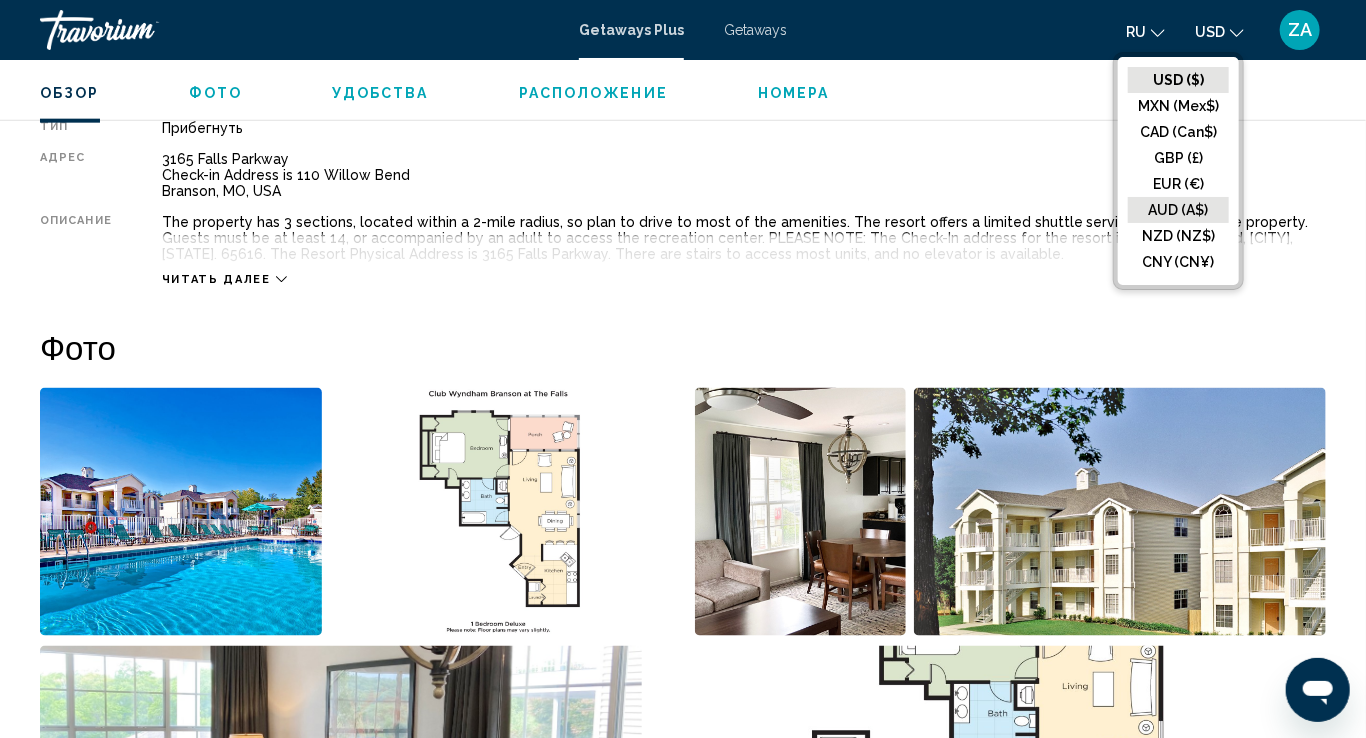 scroll, scrollTop: 1065, scrollLeft: 0, axis: vertical 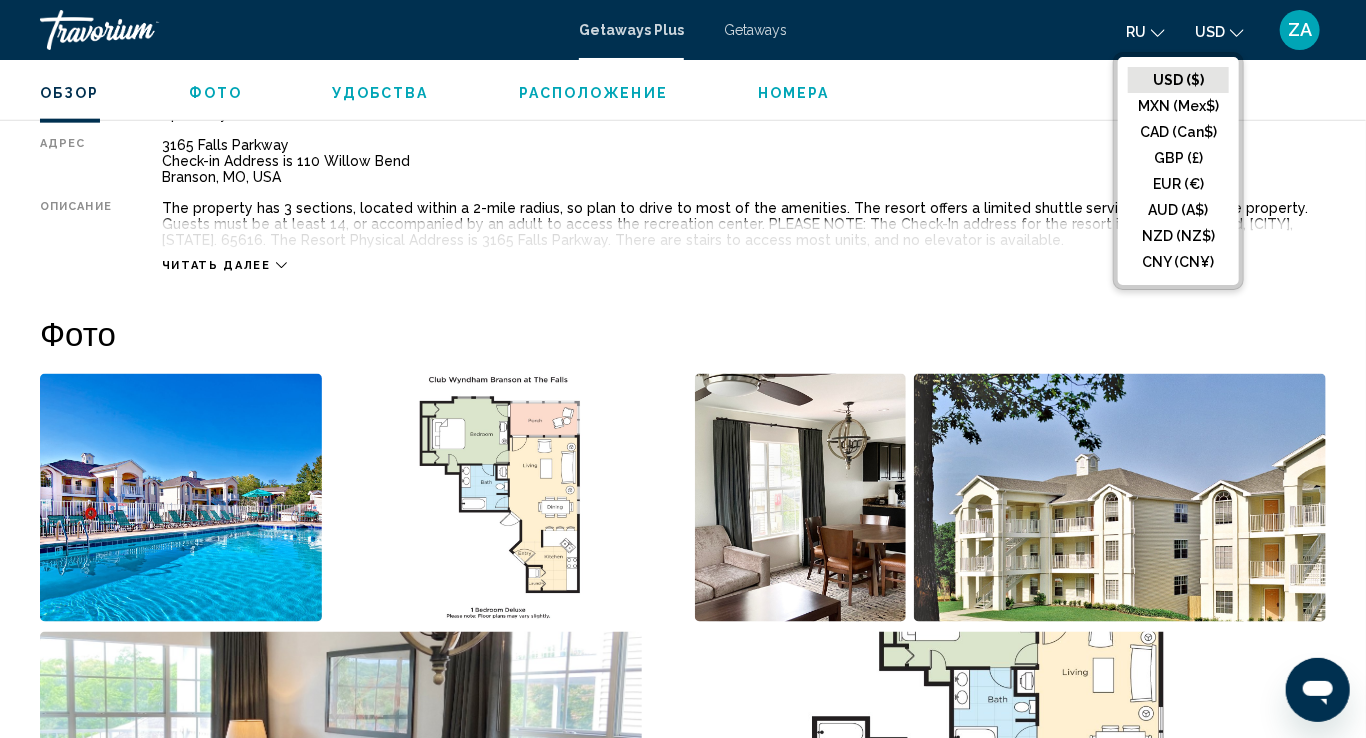 click on "Address 3165 Falls Parkway Check-in Address is 110 Willow Bend [CITY], [STATE], [COUNTRY] Описание The property has 3 sections, located within a 2-mile radius, so plan to drive to most of the amenities. The resort offers a limited shuttle service throughout the property.  Guests must be at least 14, or accompanied by an adult to access the recreation center.  PLEASE NOTE:  The Check-In address for the resort is 110 Willow Bend, [CITY], [STATE].  65616.  The Resort Physical Address is 3165 Falls Parkway.  There are stairs to access most units, and no elevator is available. Читать далее
Фото Удобства
Fitness Center
Swimming Pool Car Rental Fitness Center Game room Hot tub Indoor swimming pool Internet access in public areas (fees may apply) Pets" at bounding box center [683, 3545] 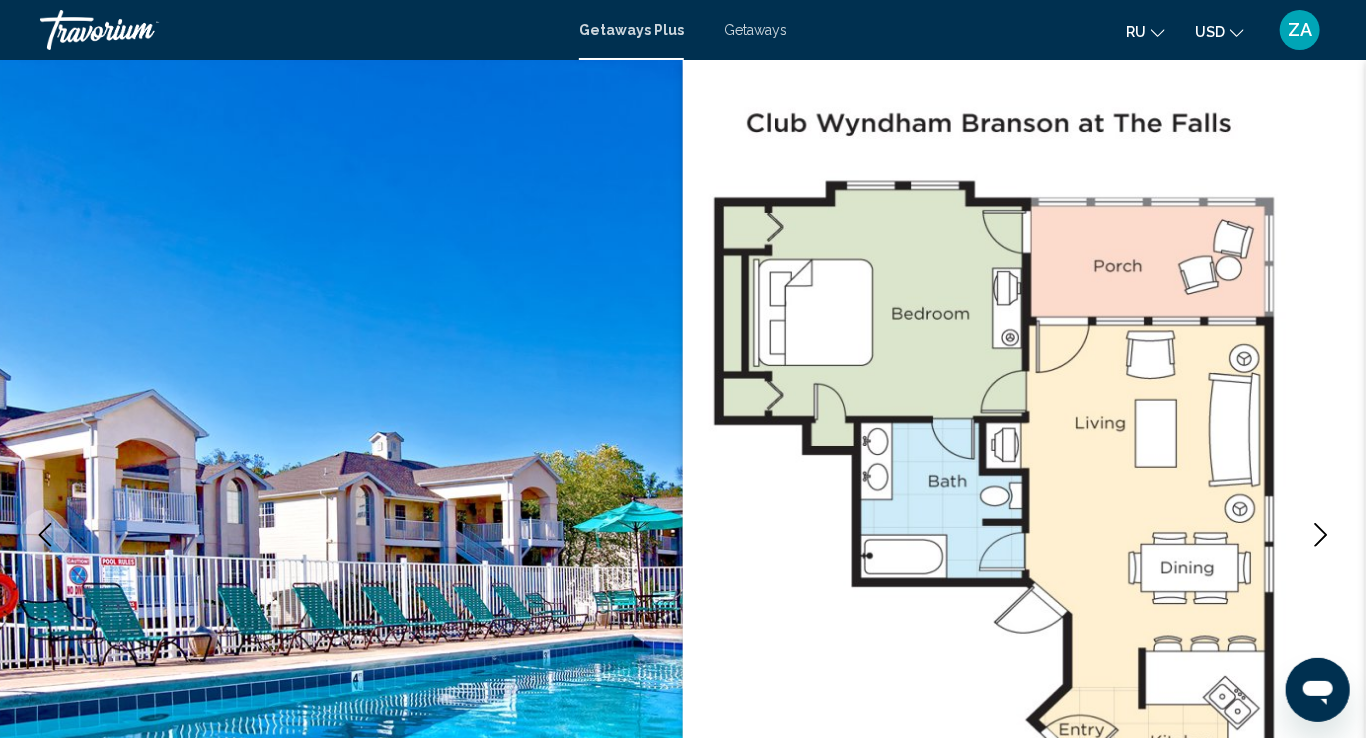 scroll, scrollTop: 0, scrollLeft: 0, axis: both 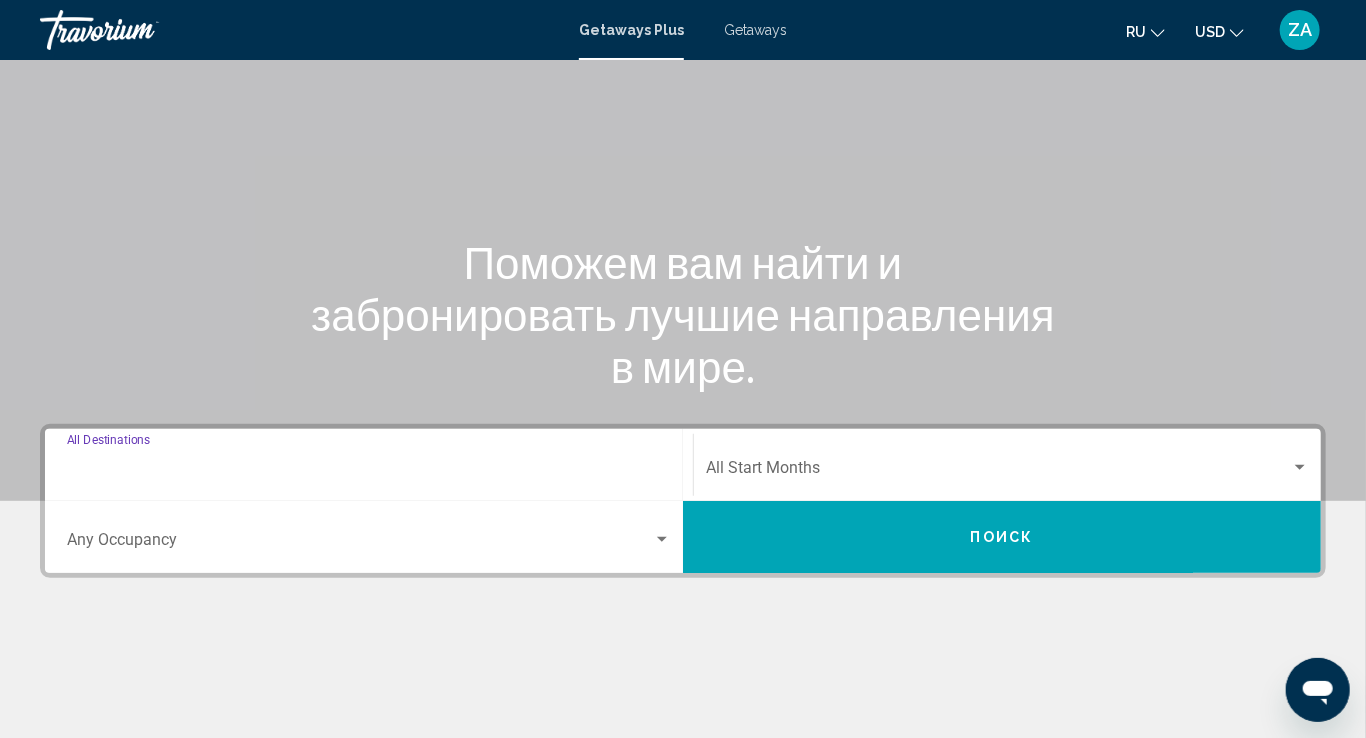 click on "Destination All Destinations" at bounding box center (369, 472) 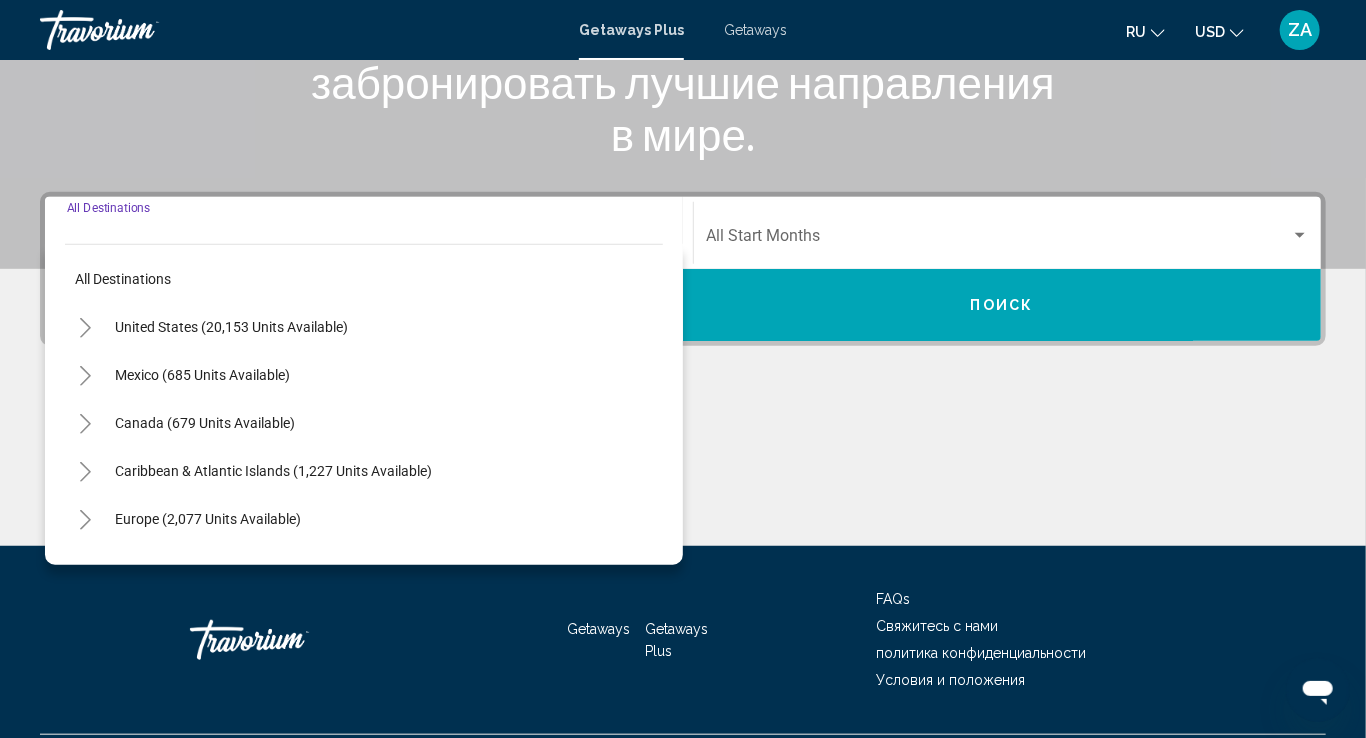 scroll, scrollTop: 382, scrollLeft: 0, axis: vertical 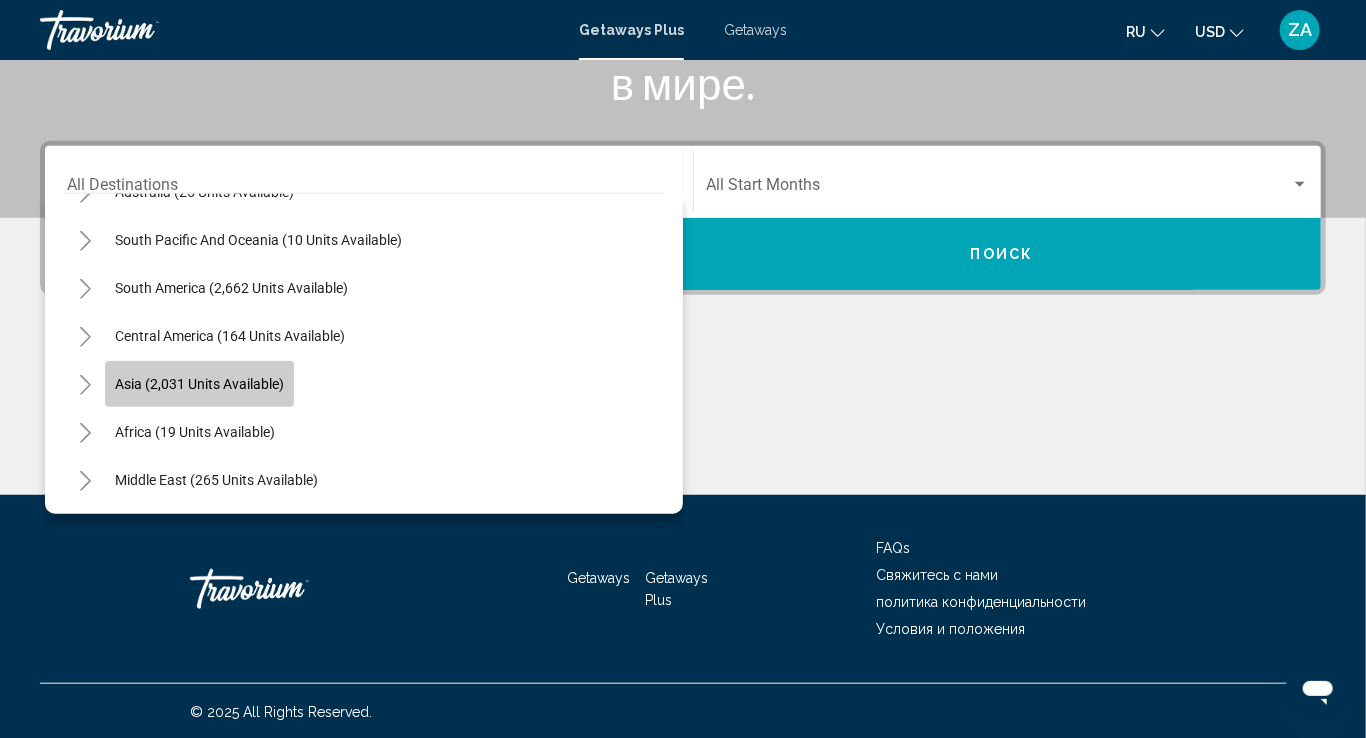 click on "Asia (2,031 units available)" 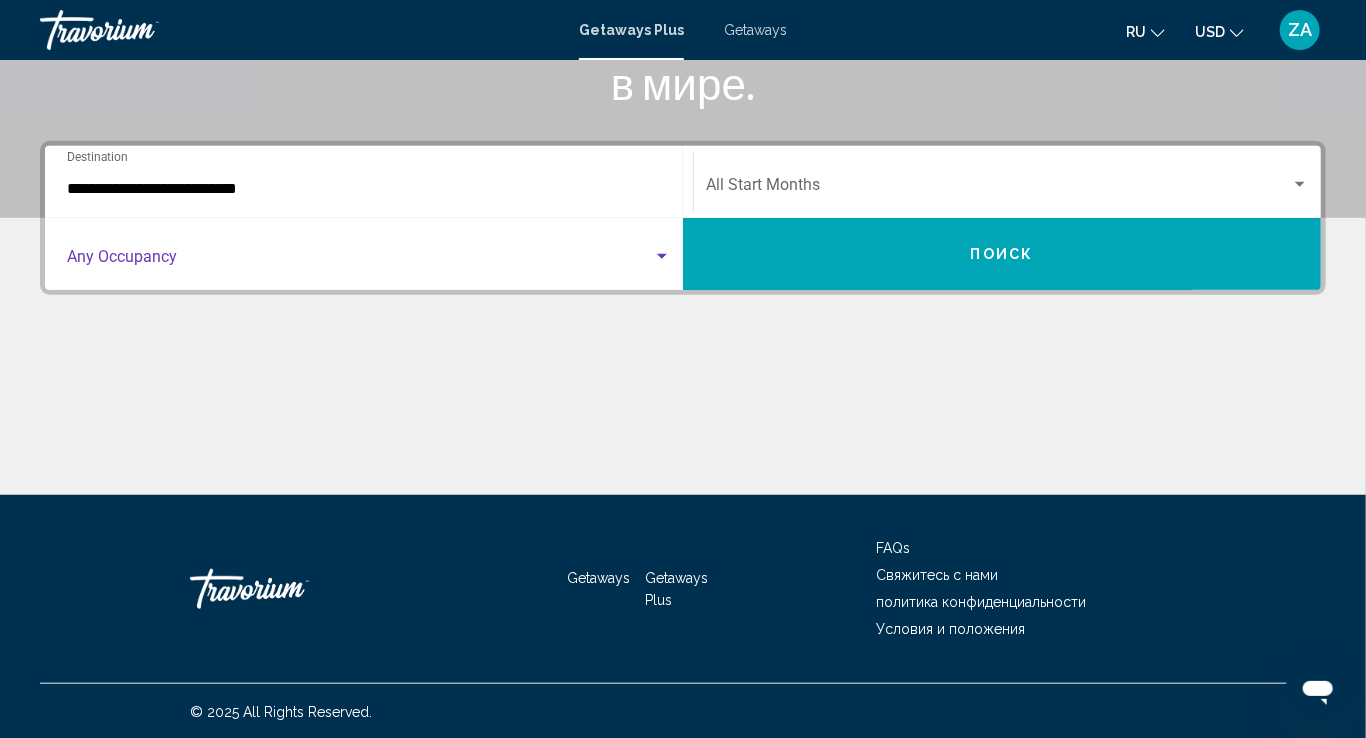 click at bounding box center [662, 257] 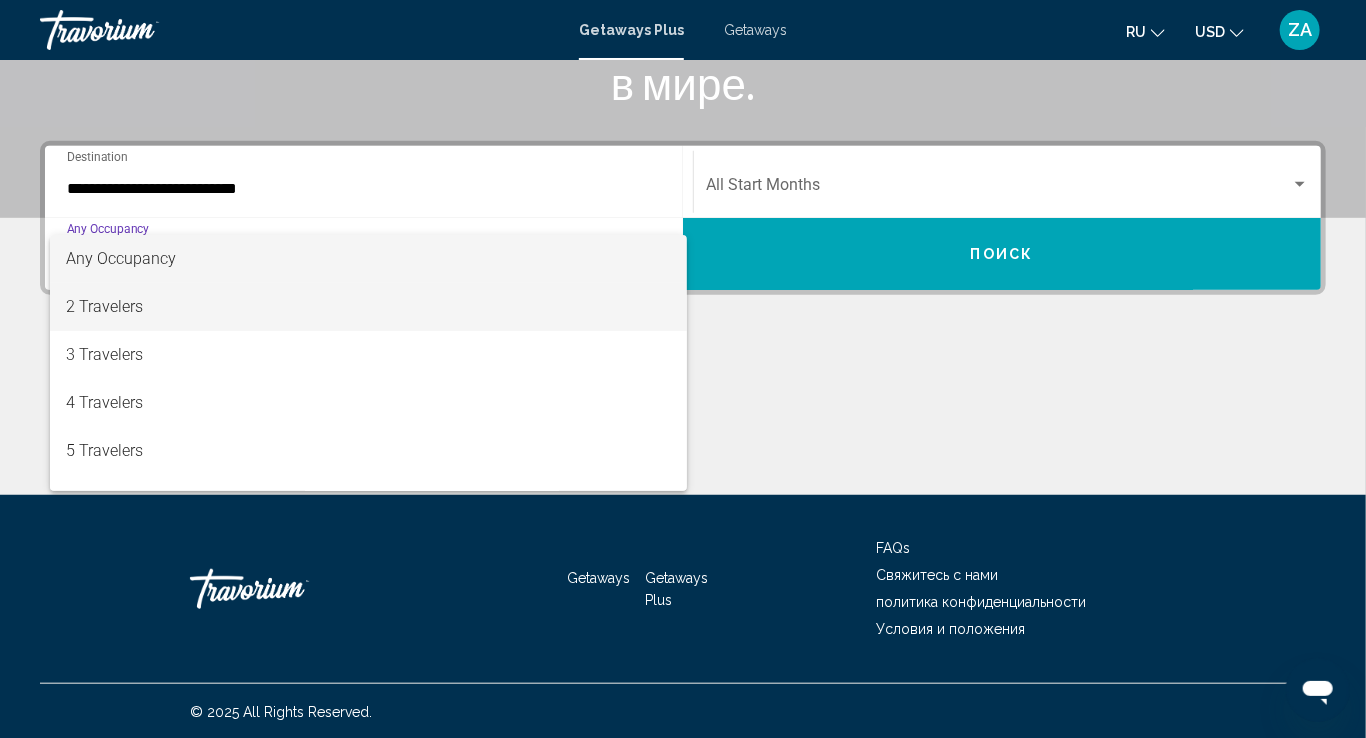 click on "2 Travelers" at bounding box center [368, 307] 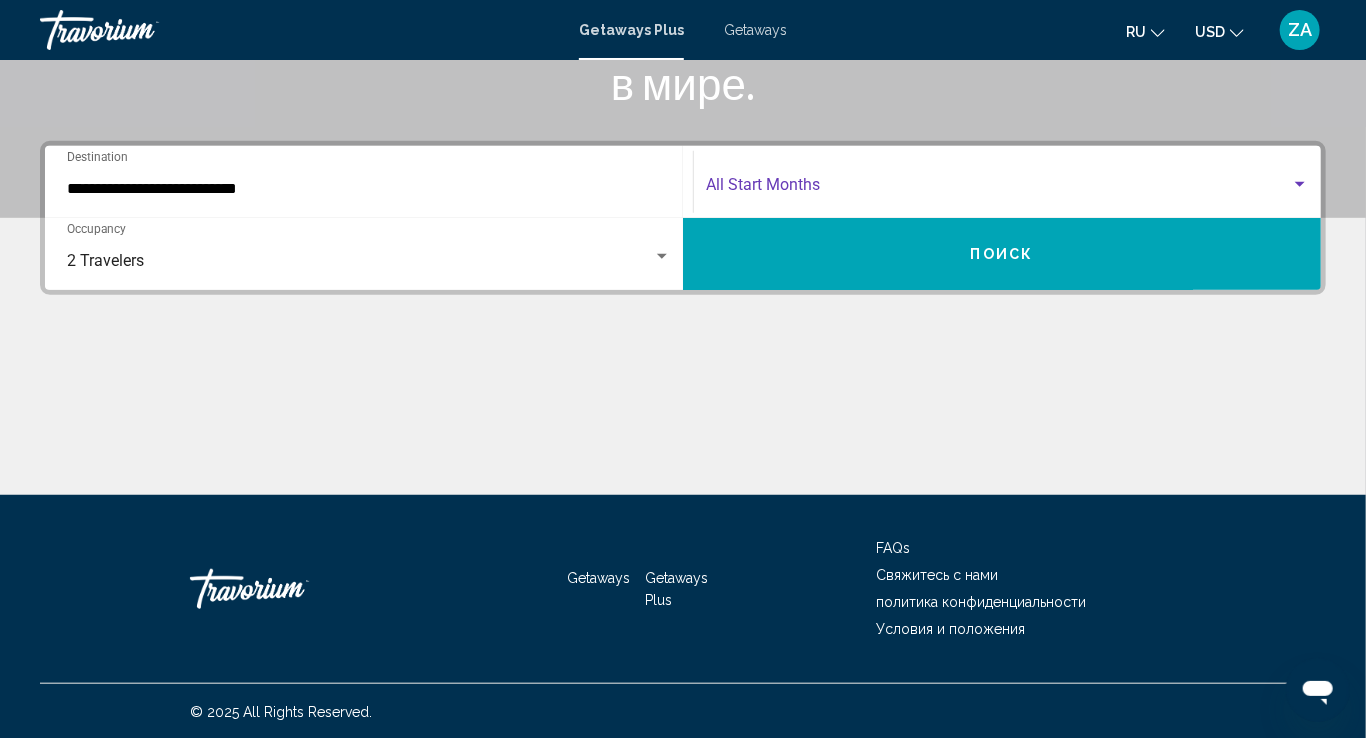 click at bounding box center [1007, 189] 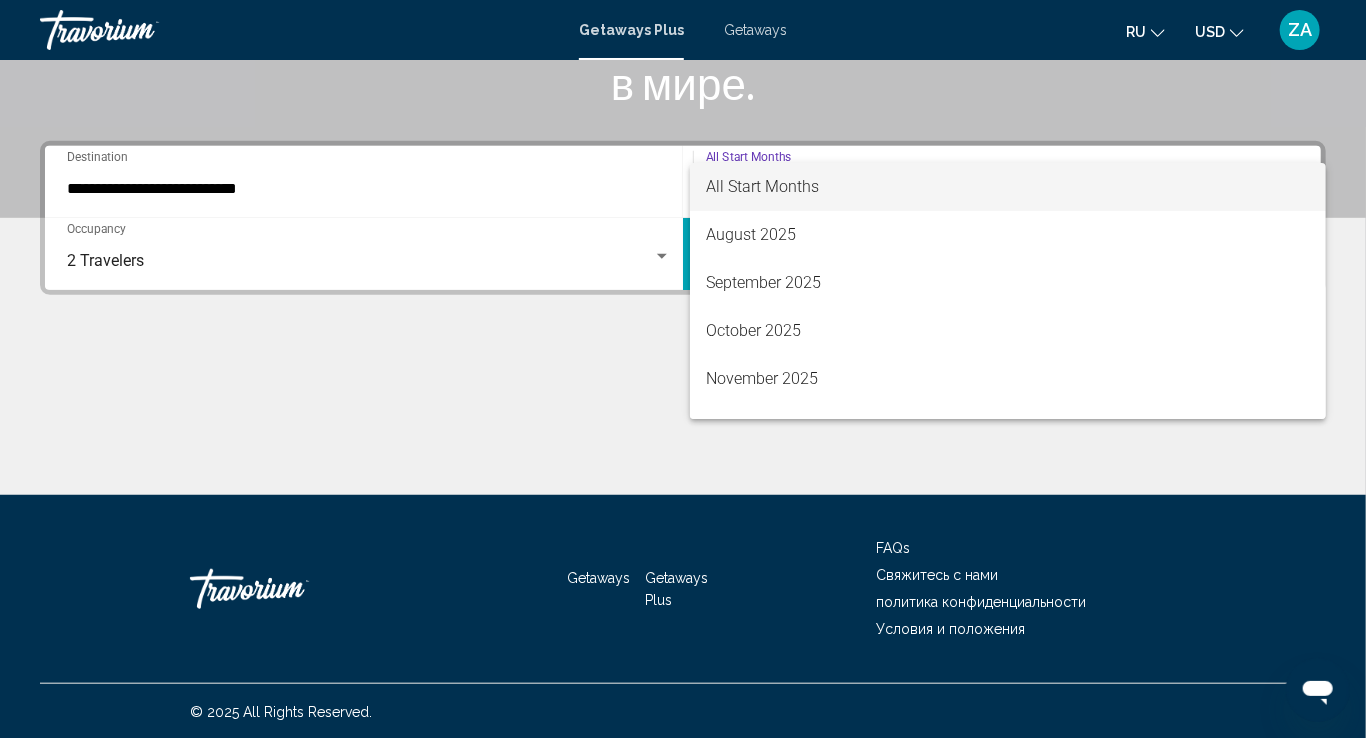 click at bounding box center (683, 369) 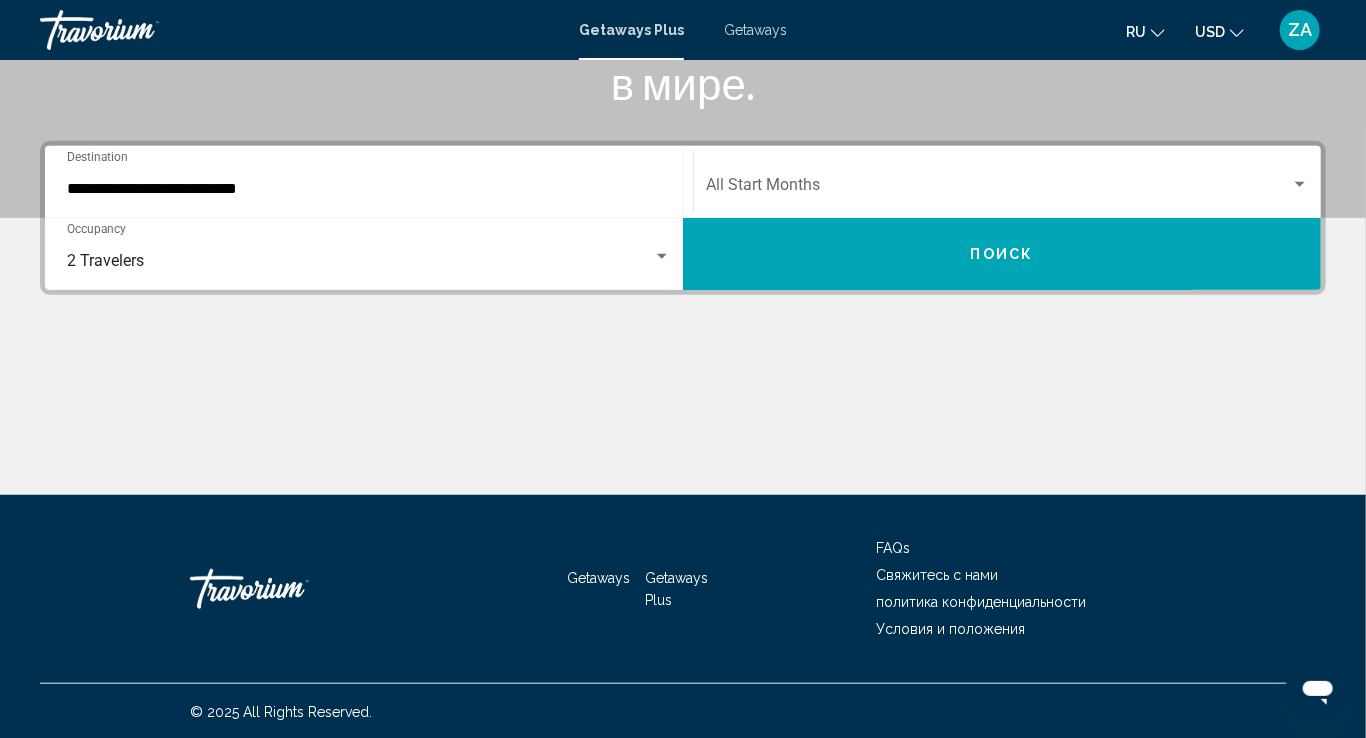 click on "Поиск" at bounding box center (1002, 254) 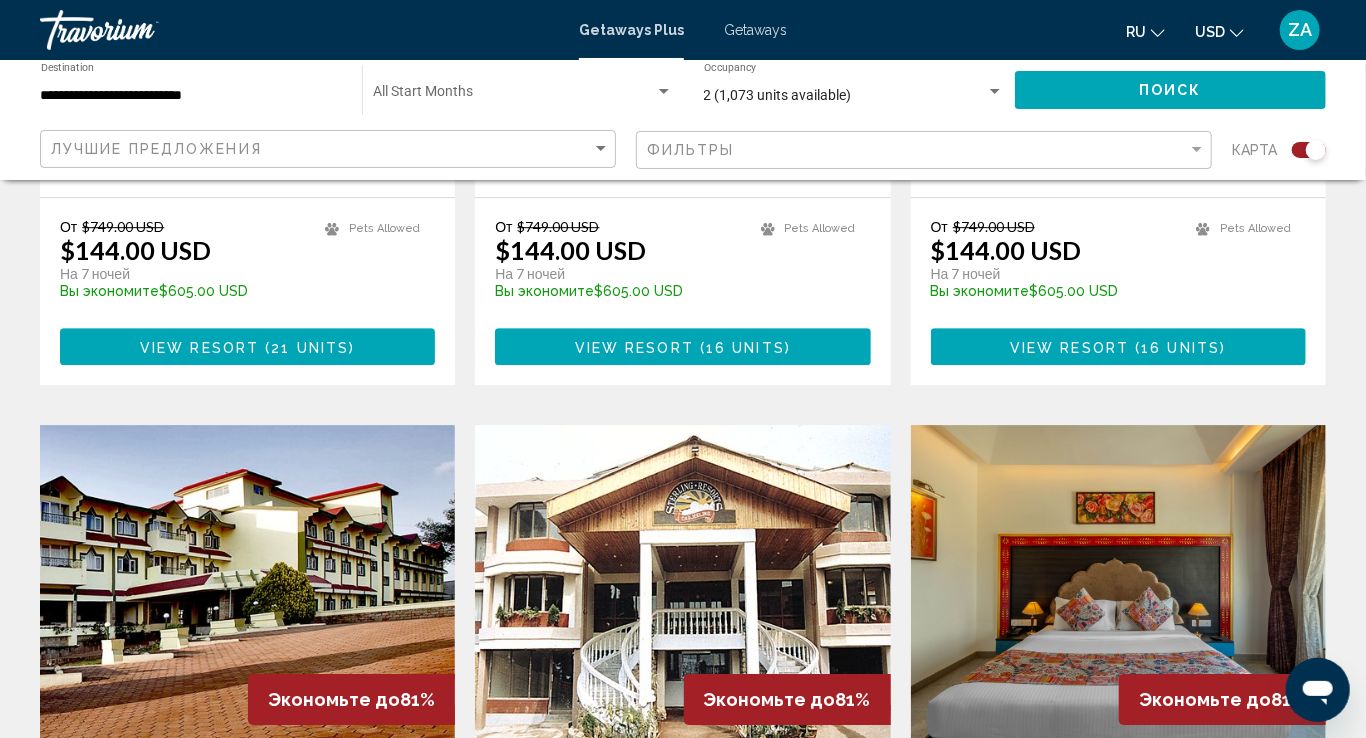 scroll, scrollTop: 3100, scrollLeft: 0, axis: vertical 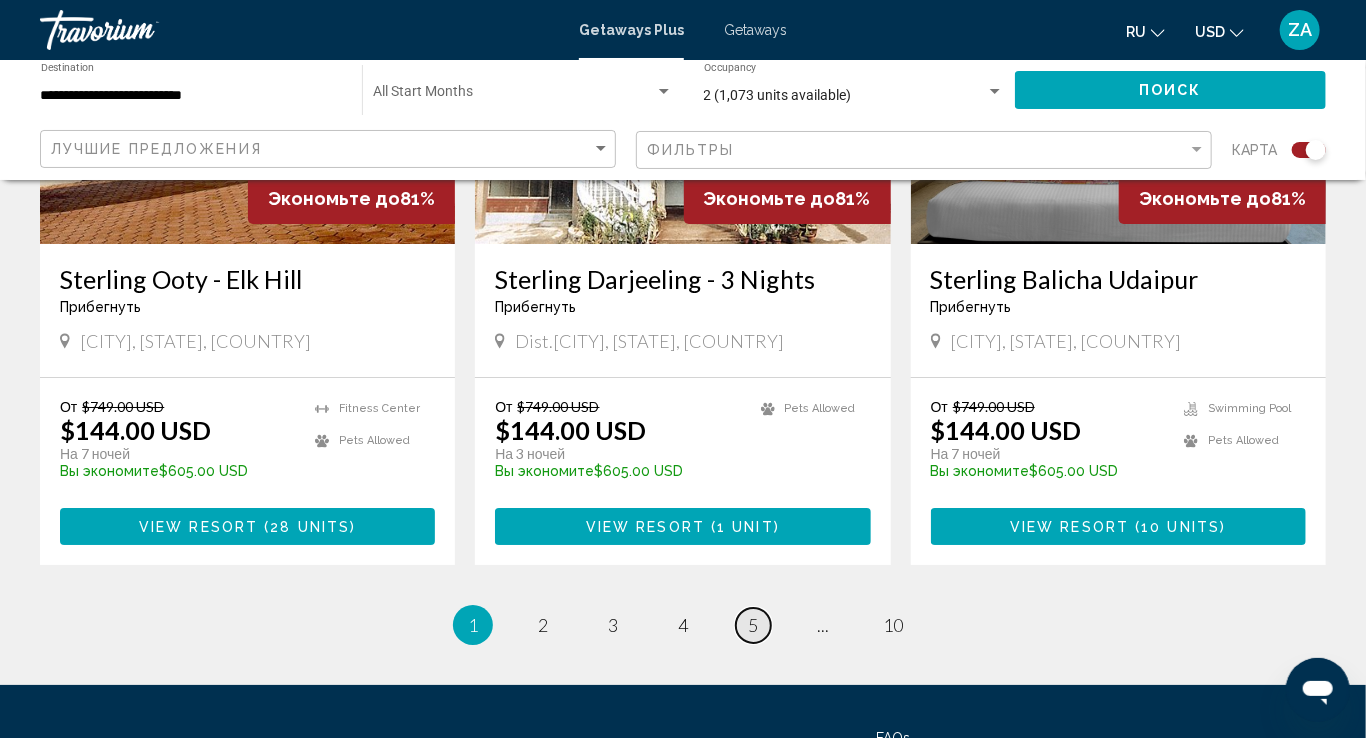 click on "5" at bounding box center [753, 625] 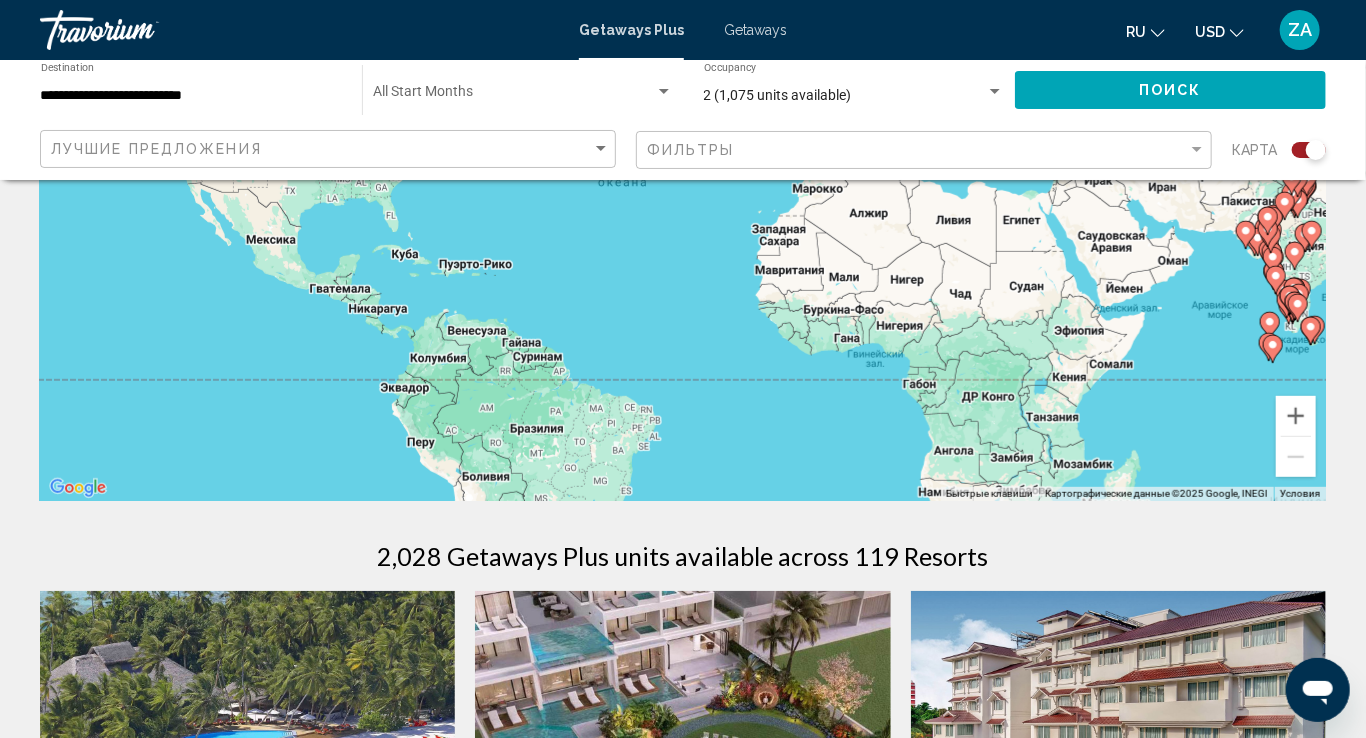 scroll, scrollTop: 0, scrollLeft: 0, axis: both 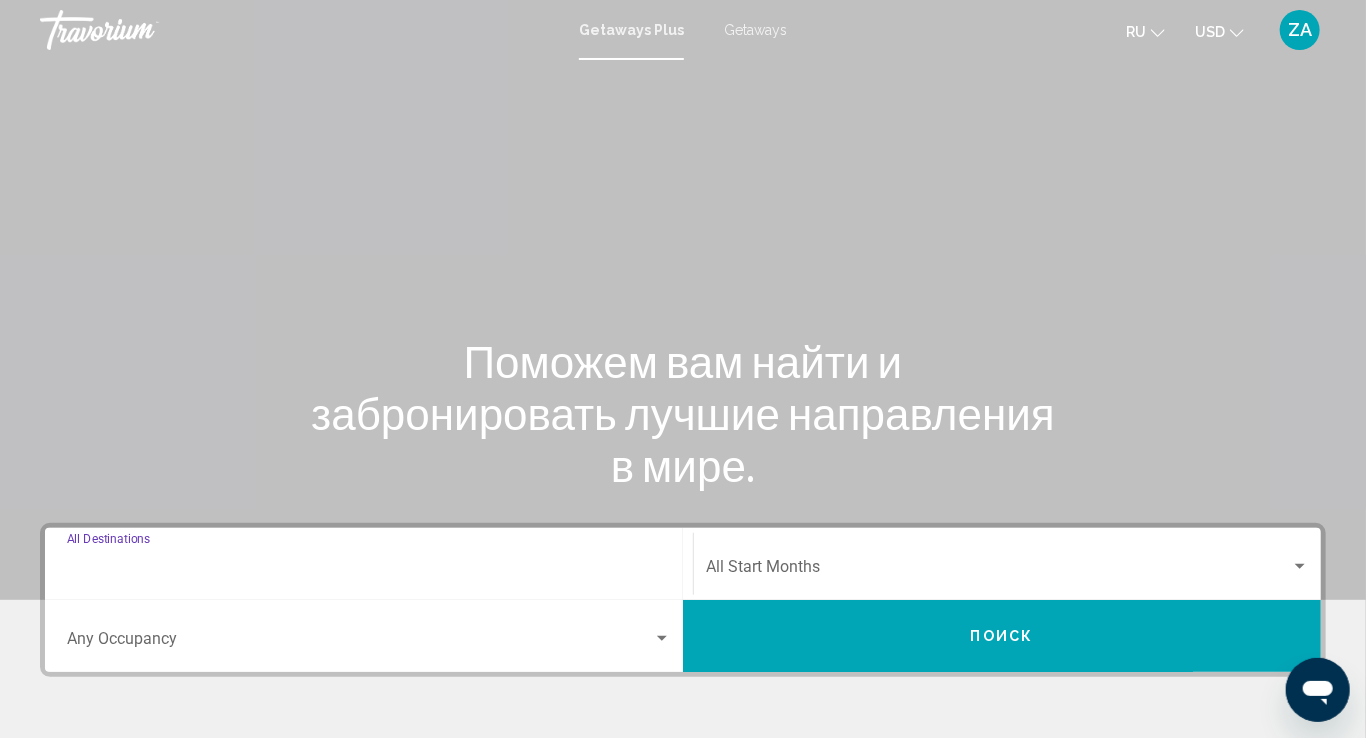 click on "Destination All Destinations" at bounding box center (369, 571) 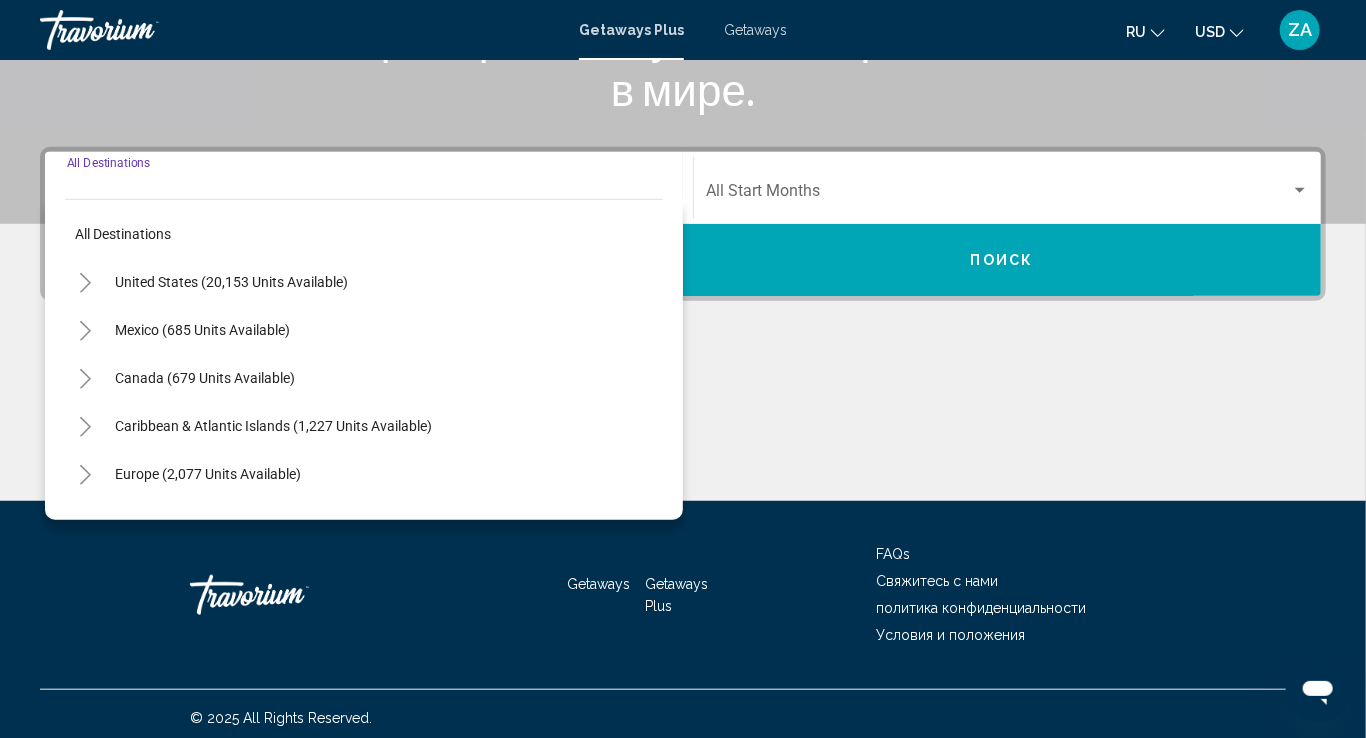scroll, scrollTop: 382, scrollLeft: 0, axis: vertical 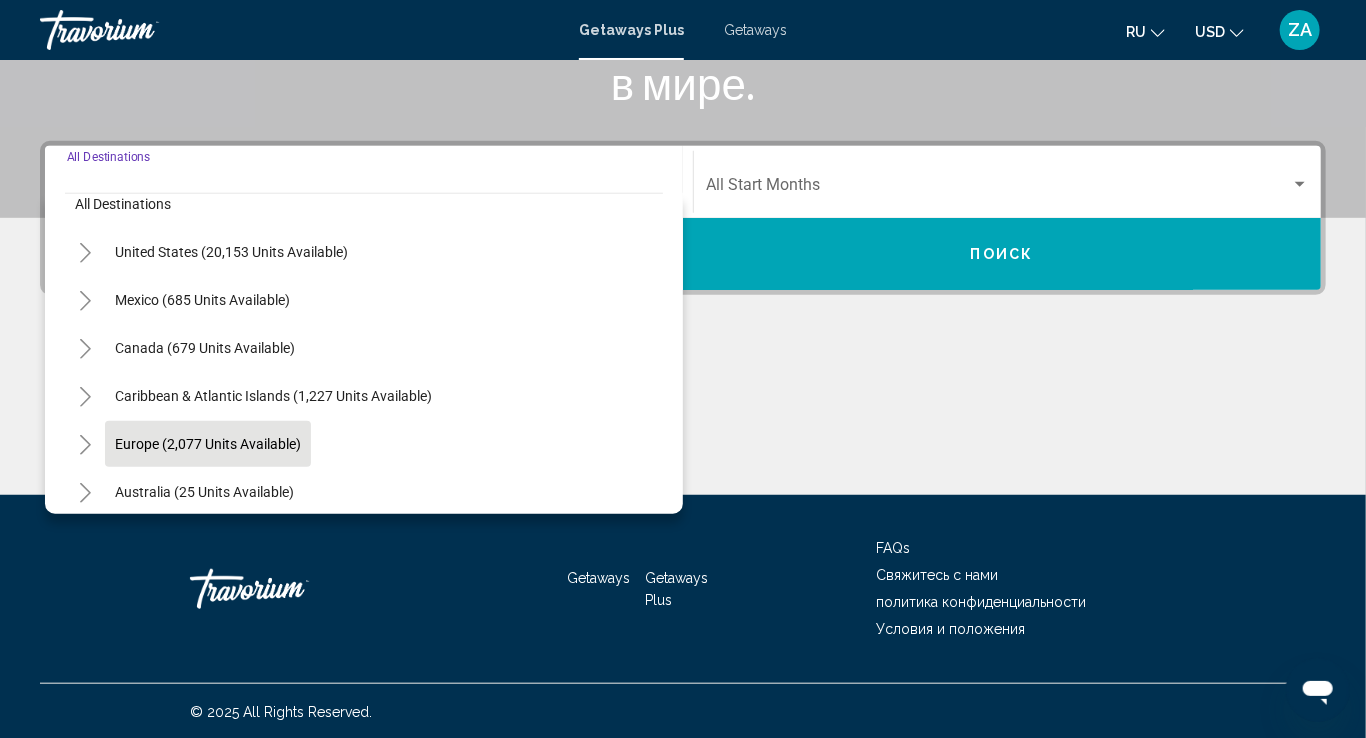 click on "Europe (2,077 units available)" at bounding box center (204, 492) 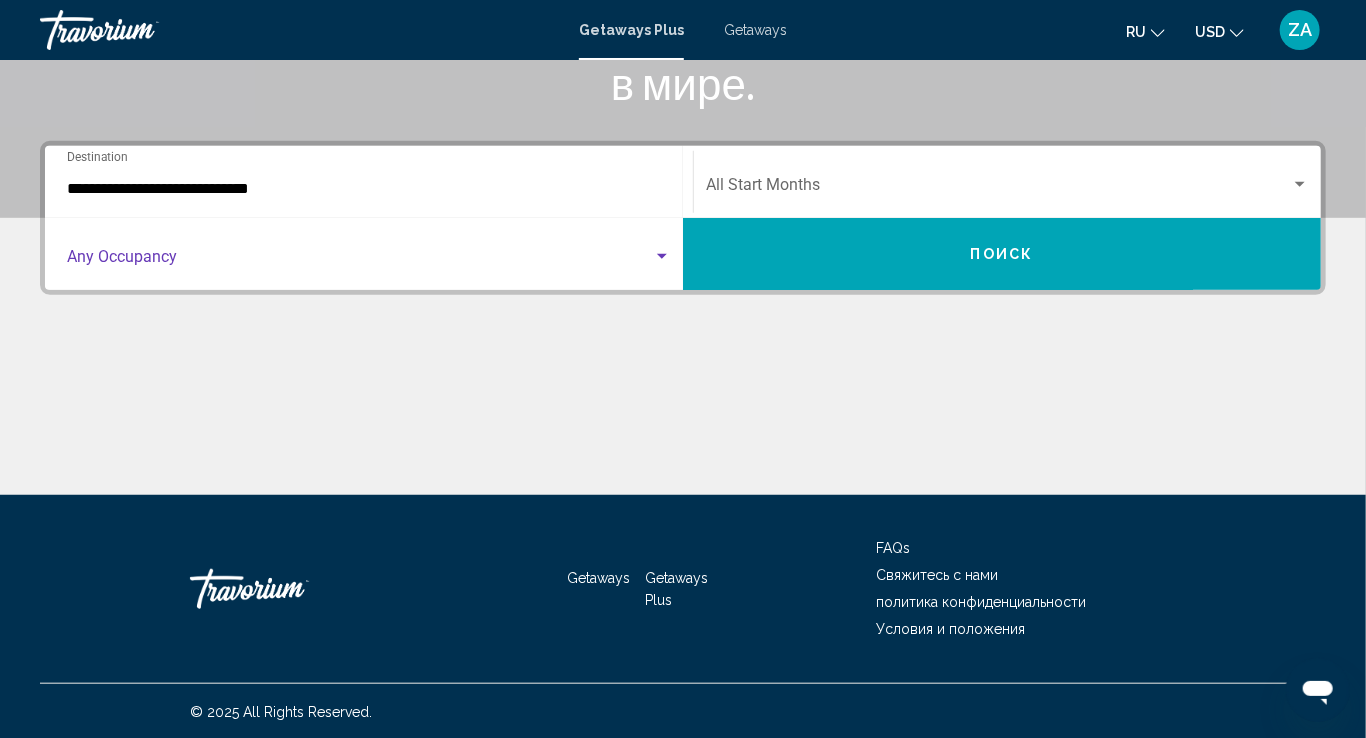 click at bounding box center (662, 257) 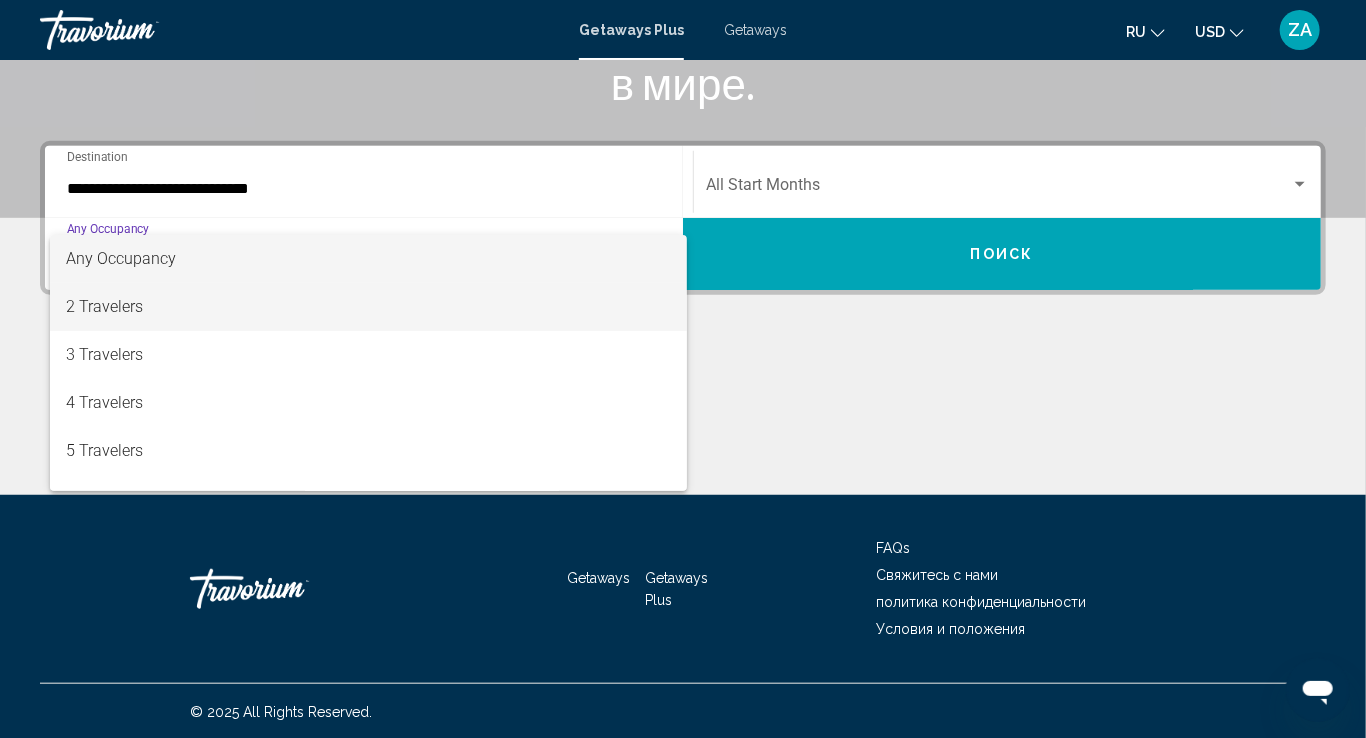 click on "2 Travelers" at bounding box center (368, 307) 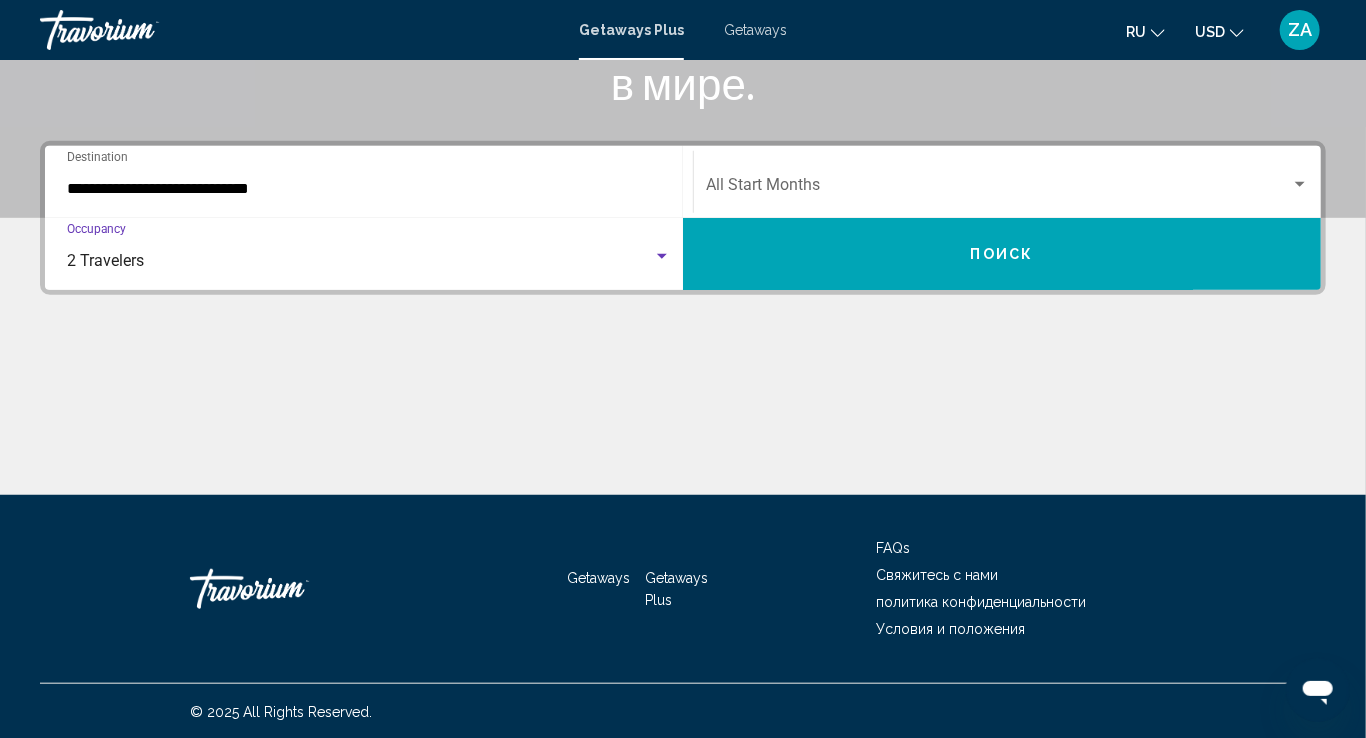click on "Поиск" at bounding box center [1002, 254] 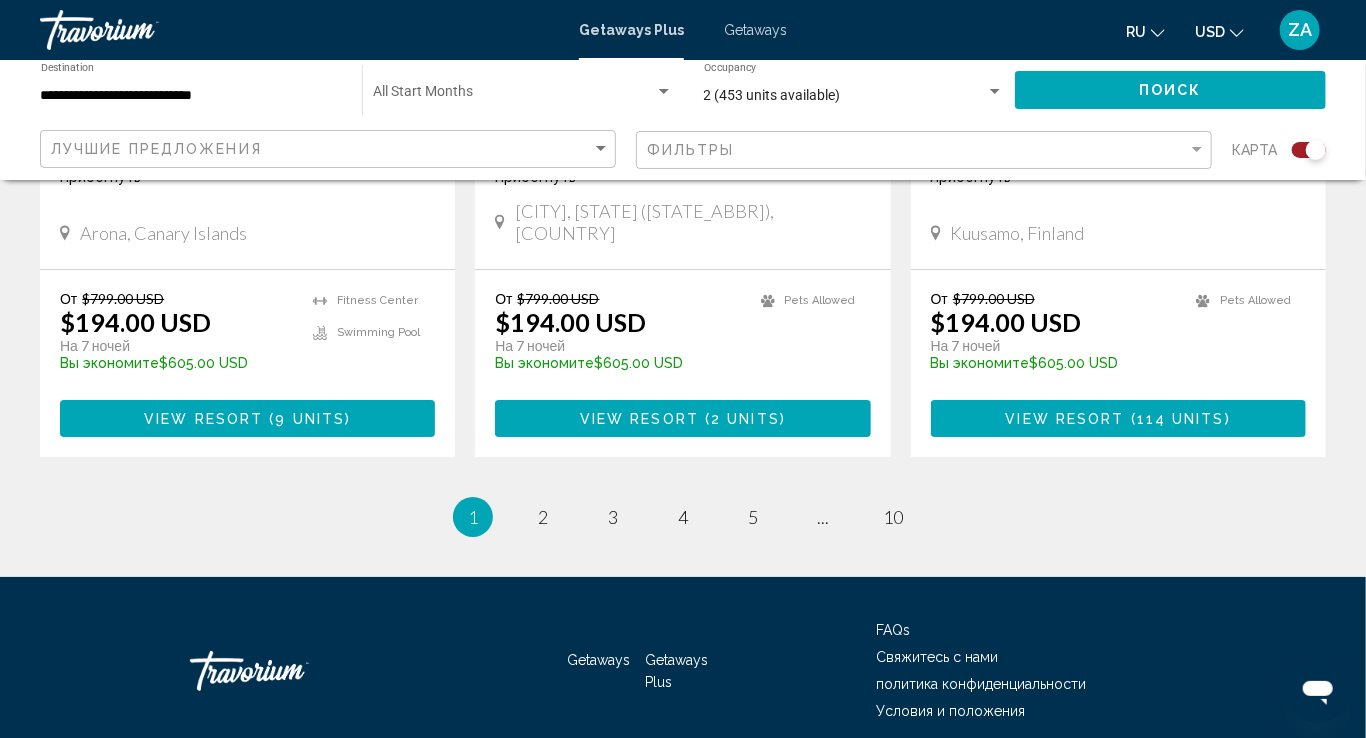 scroll, scrollTop: 3200, scrollLeft: 0, axis: vertical 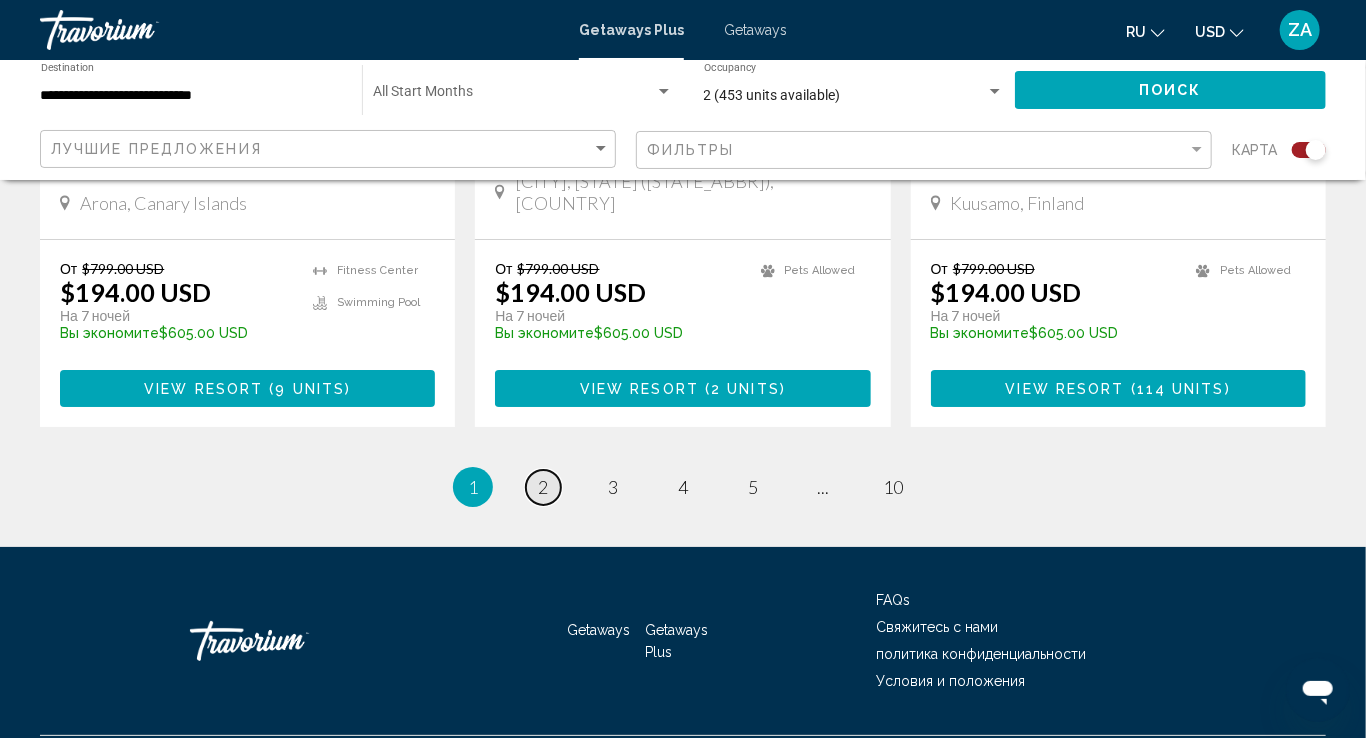 click on "page  2" at bounding box center [543, 487] 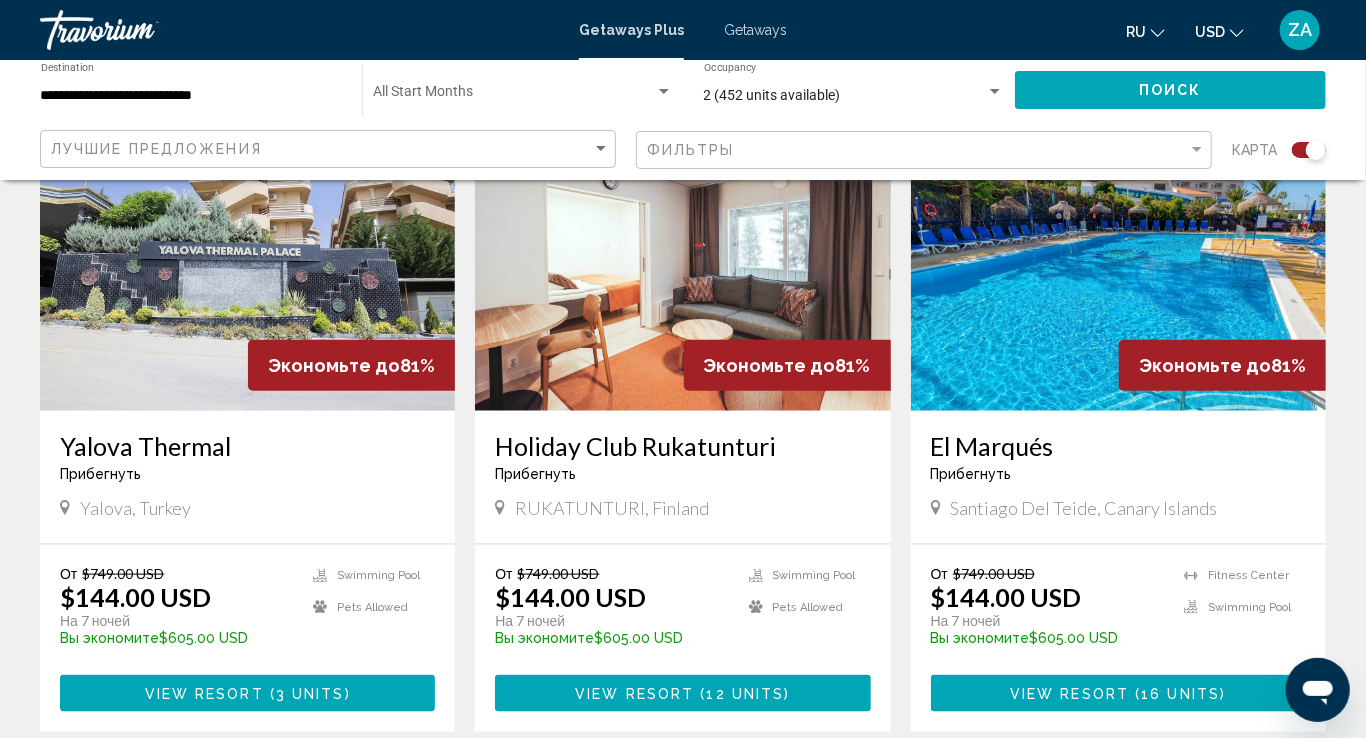 scroll, scrollTop: 800, scrollLeft: 0, axis: vertical 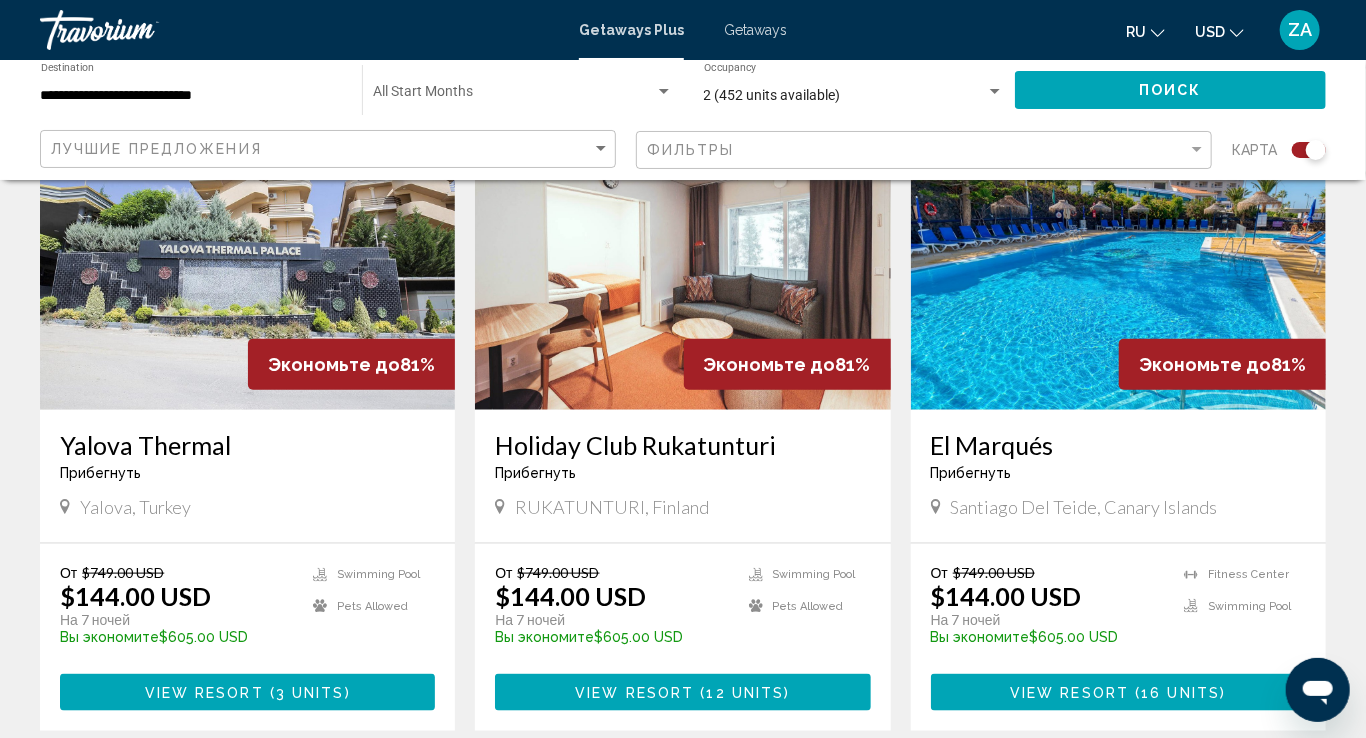 click at bounding box center [247, 250] 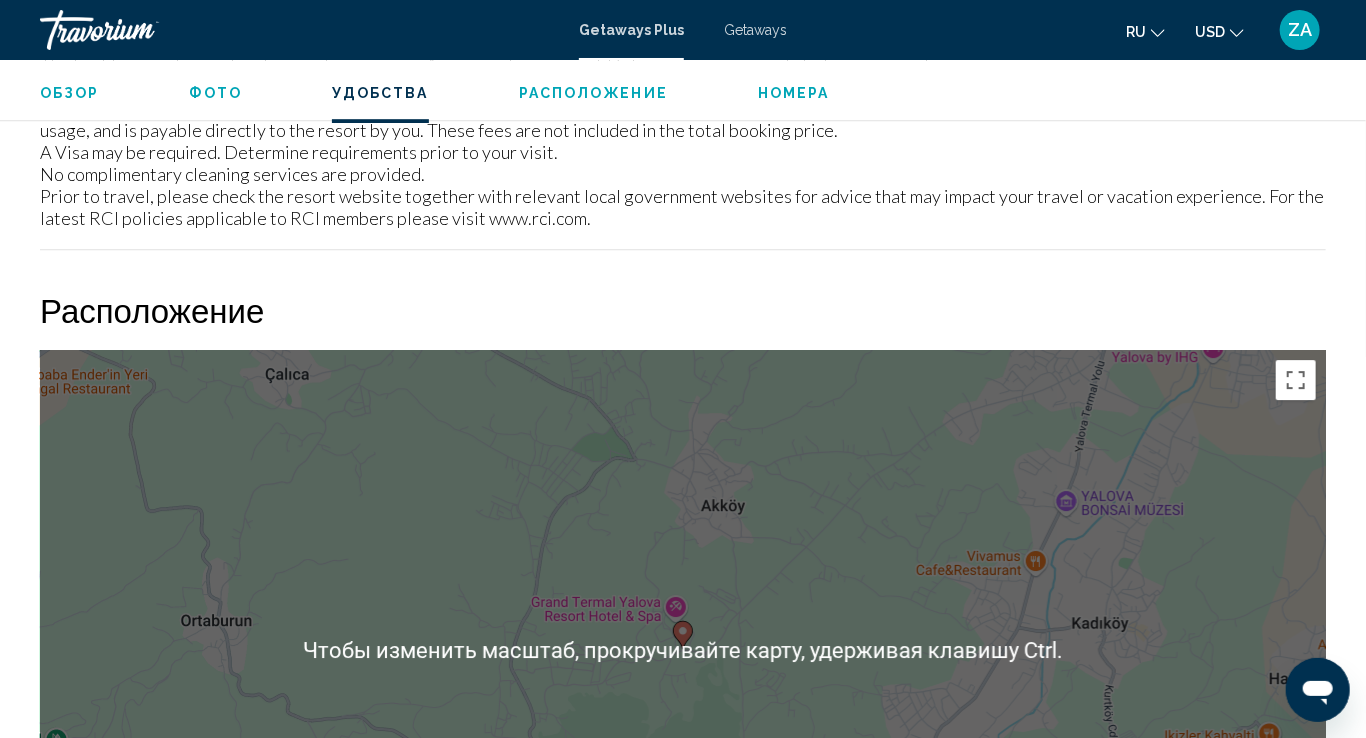 scroll, scrollTop: 2665, scrollLeft: 0, axis: vertical 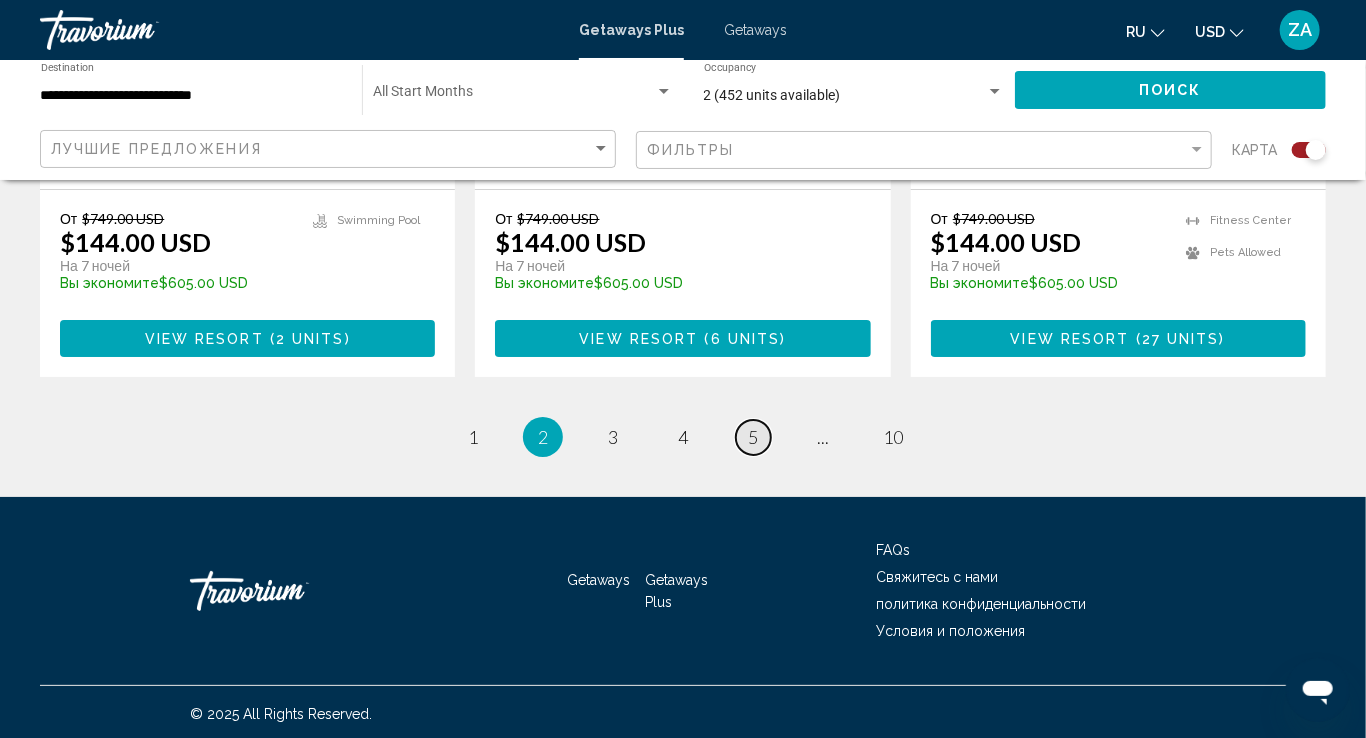 click on "page  5" at bounding box center [753, 437] 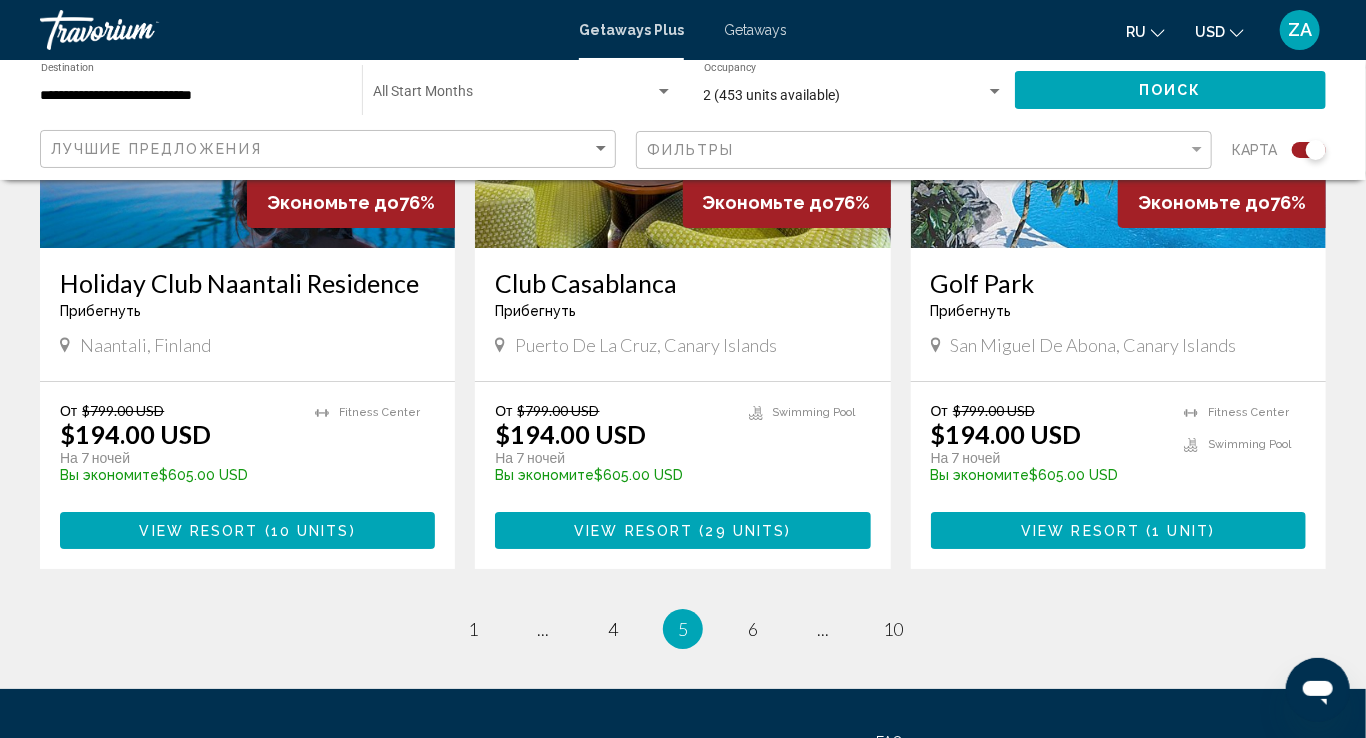 scroll, scrollTop: 3246, scrollLeft: 0, axis: vertical 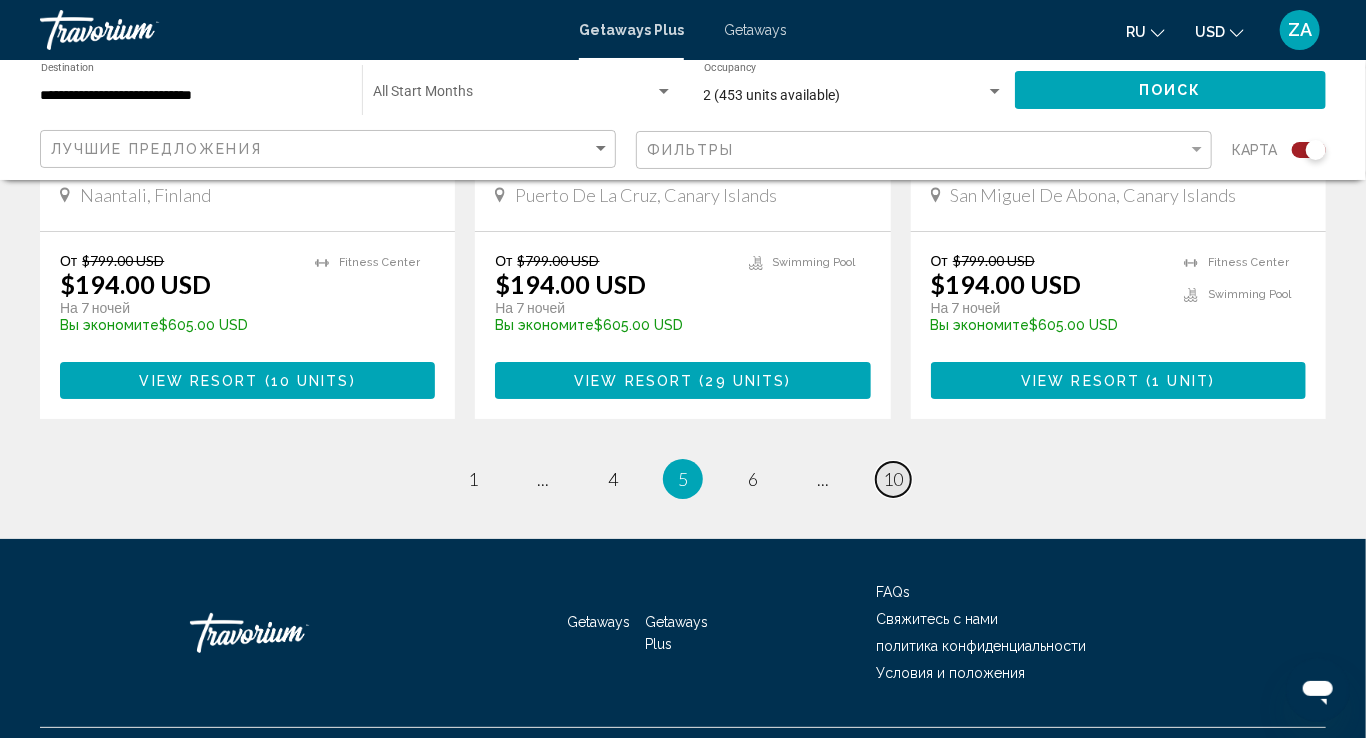 click on "page  10" at bounding box center [893, 479] 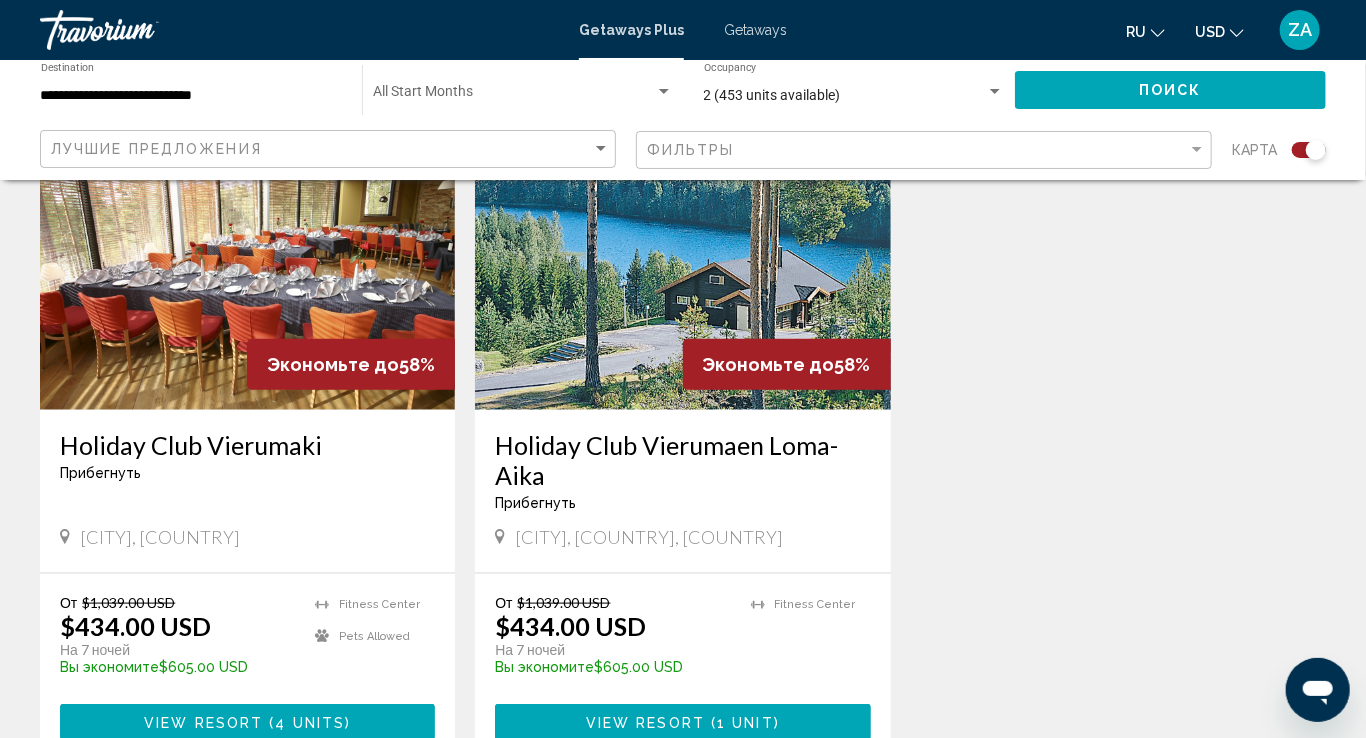 scroll, scrollTop: 999, scrollLeft: 0, axis: vertical 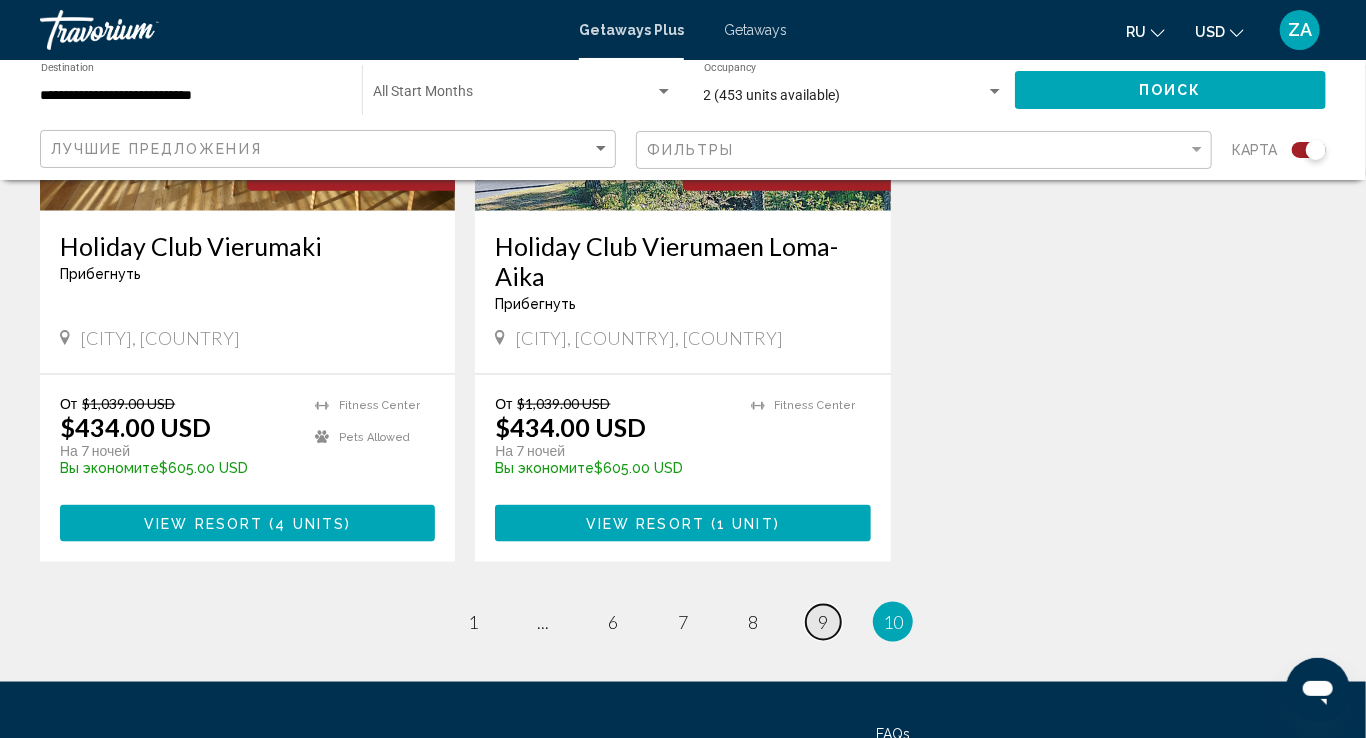 click on "9" at bounding box center [823, 622] 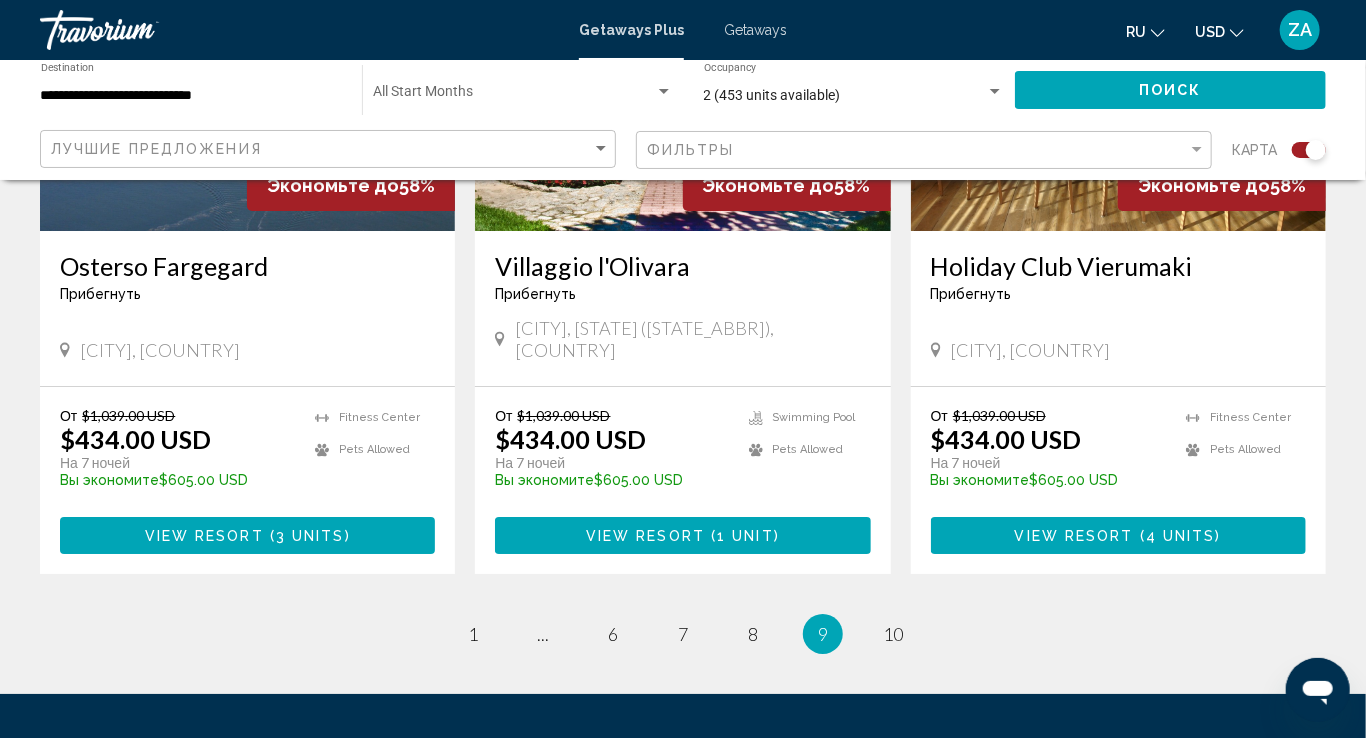 scroll, scrollTop: 3046, scrollLeft: 0, axis: vertical 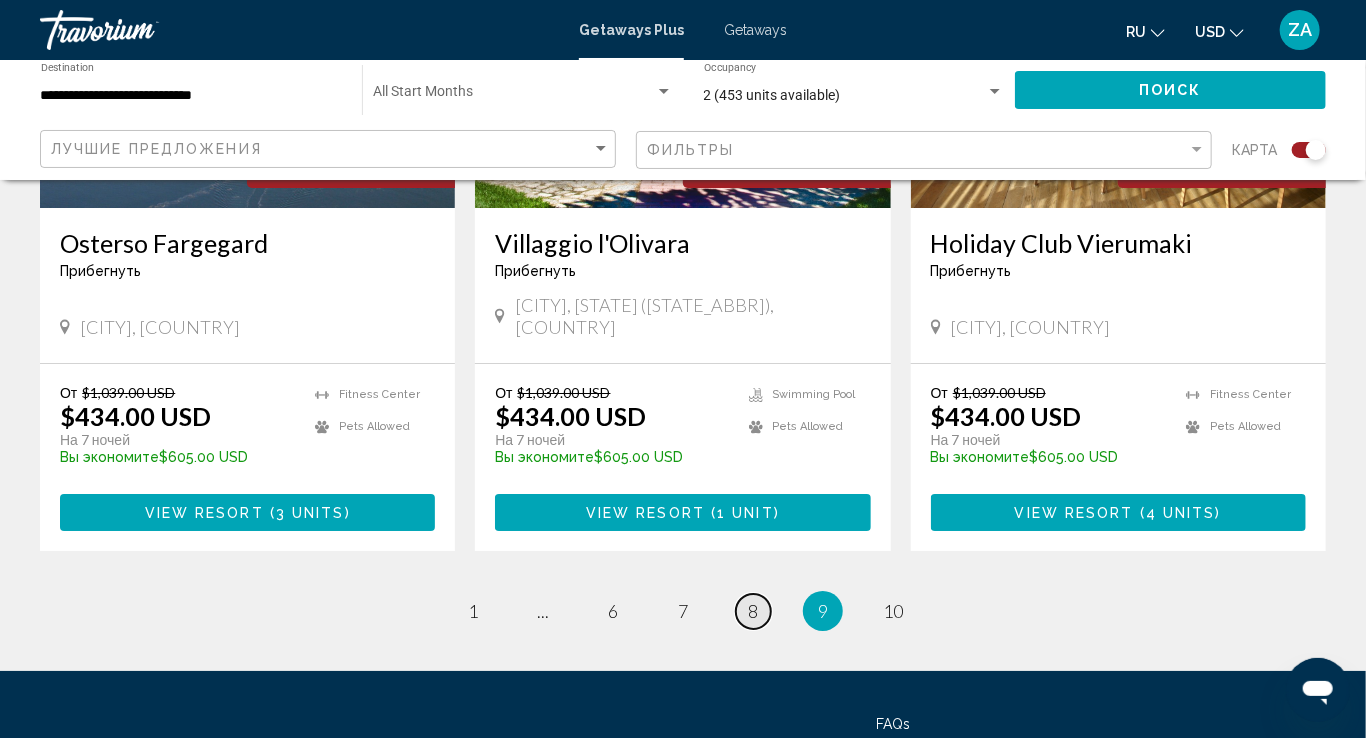 click on "page  8" at bounding box center [753, 611] 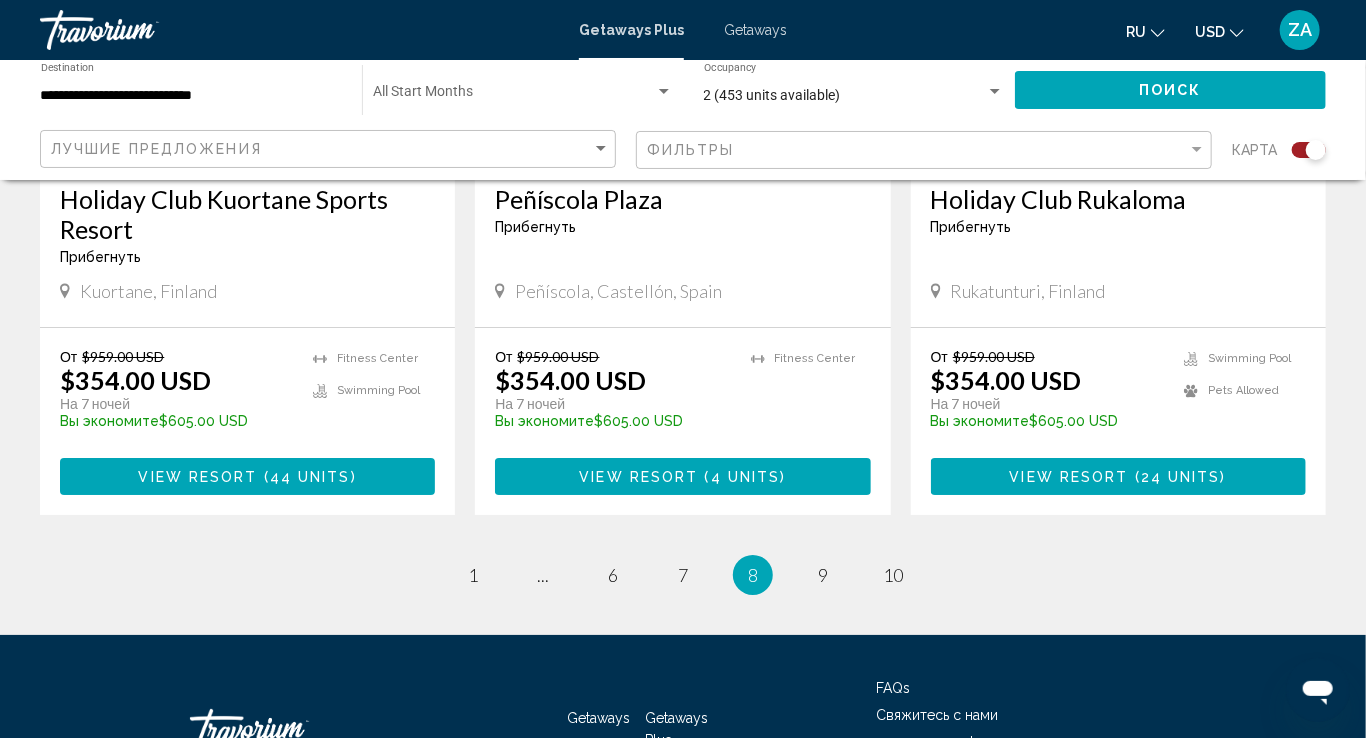 scroll, scrollTop: 3228, scrollLeft: 0, axis: vertical 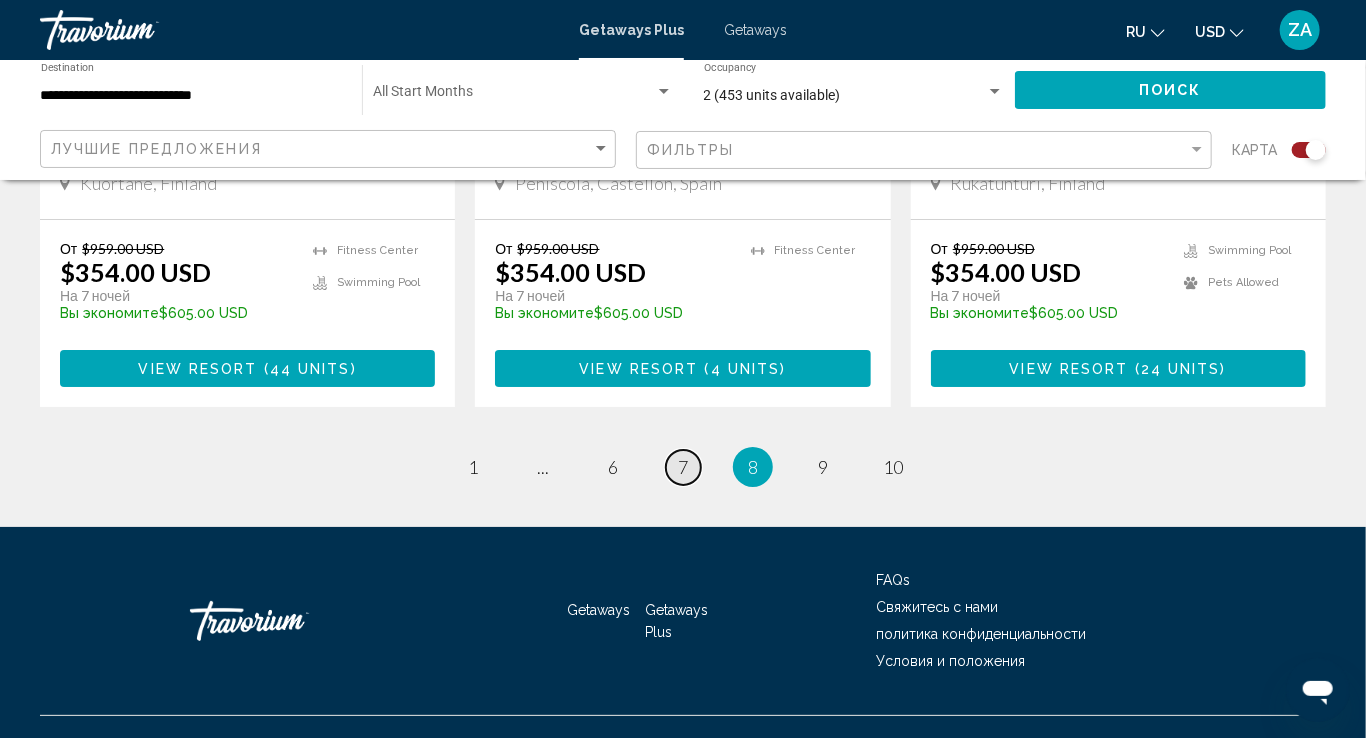 click on "page  7" at bounding box center (683, 467) 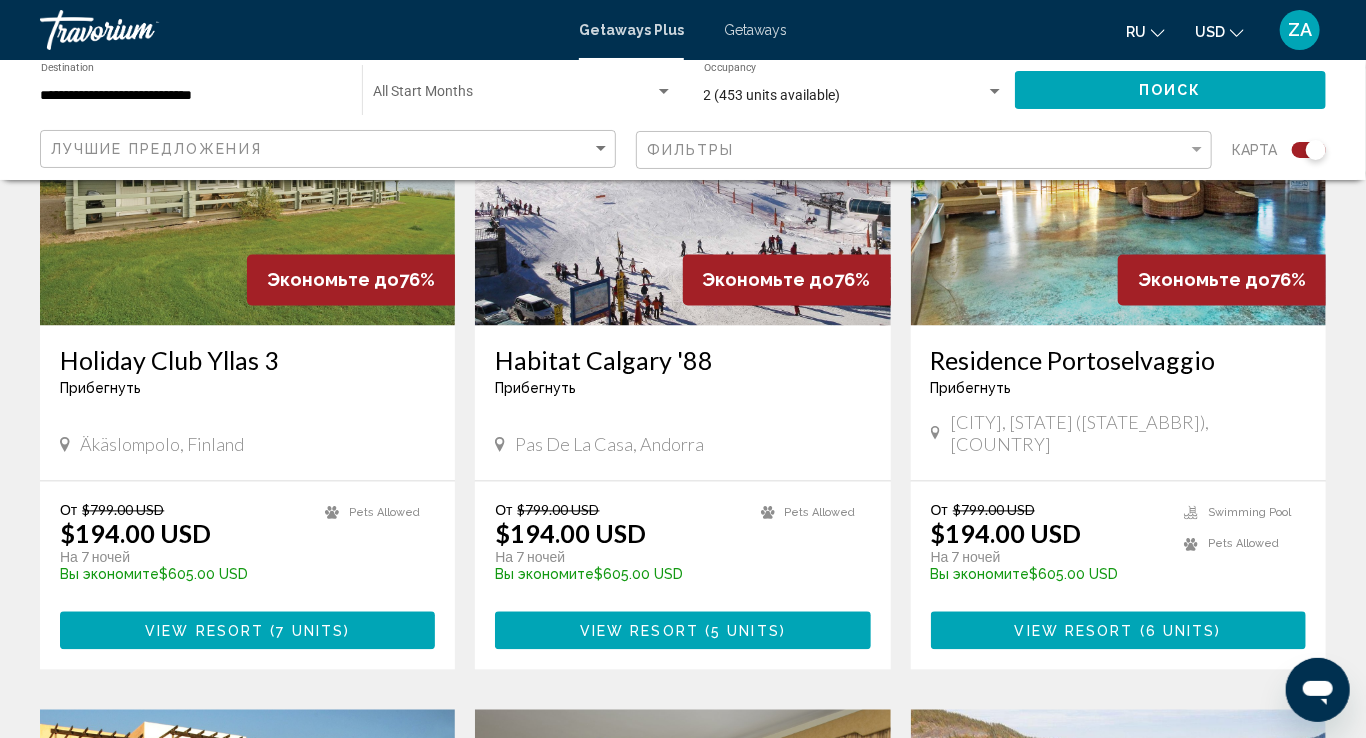 scroll, scrollTop: 1600, scrollLeft: 0, axis: vertical 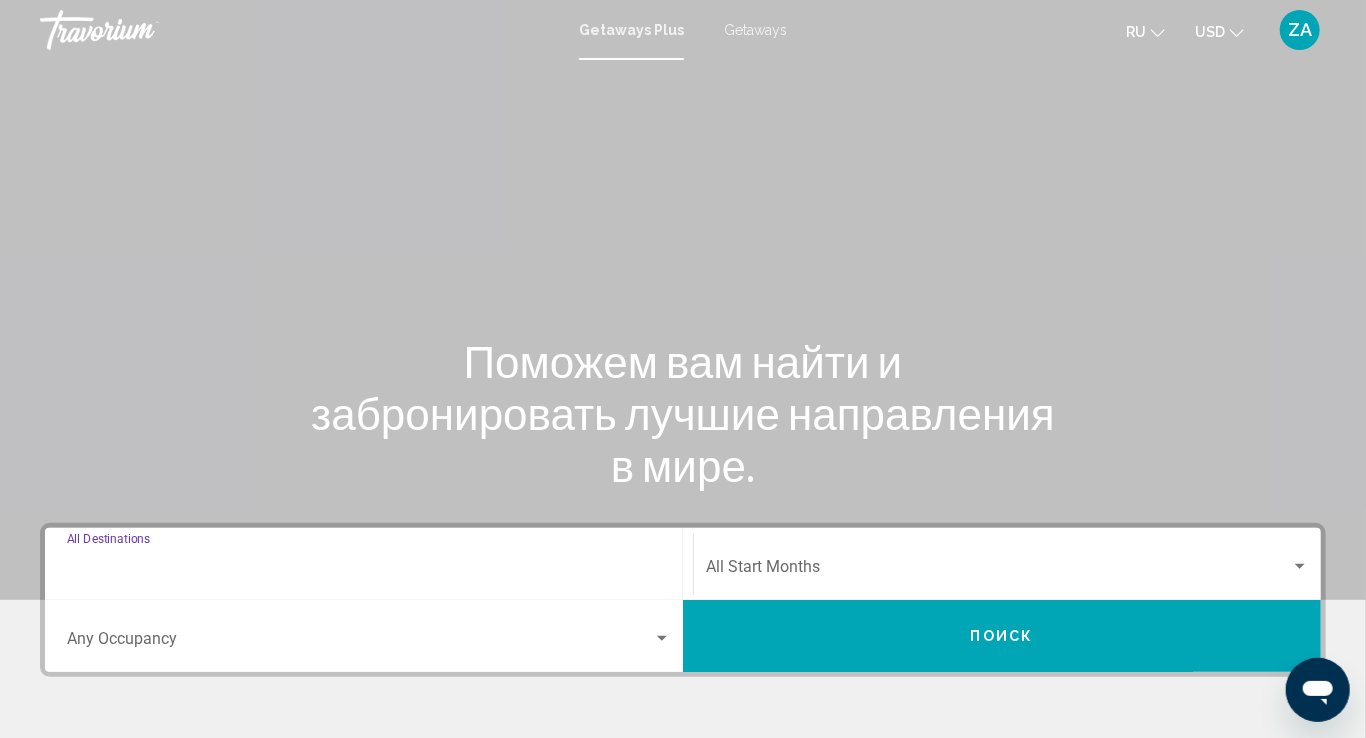 click on "Destination All Destinations" at bounding box center (369, 571) 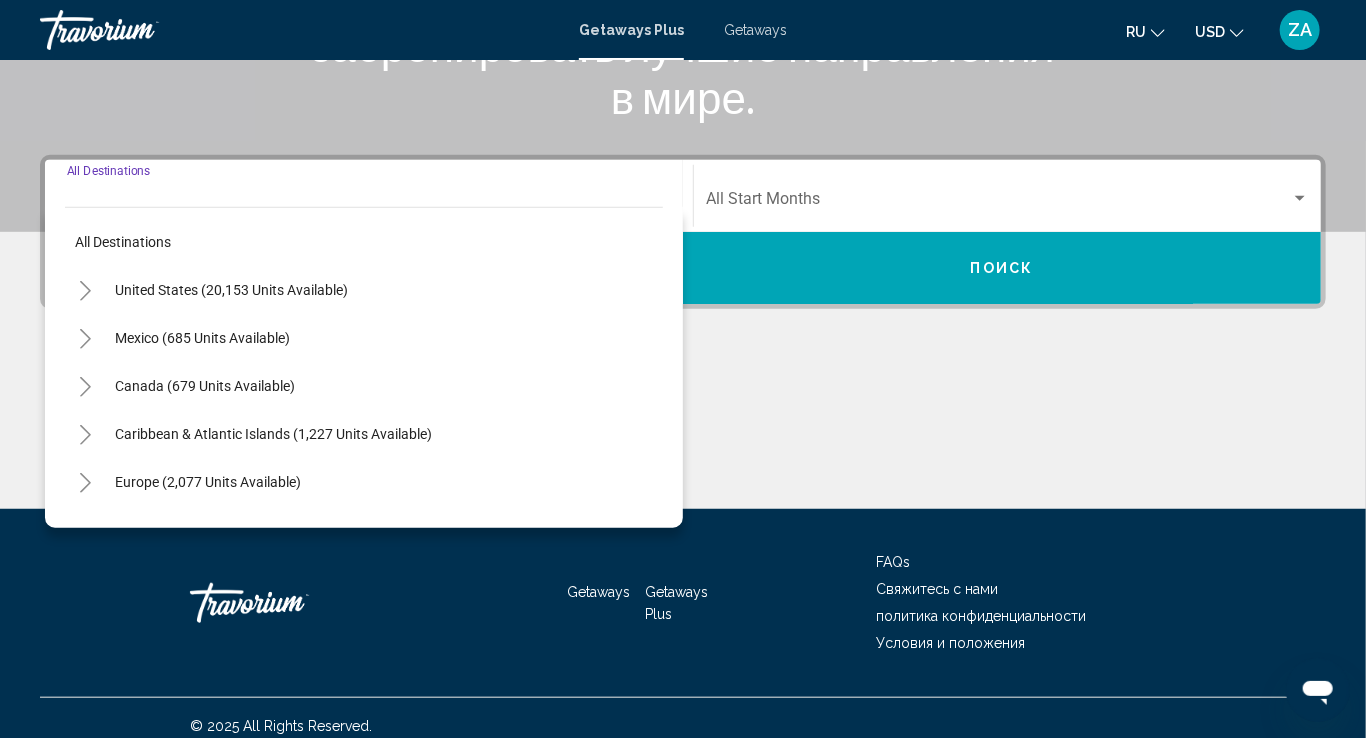 scroll, scrollTop: 382, scrollLeft: 0, axis: vertical 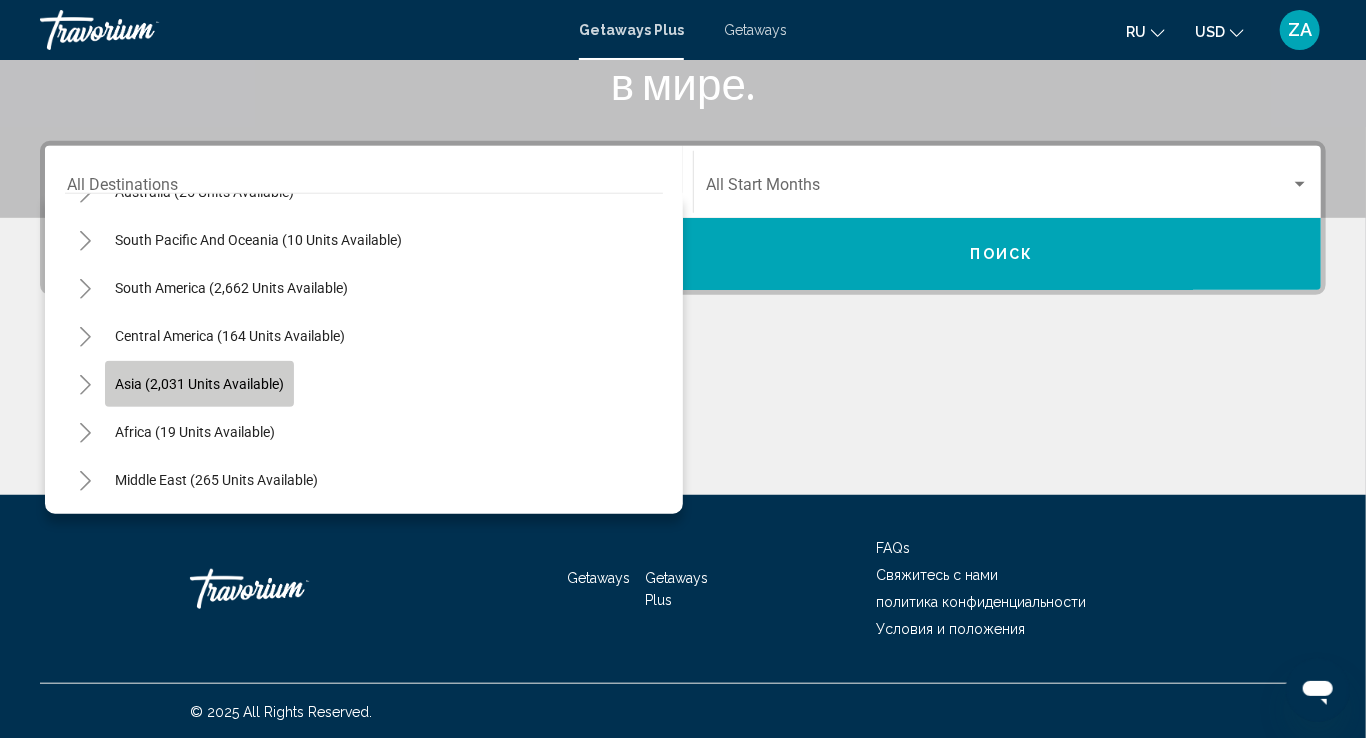 click on "Asia (2,031 units available)" 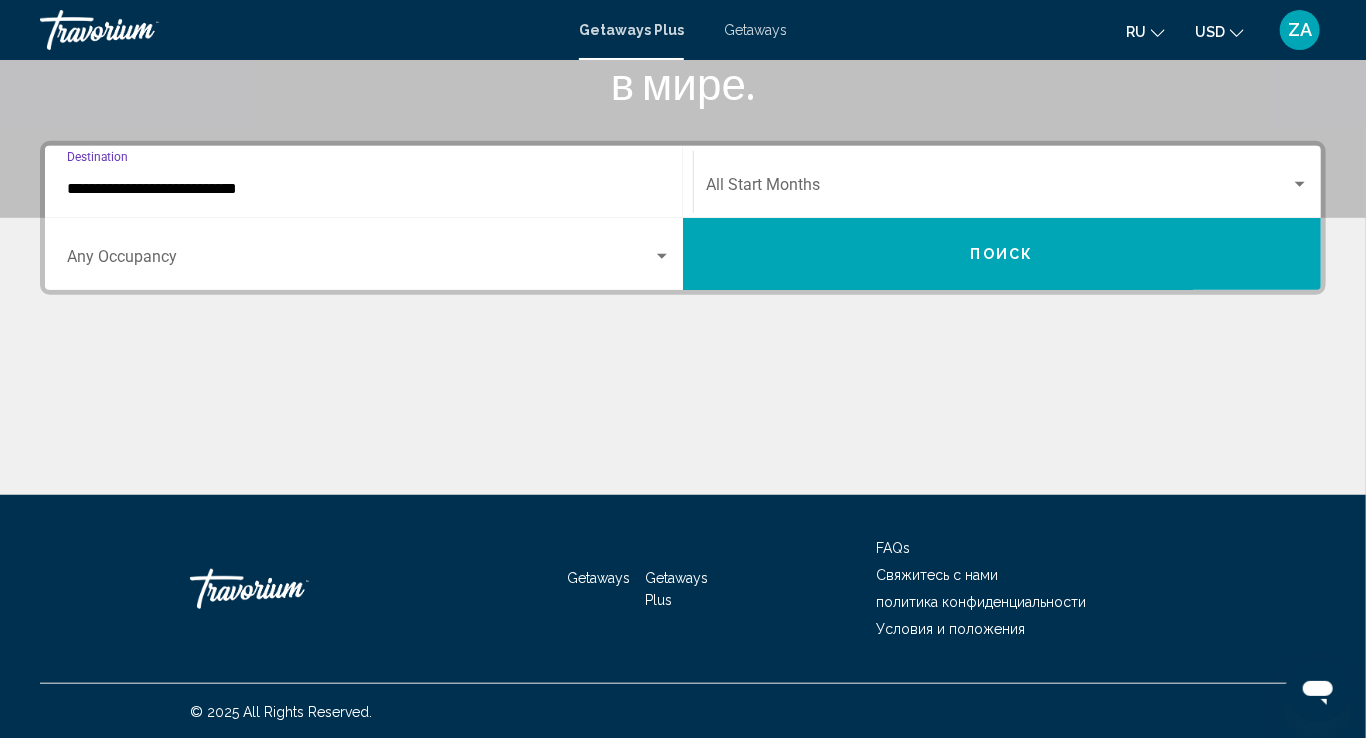 click at bounding box center (360, 261) 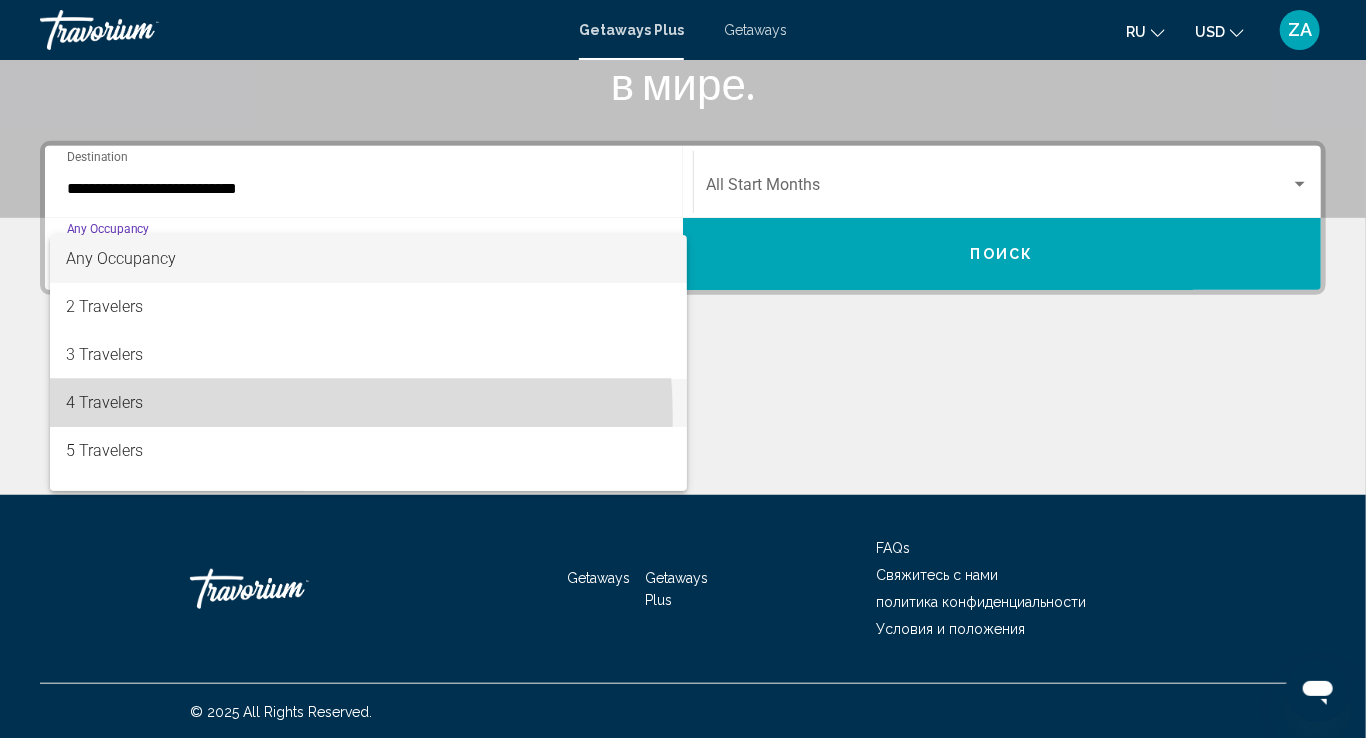 click on "4 Travelers" at bounding box center [368, 403] 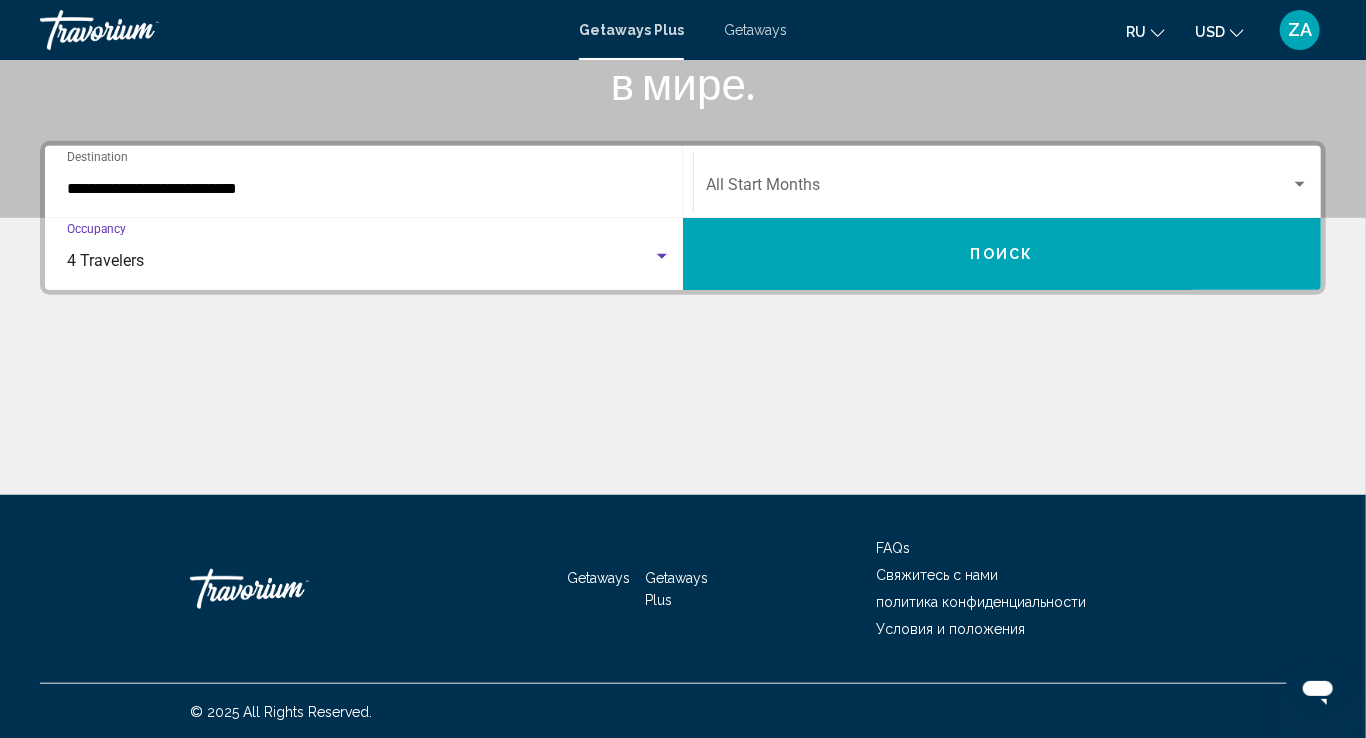 click on "Поиск" at bounding box center [1002, 254] 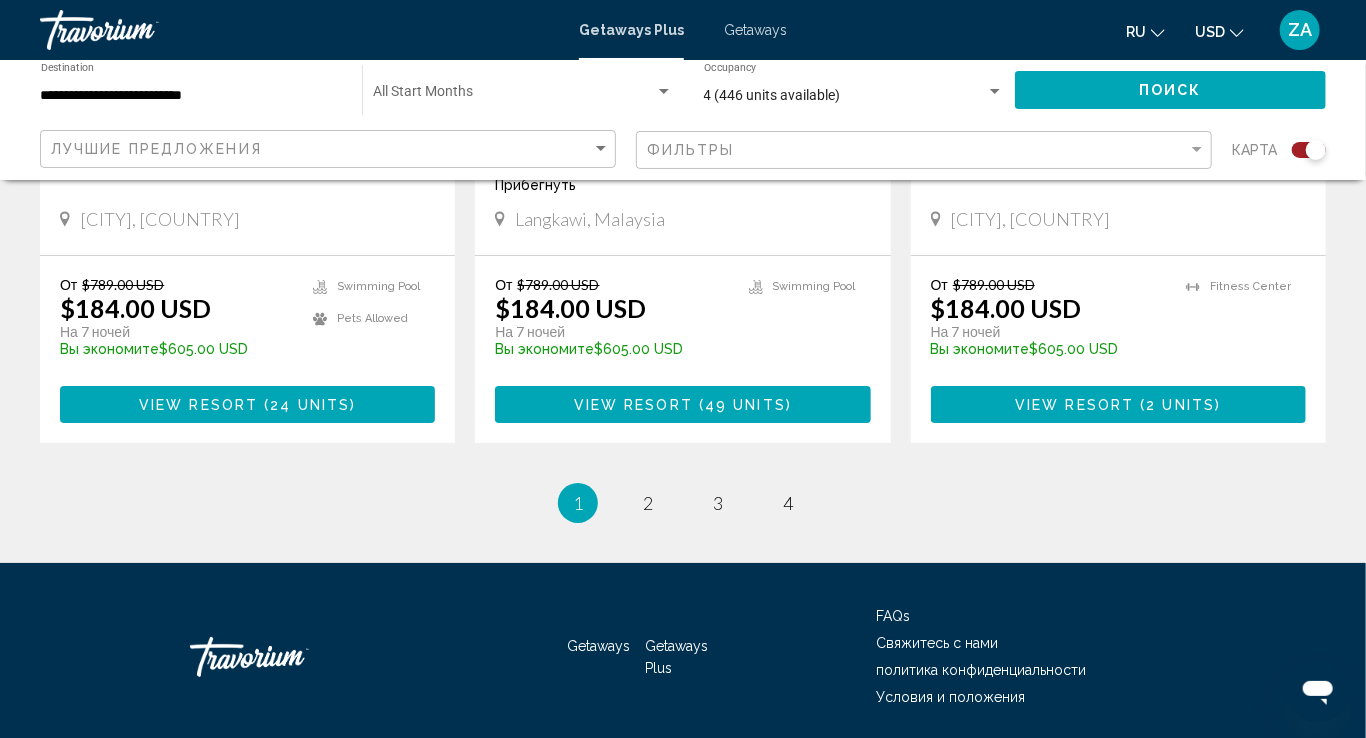 scroll, scrollTop: 3200, scrollLeft: 0, axis: vertical 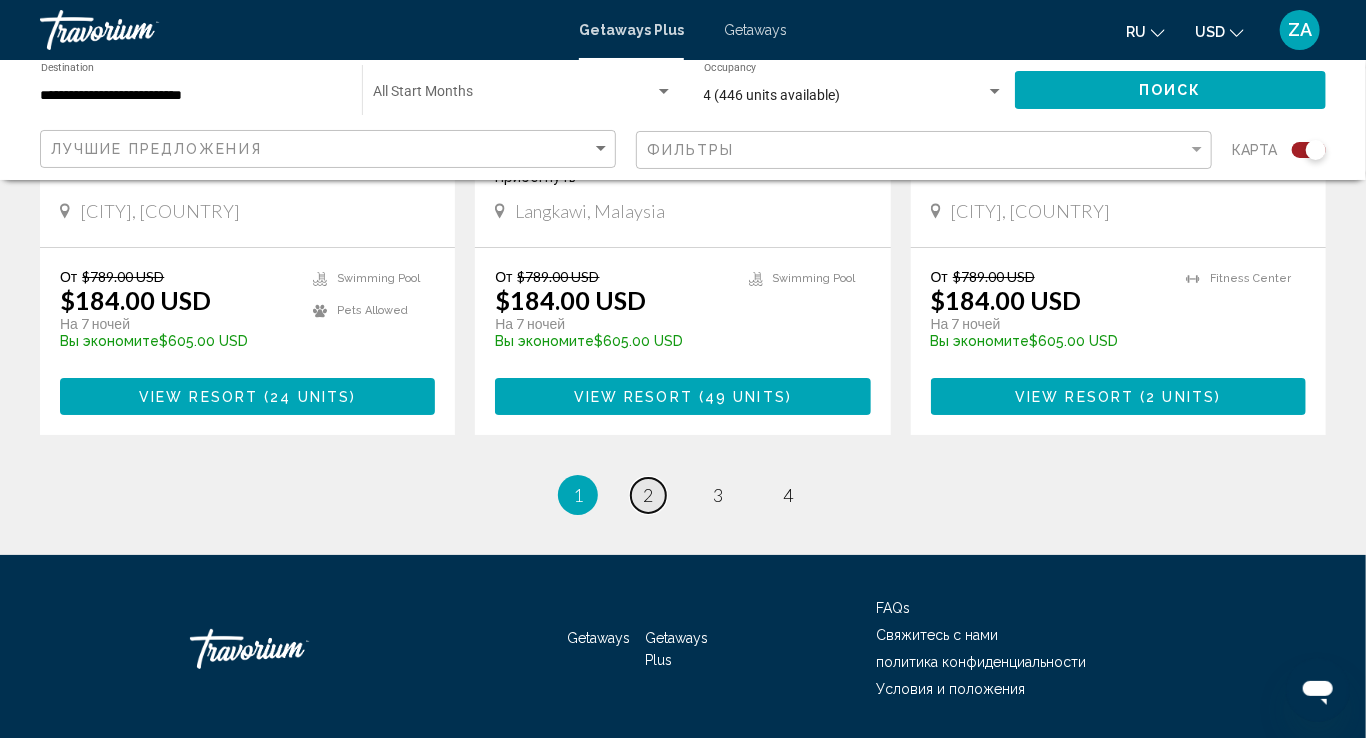 click on "2" at bounding box center [648, 495] 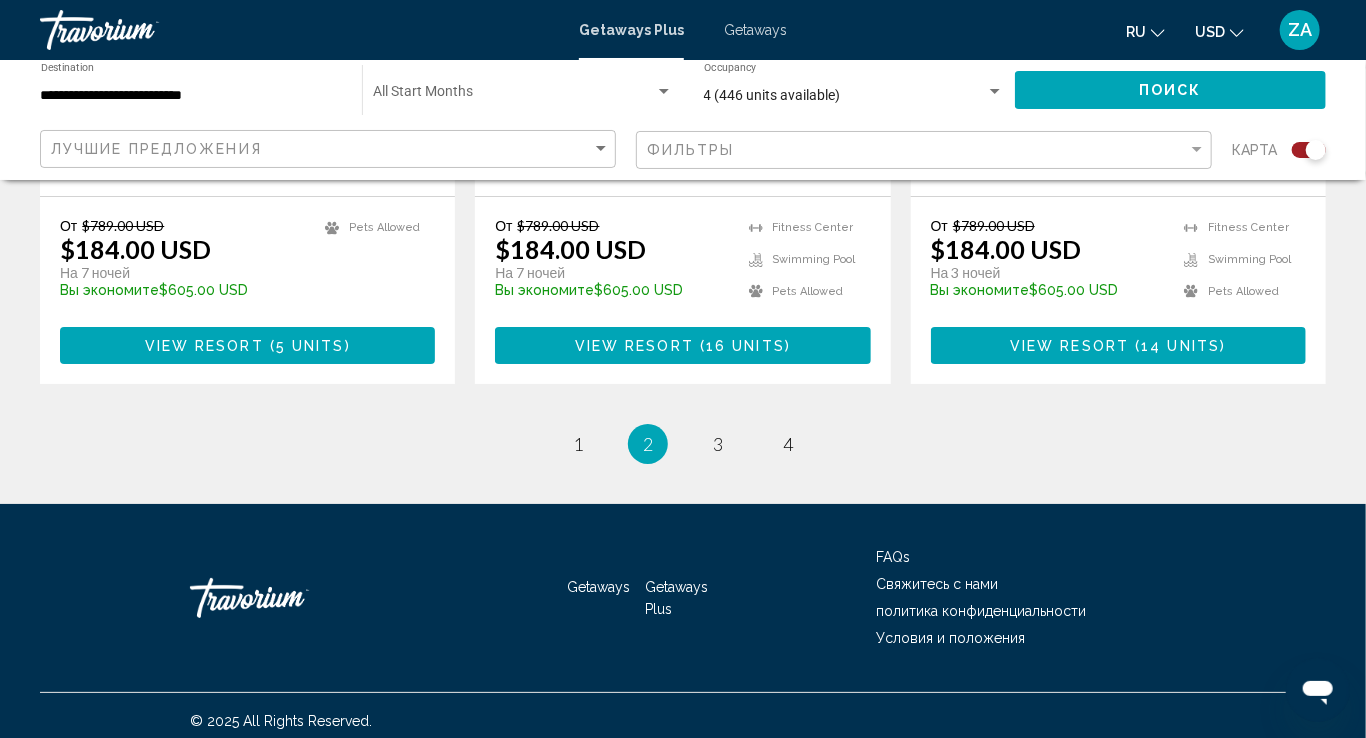scroll, scrollTop: 3198, scrollLeft: 0, axis: vertical 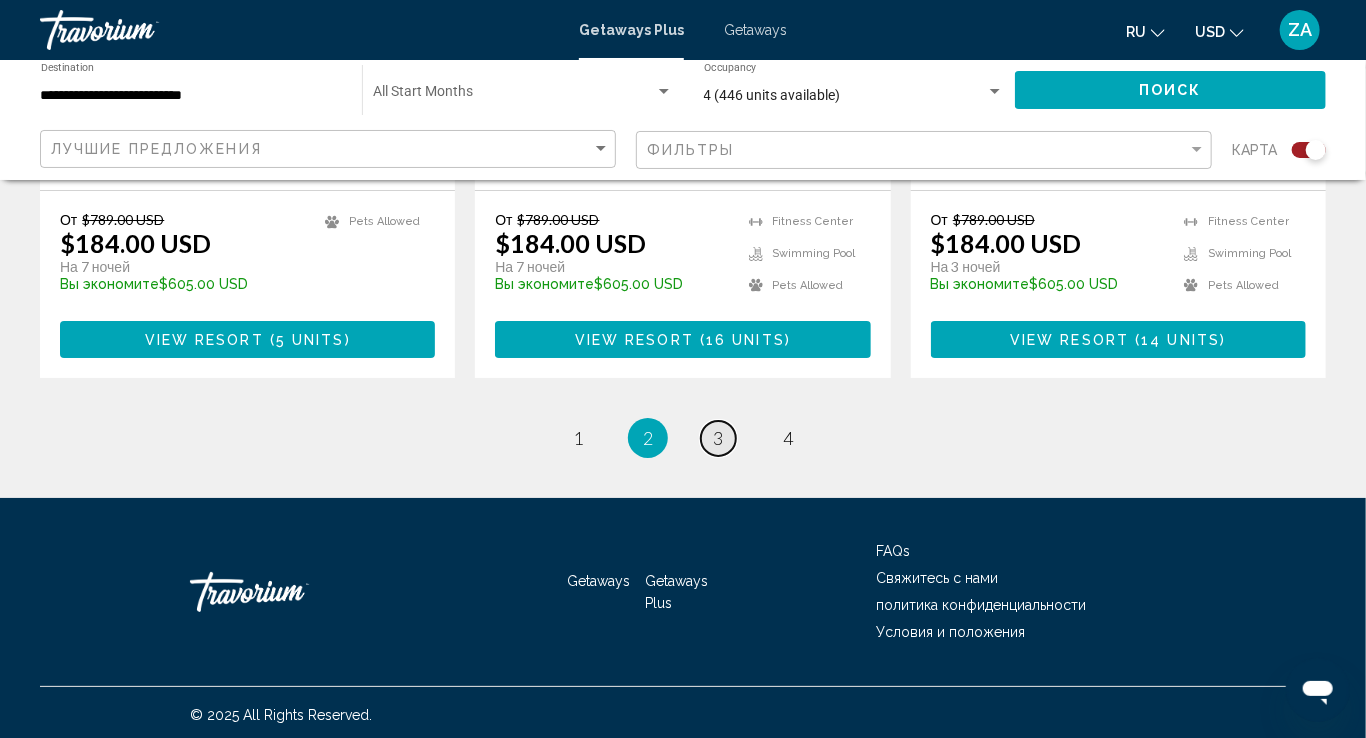 click on "page  3" at bounding box center (718, 438) 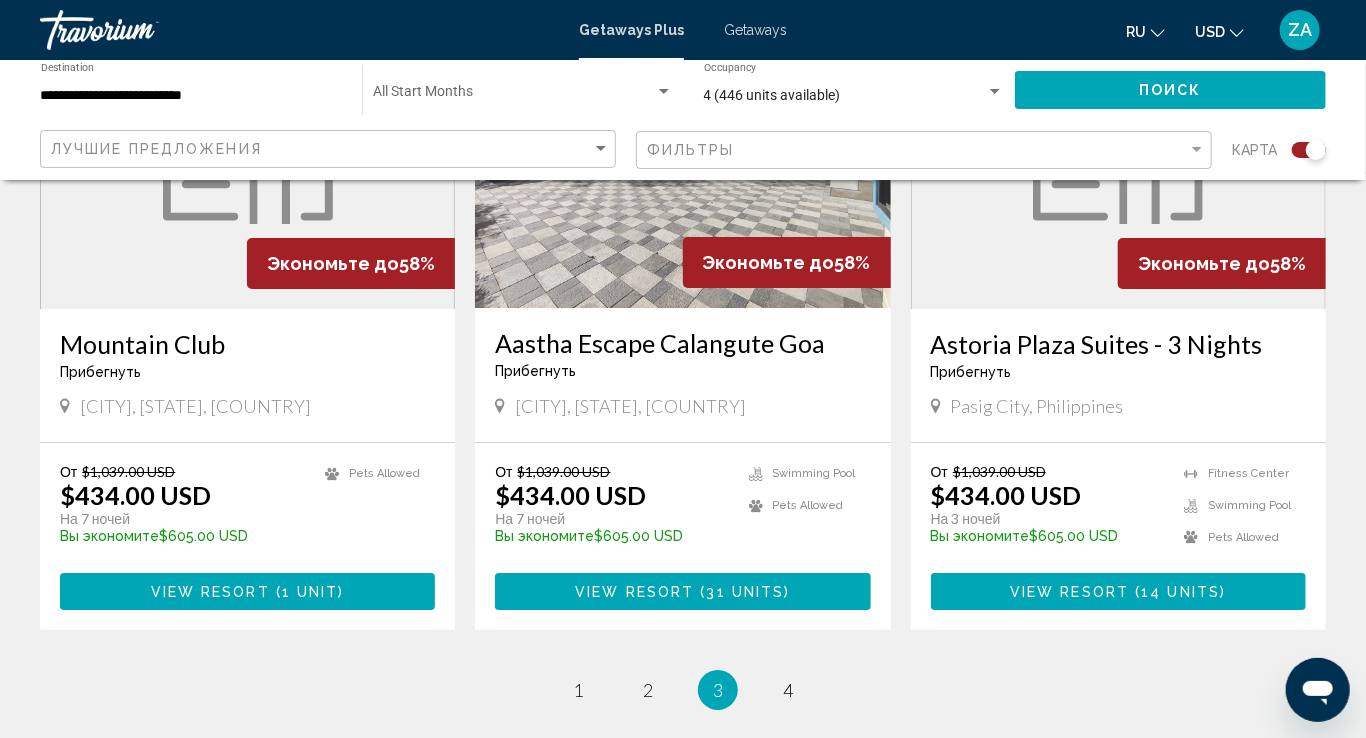scroll, scrollTop: 3198, scrollLeft: 0, axis: vertical 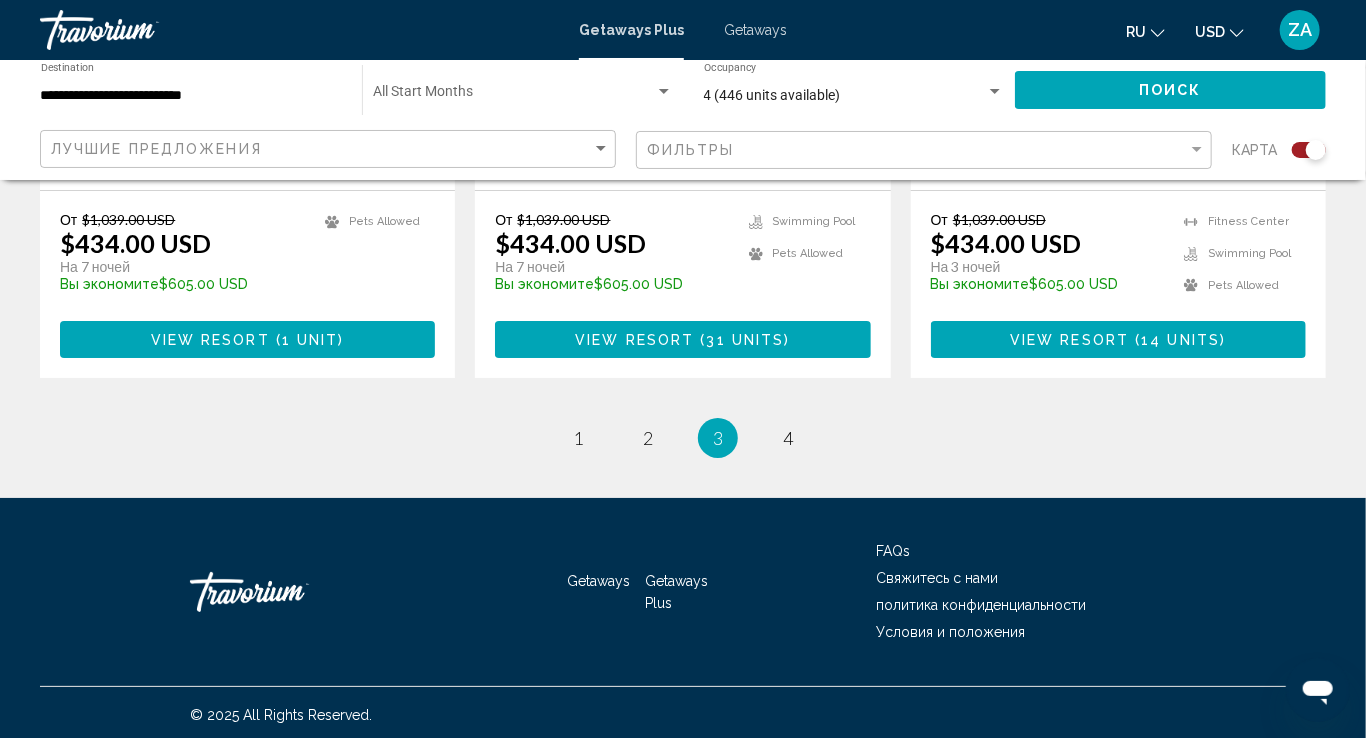 click on "4 (446 units available) Occupancy Any Occupancy Поиск Лучшие предложения Фильтры карта ← Переместить влево → Переместить вправо ↑ Переместить вверх ↓ Переместить вниз + Приблизить - Уменьшить Home Переместить влево на 75 % End Переместить вправо на 75 % Предыдущая страница Переместить вверх на 75 % Следующая страница Переместить вниз на 75 % Быстрые клавиши Картографические данные Картографические данные ©2025 Google, INEGI Картографические данные ©2025 Google, INEGI 1000 км  Условия Сообщить об ошибке на карте 582 Getaways Plus units available across 45 Resorts  65%   -" 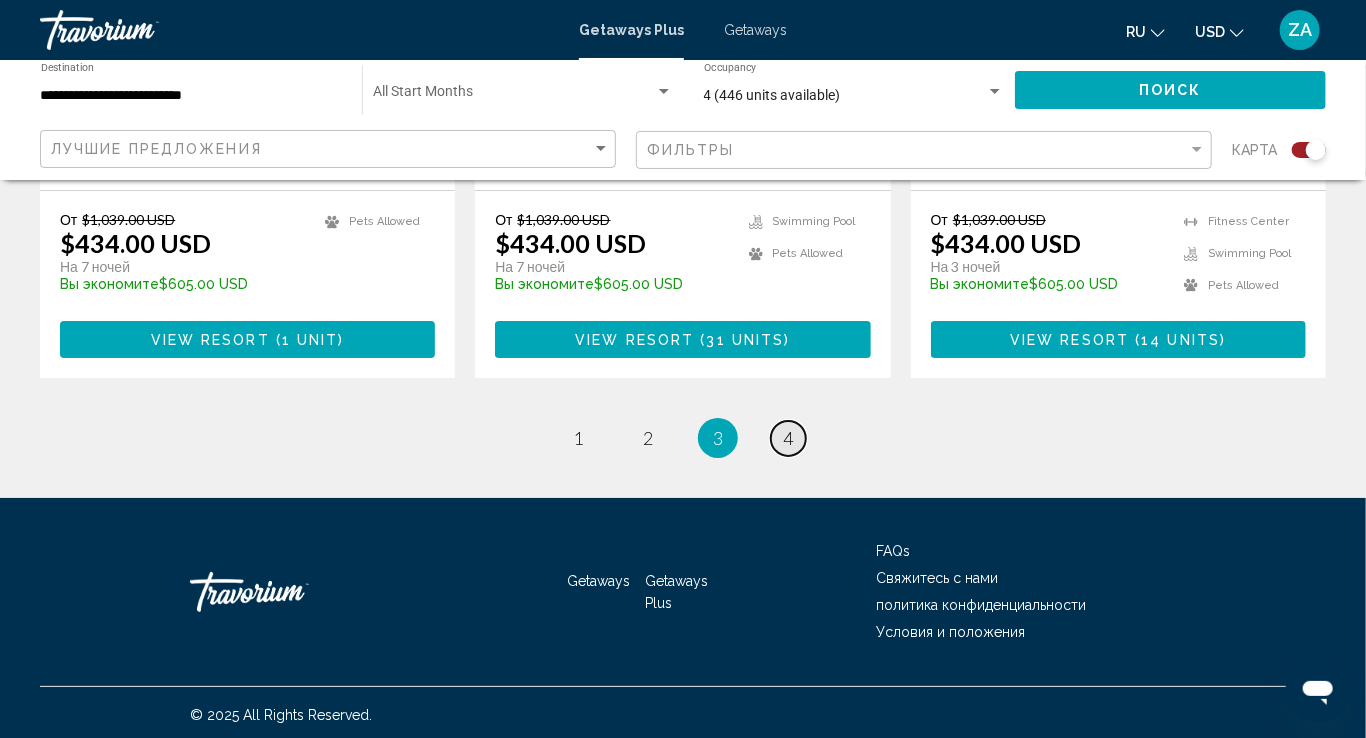 click on "4" at bounding box center (788, 438) 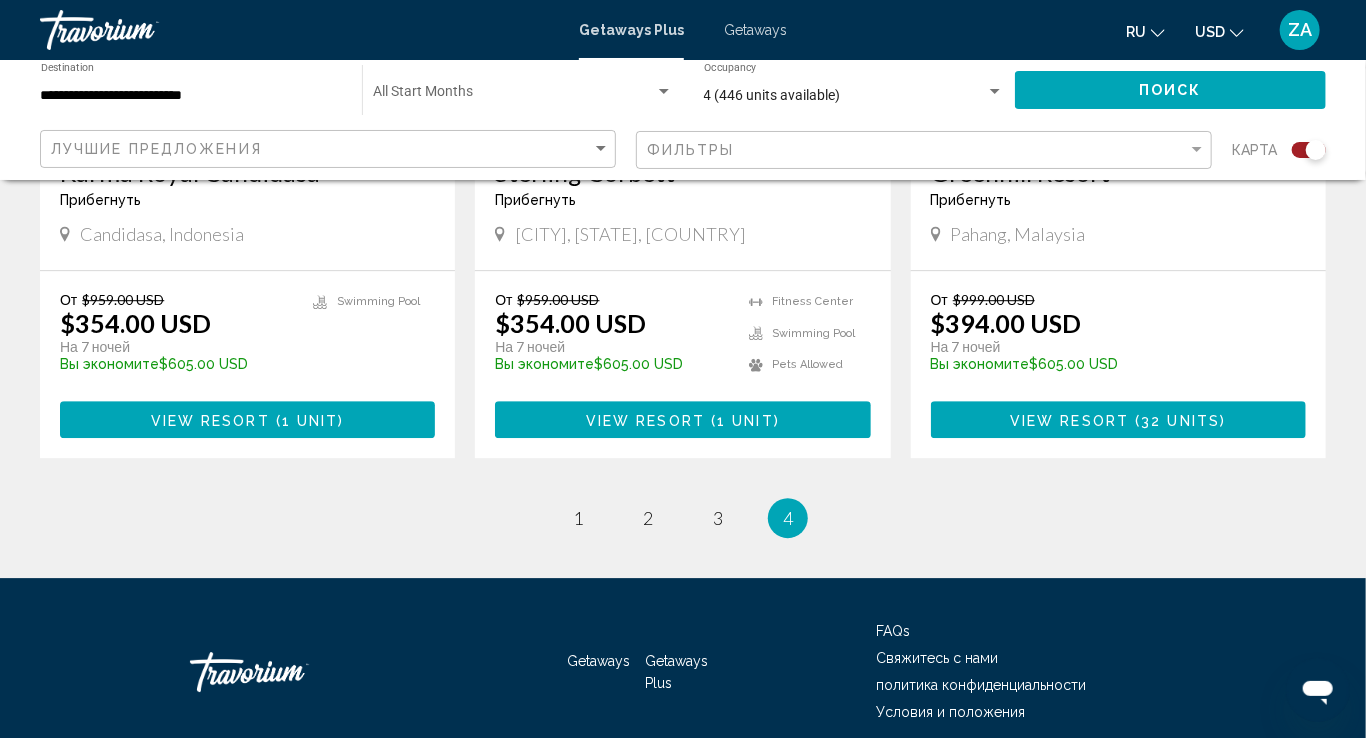 scroll, scrollTop: 2547, scrollLeft: 0, axis: vertical 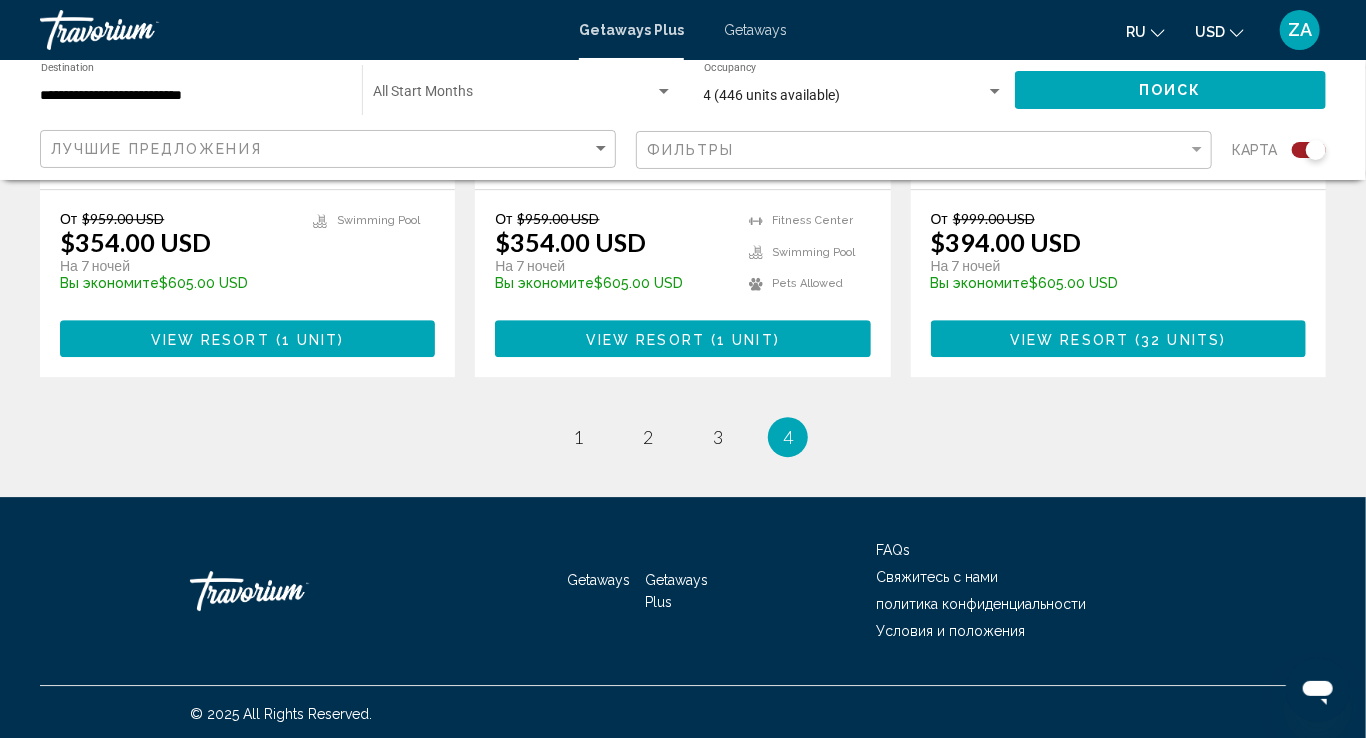click on "Getaways Plus" at bounding box center [677, 591] 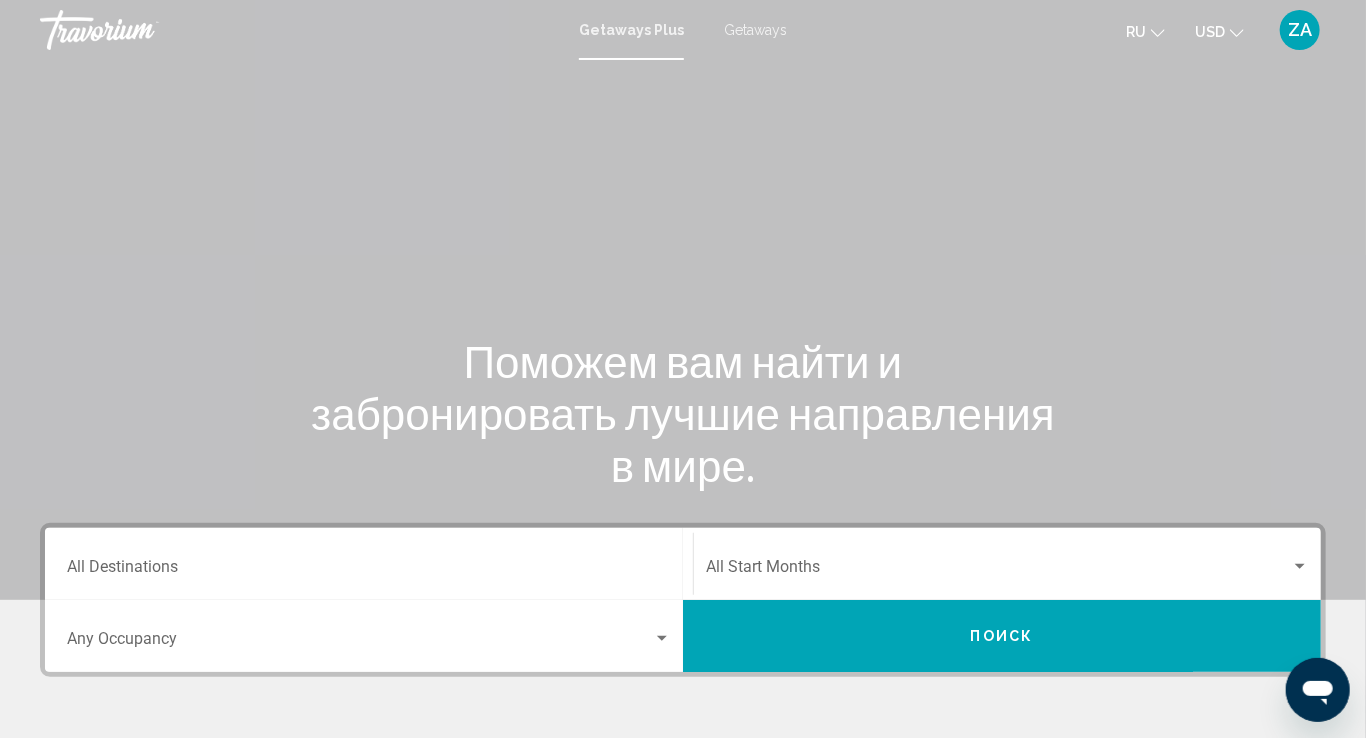 click on "Destination All Destinations" at bounding box center (369, 564) 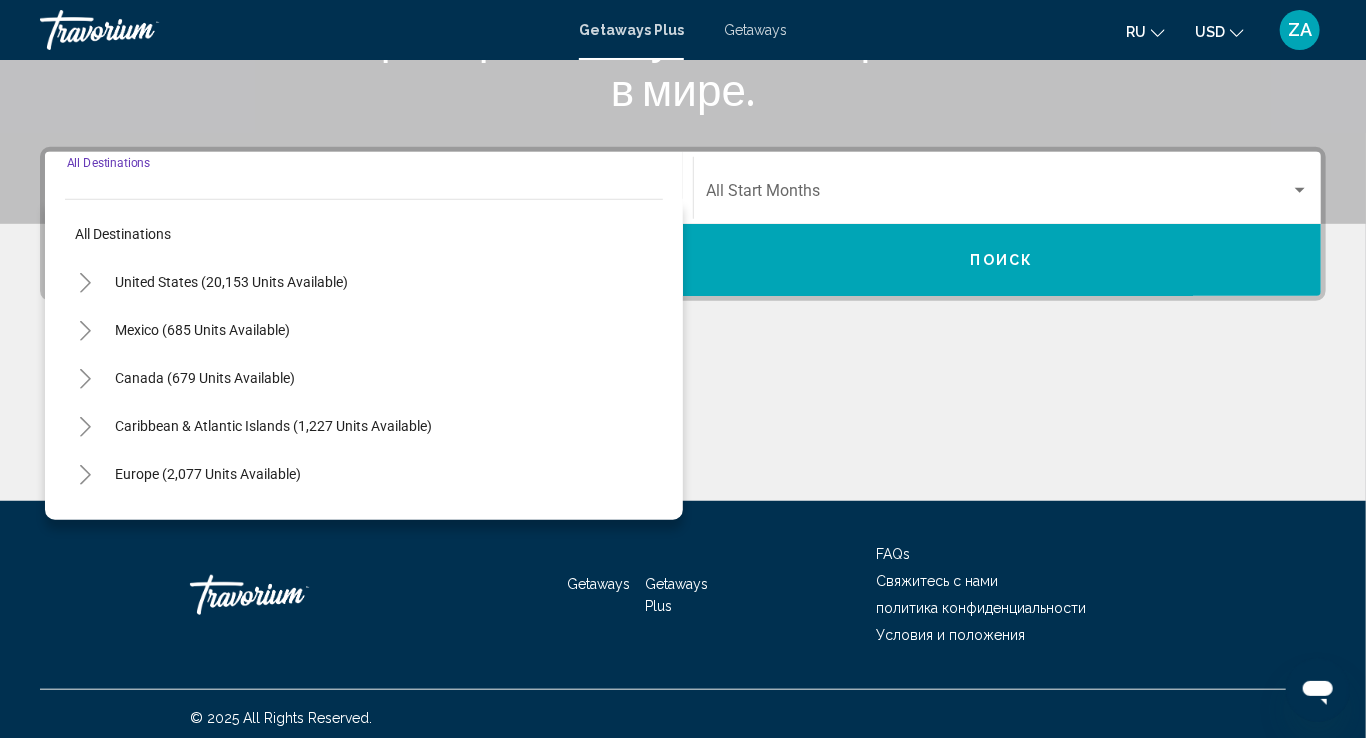 scroll, scrollTop: 382, scrollLeft: 0, axis: vertical 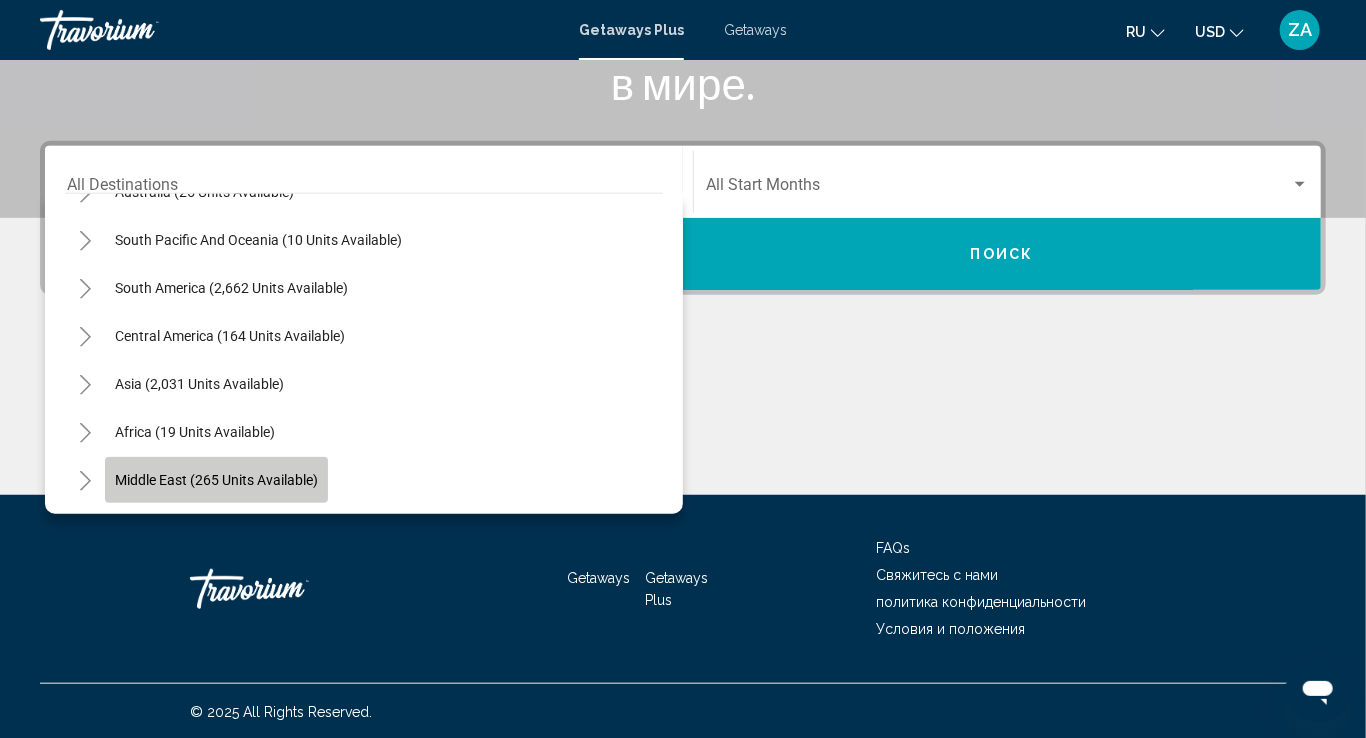 click on "Middle East (265 units available)" 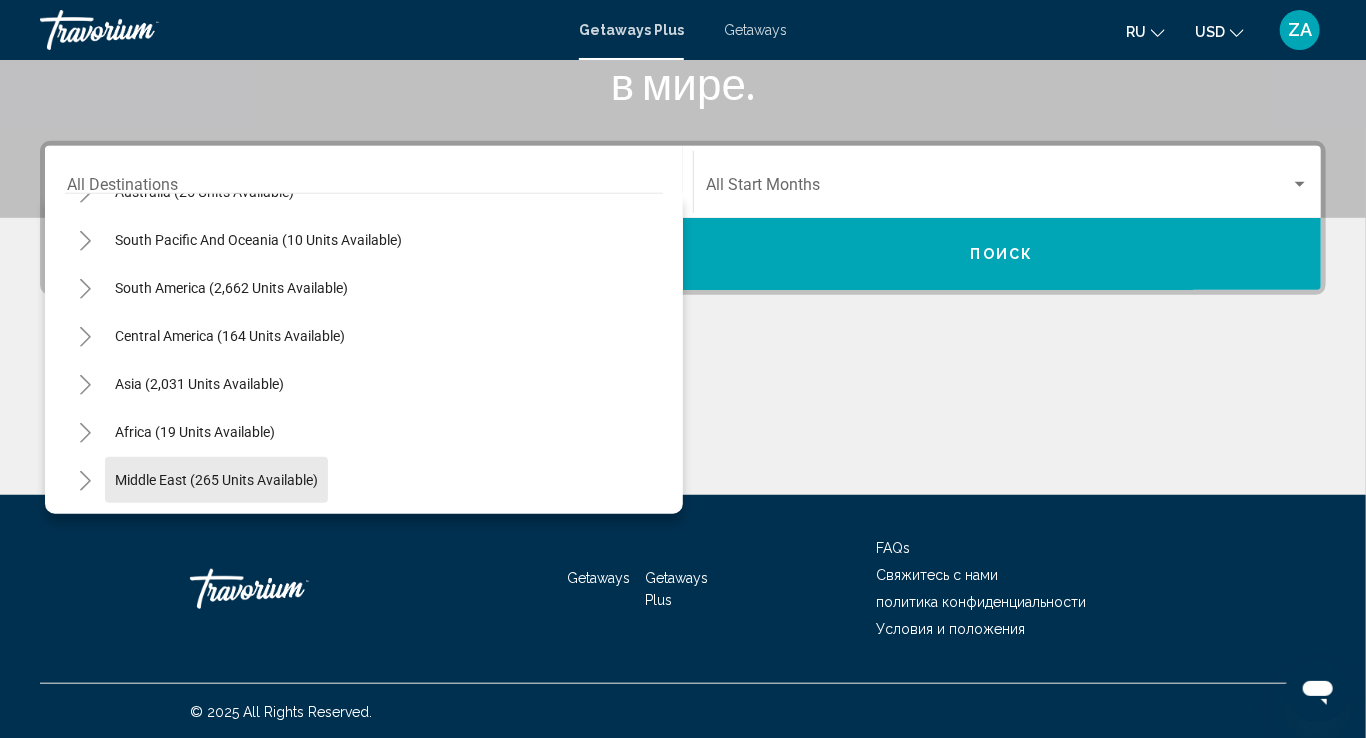 type on "**********" 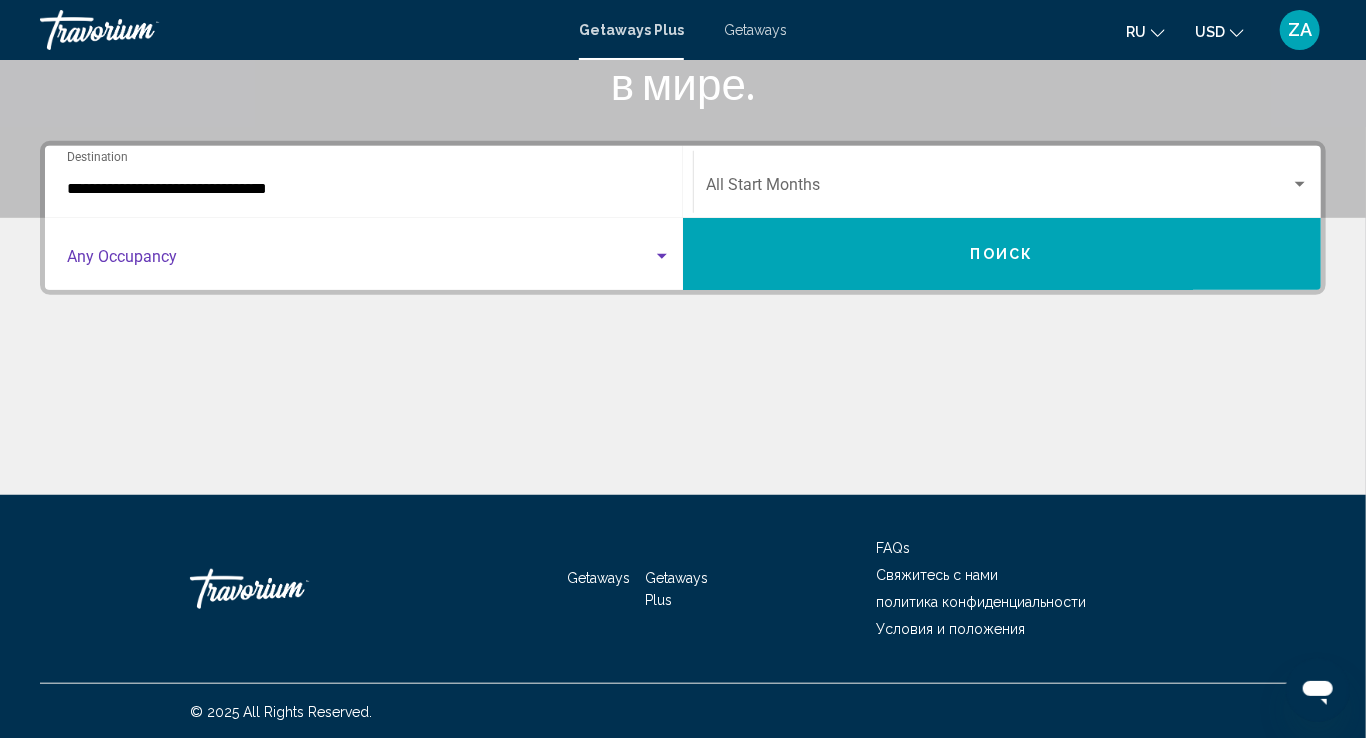 click at bounding box center (360, 261) 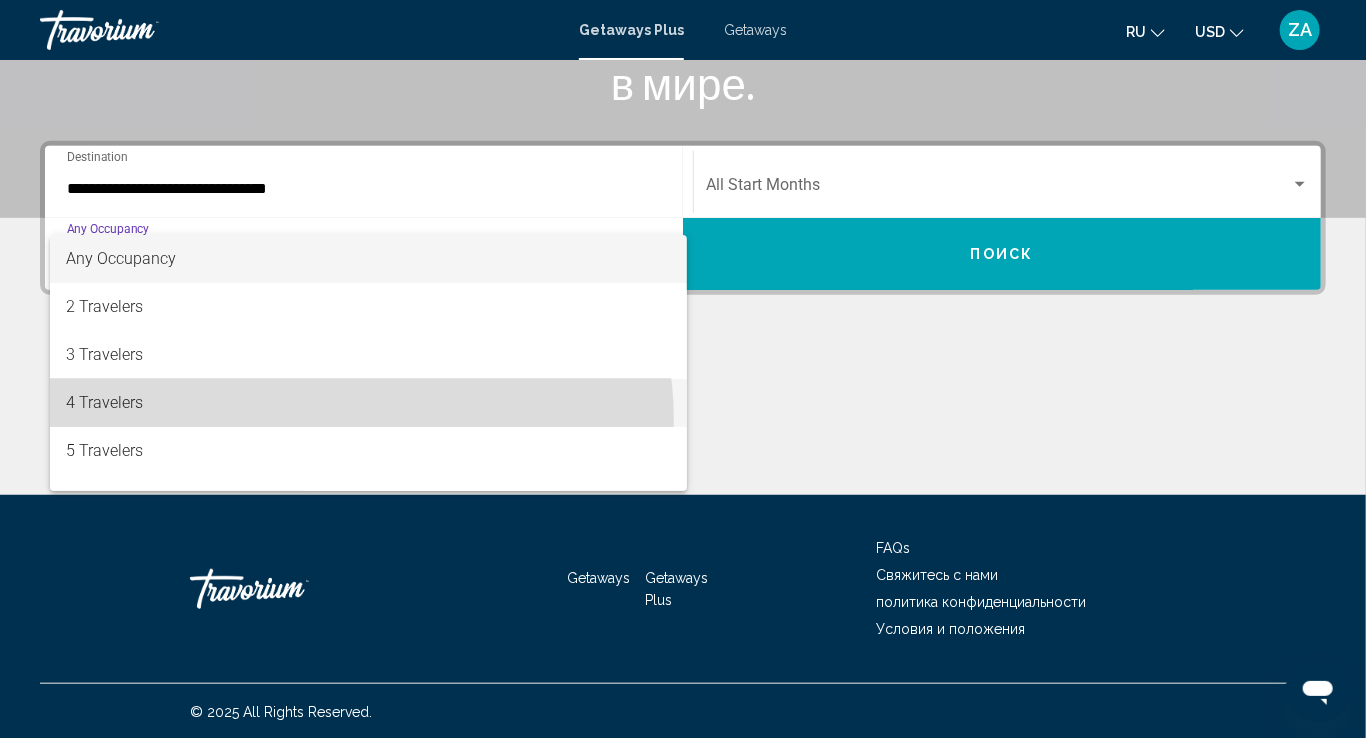 click on "4 Travelers" at bounding box center [368, 403] 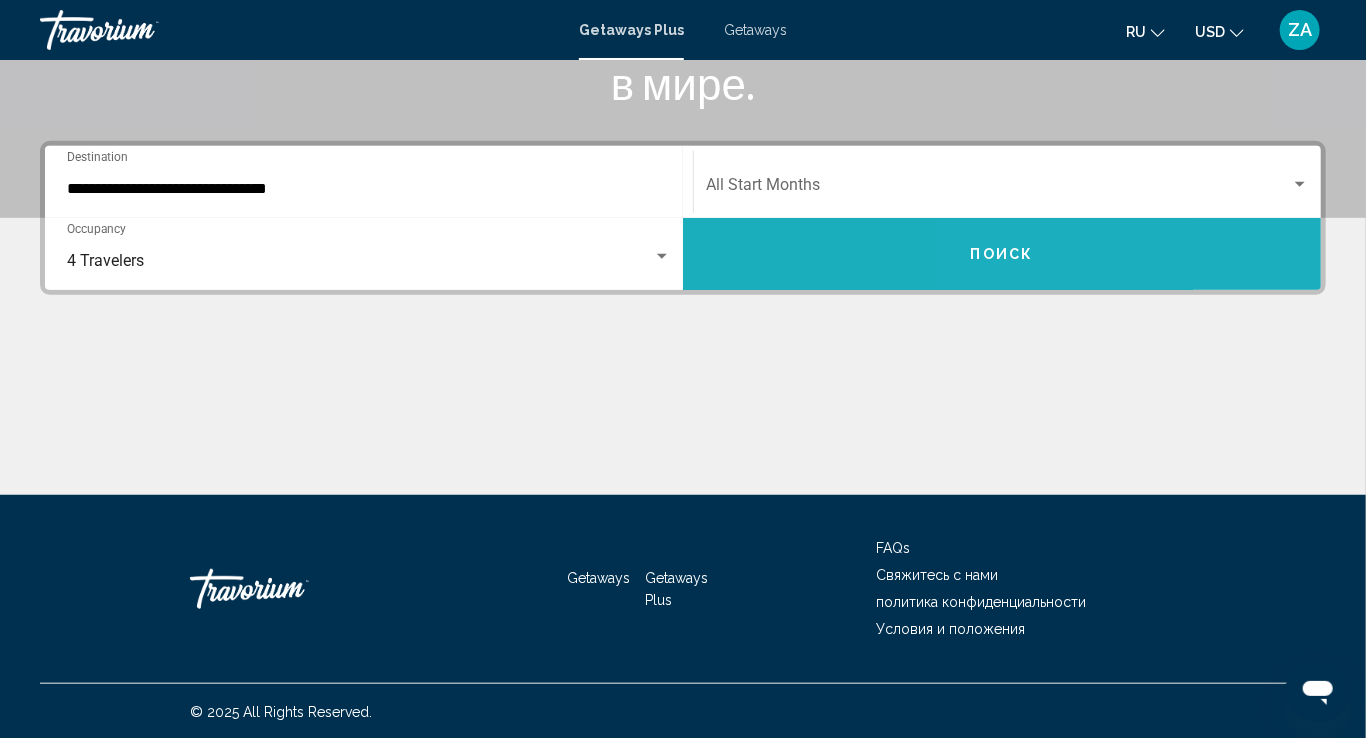 click on "Поиск" at bounding box center [1002, 254] 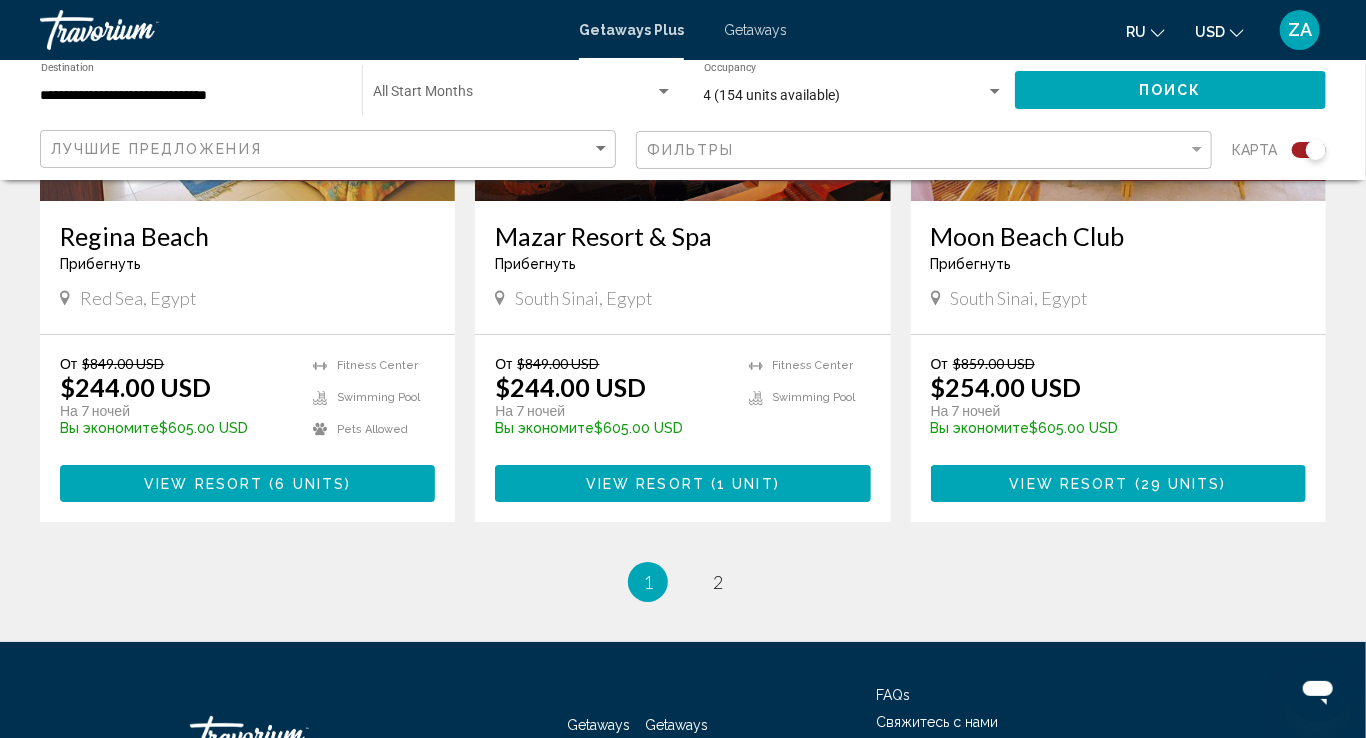 scroll, scrollTop: 3197, scrollLeft: 0, axis: vertical 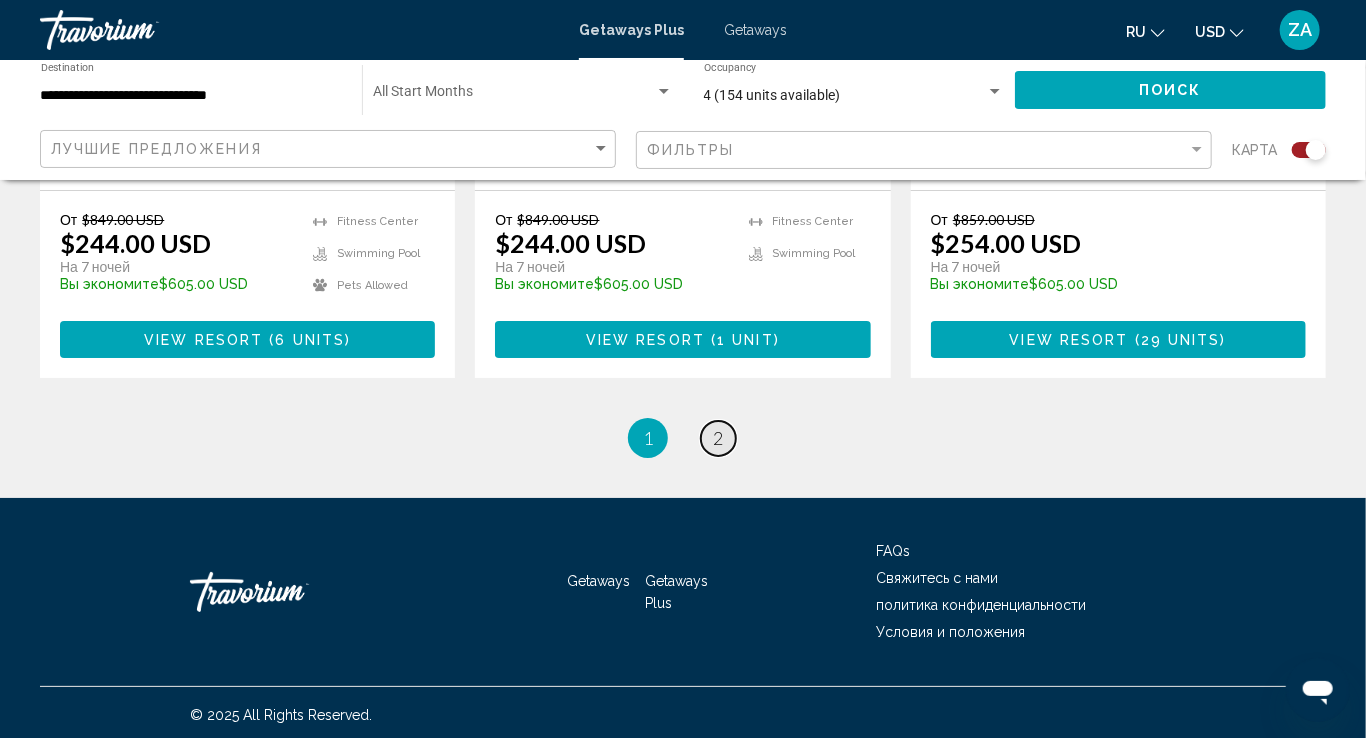 click on "page  2" at bounding box center (718, 438) 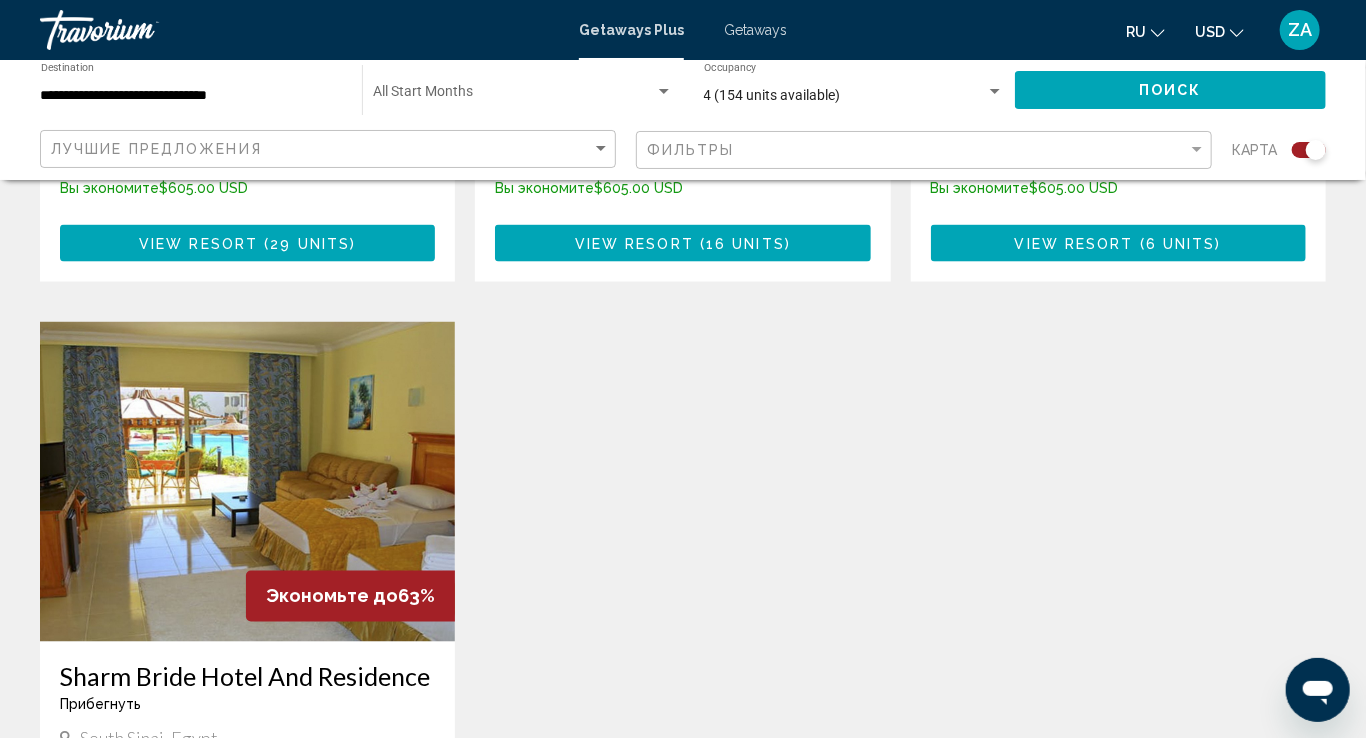 scroll, scrollTop: 1300, scrollLeft: 0, axis: vertical 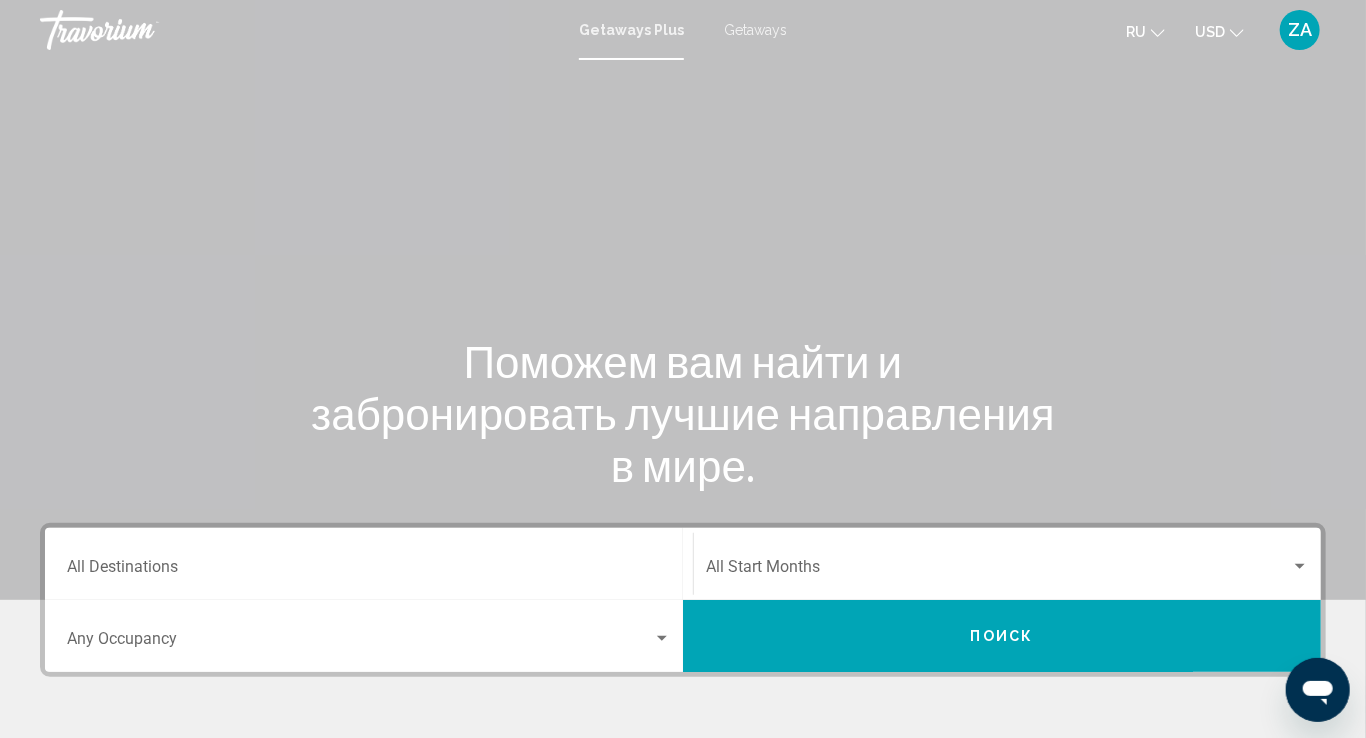 click on "Destination All Destinations" at bounding box center (369, 564) 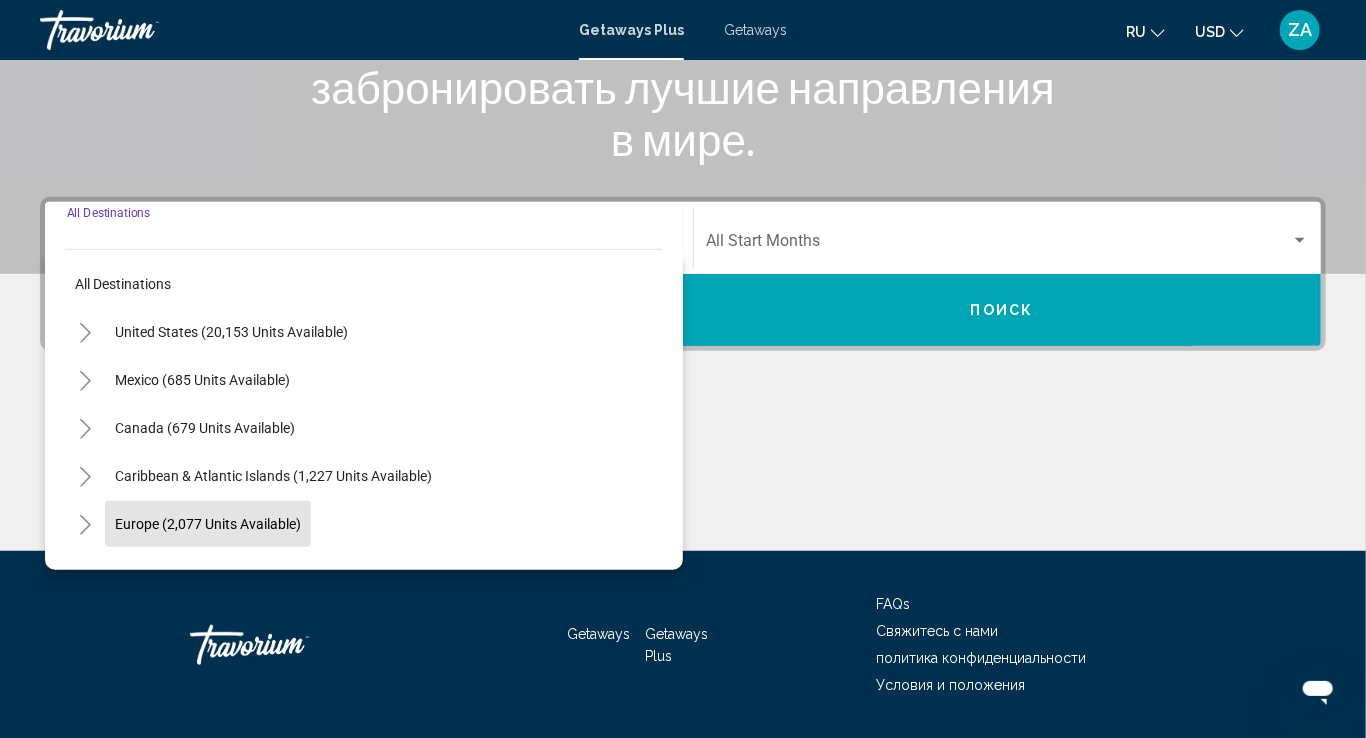 scroll, scrollTop: 282, scrollLeft: 0, axis: vertical 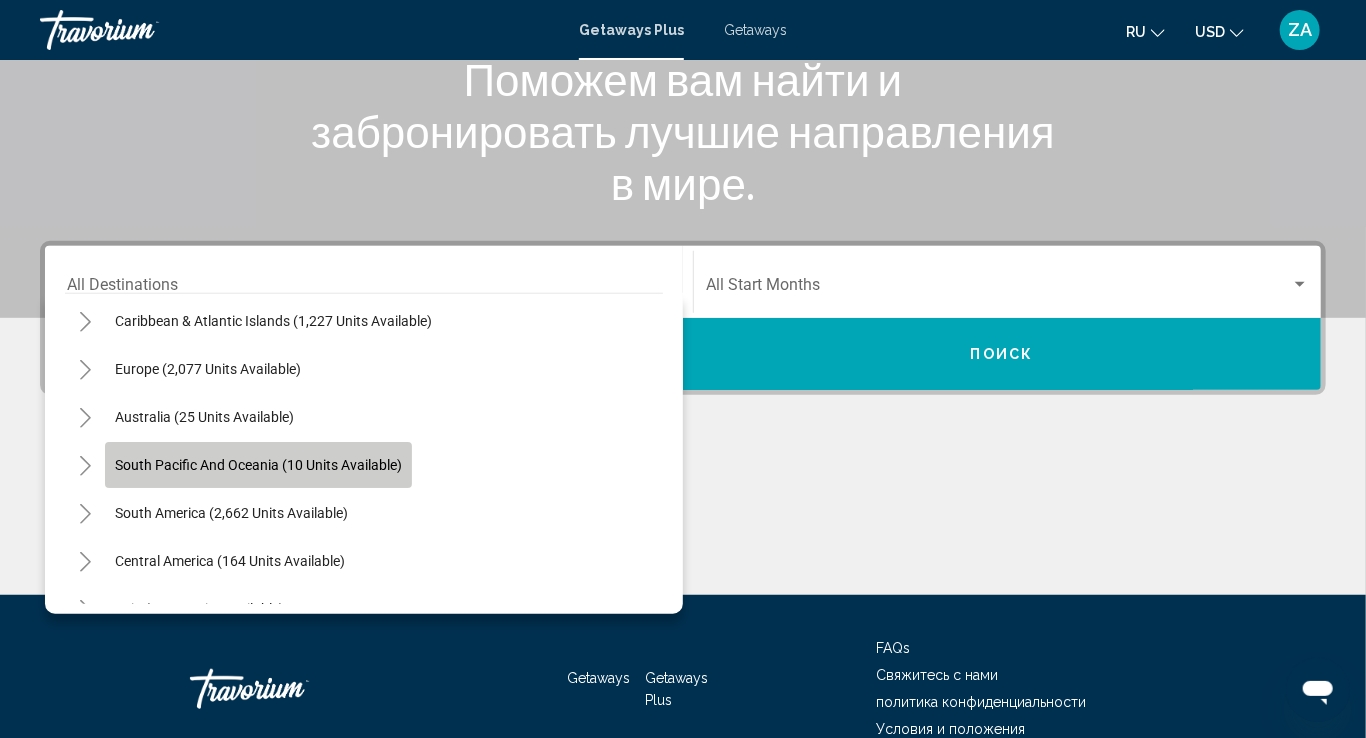 click on "South Pacific and Oceania (10 units available)" 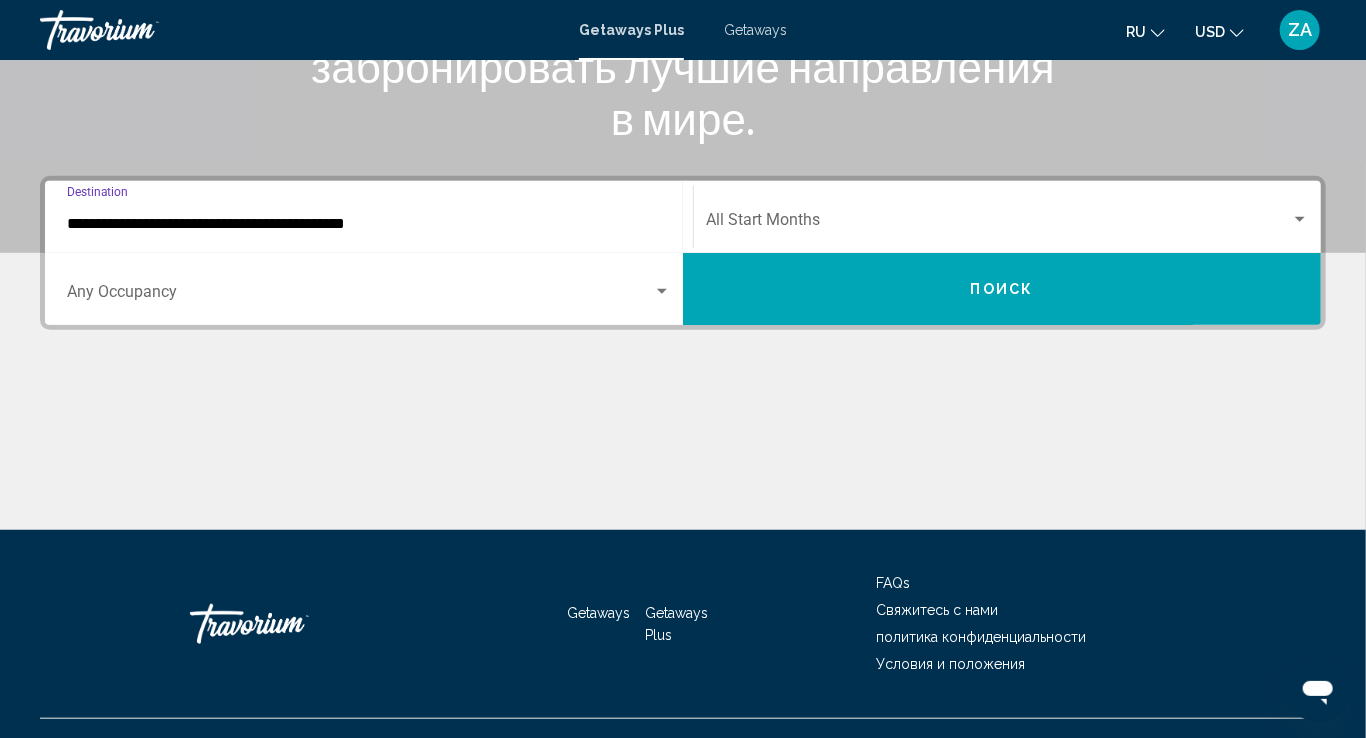 scroll, scrollTop: 382, scrollLeft: 0, axis: vertical 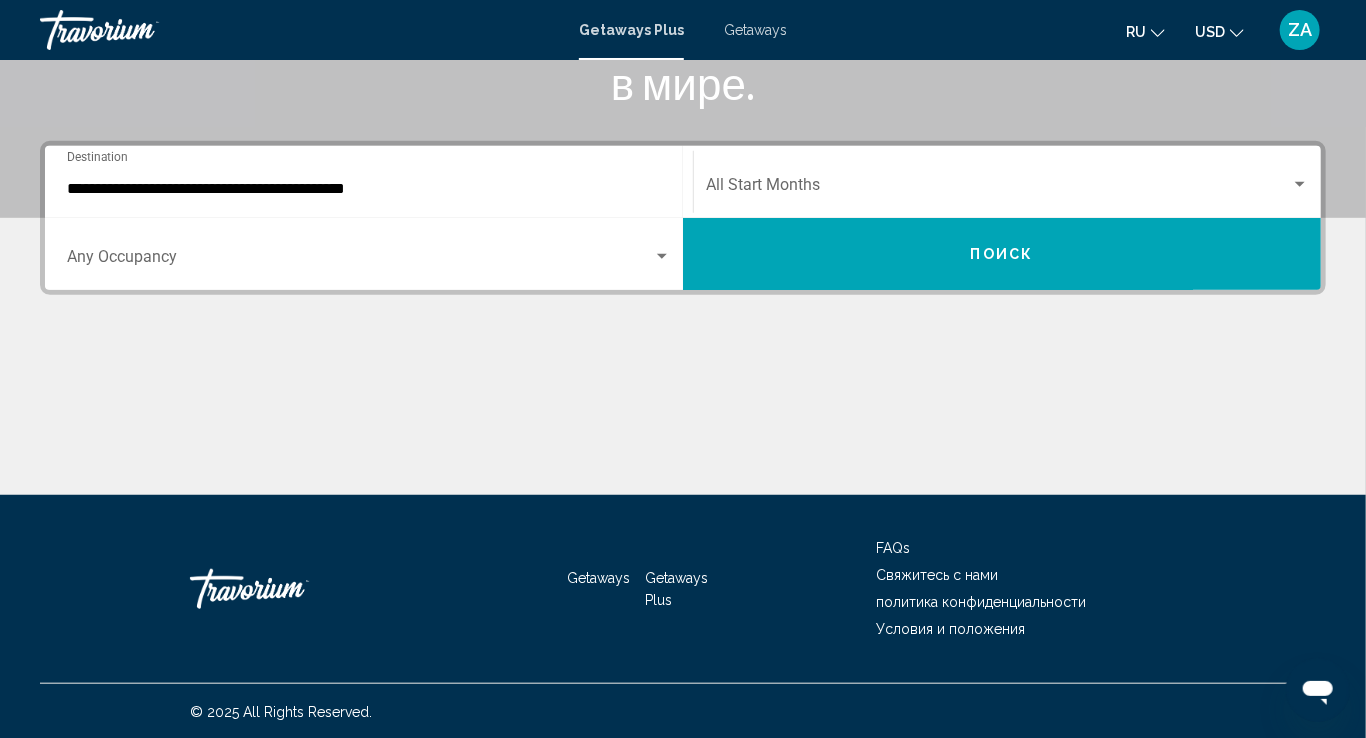click on "Occupancy Any Occupancy" at bounding box center (369, 254) 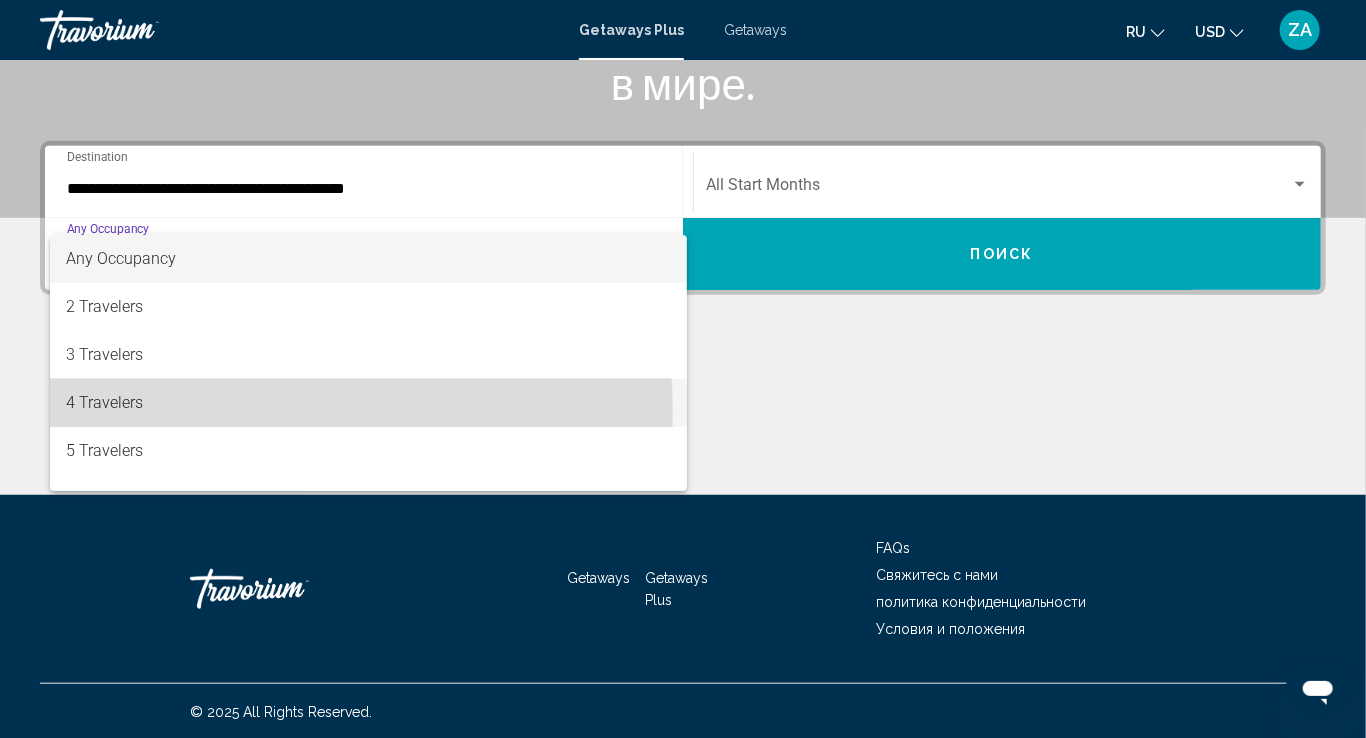 click on "4 Travelers" at bounding box center [368, 403] 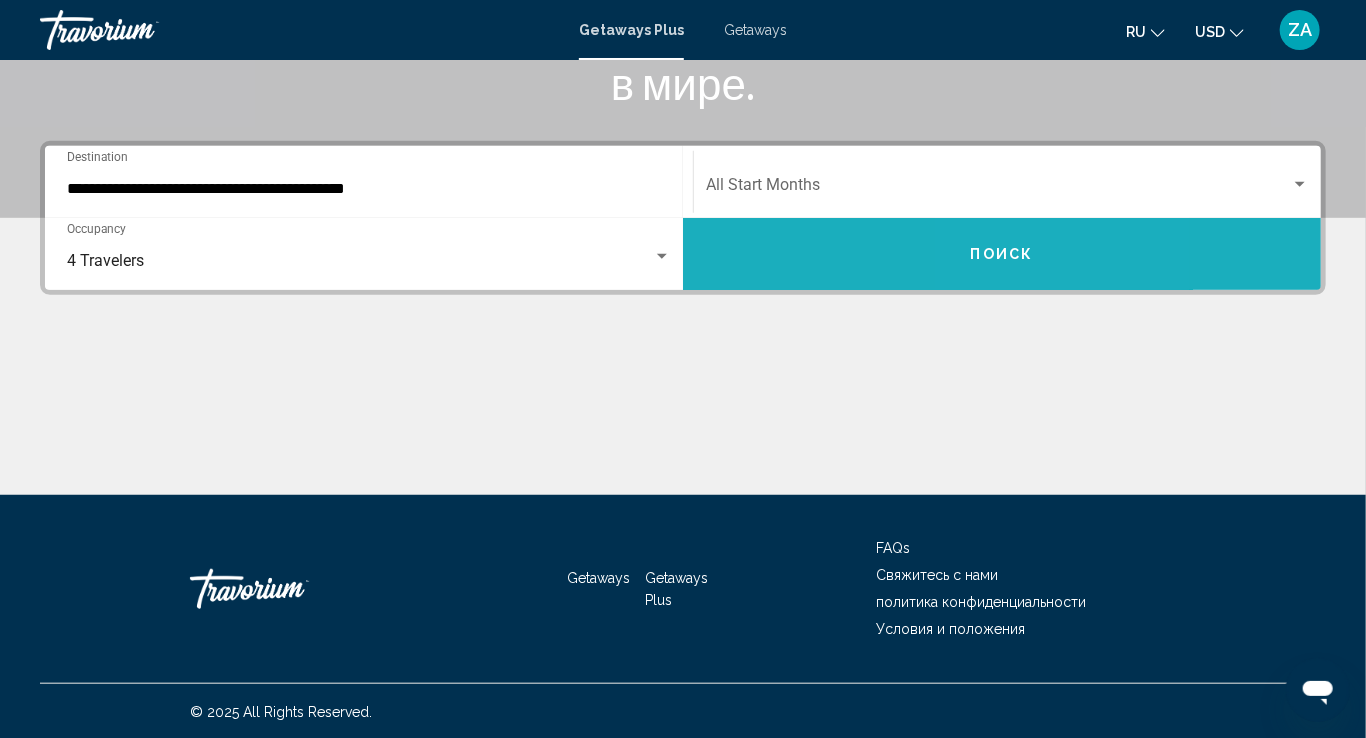 click on "Поиск" at bounding box center (1002, 255) 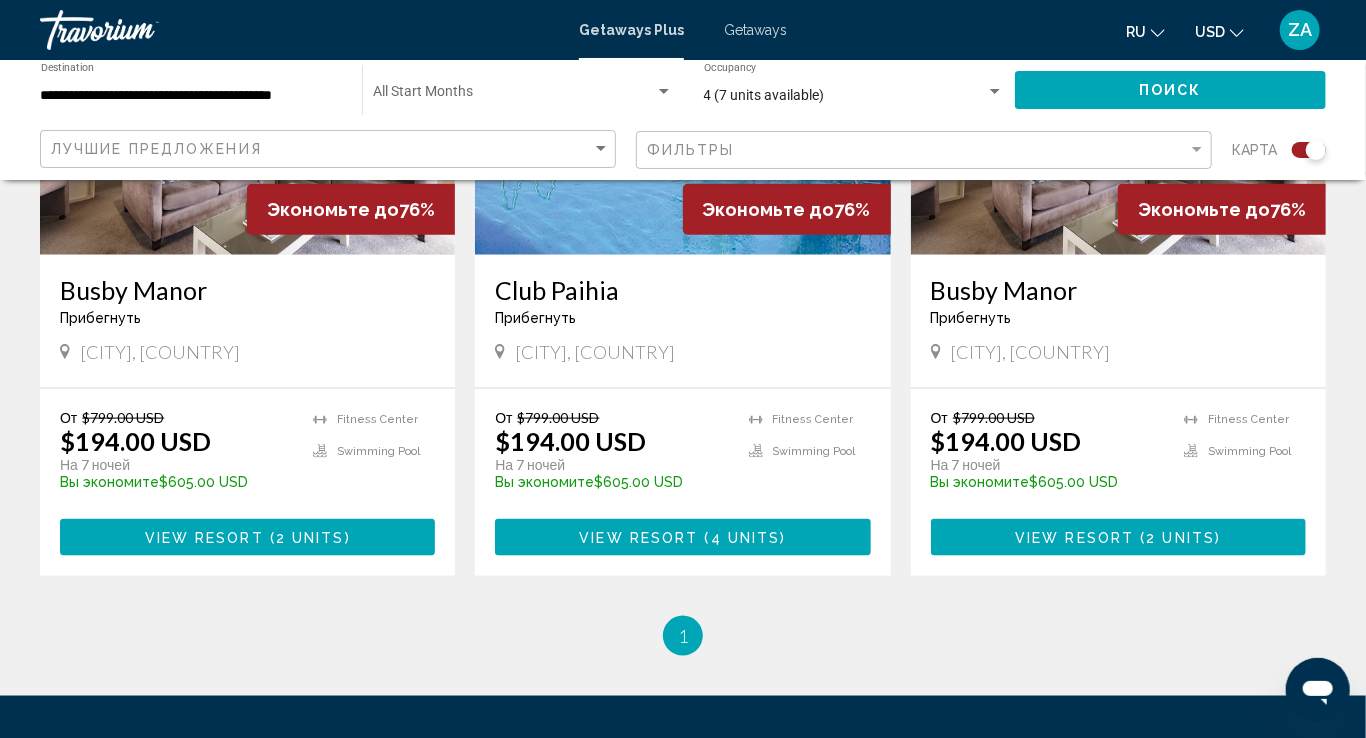 scroll, scrollTop: 999, scrollLeft: 0, axis: vertical 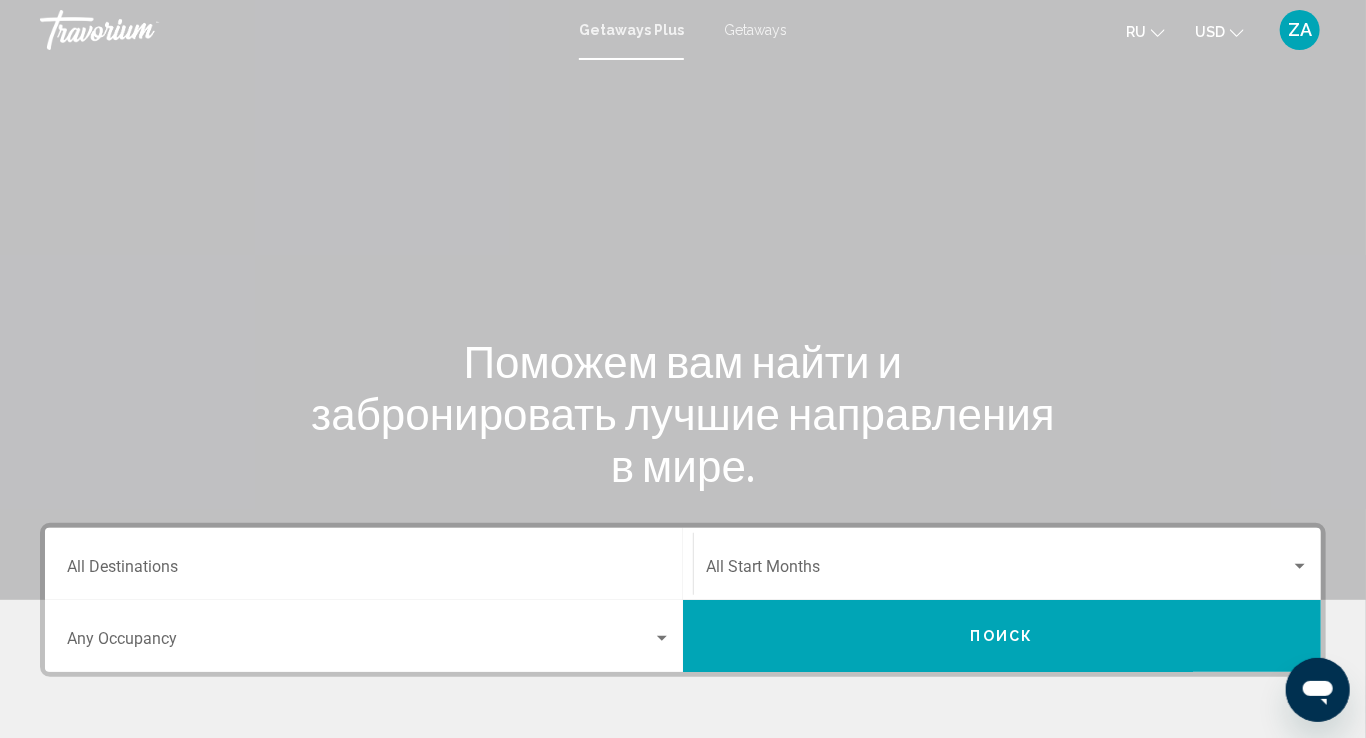 click on "Destination All Destinations" at bounding box center [369, 564] 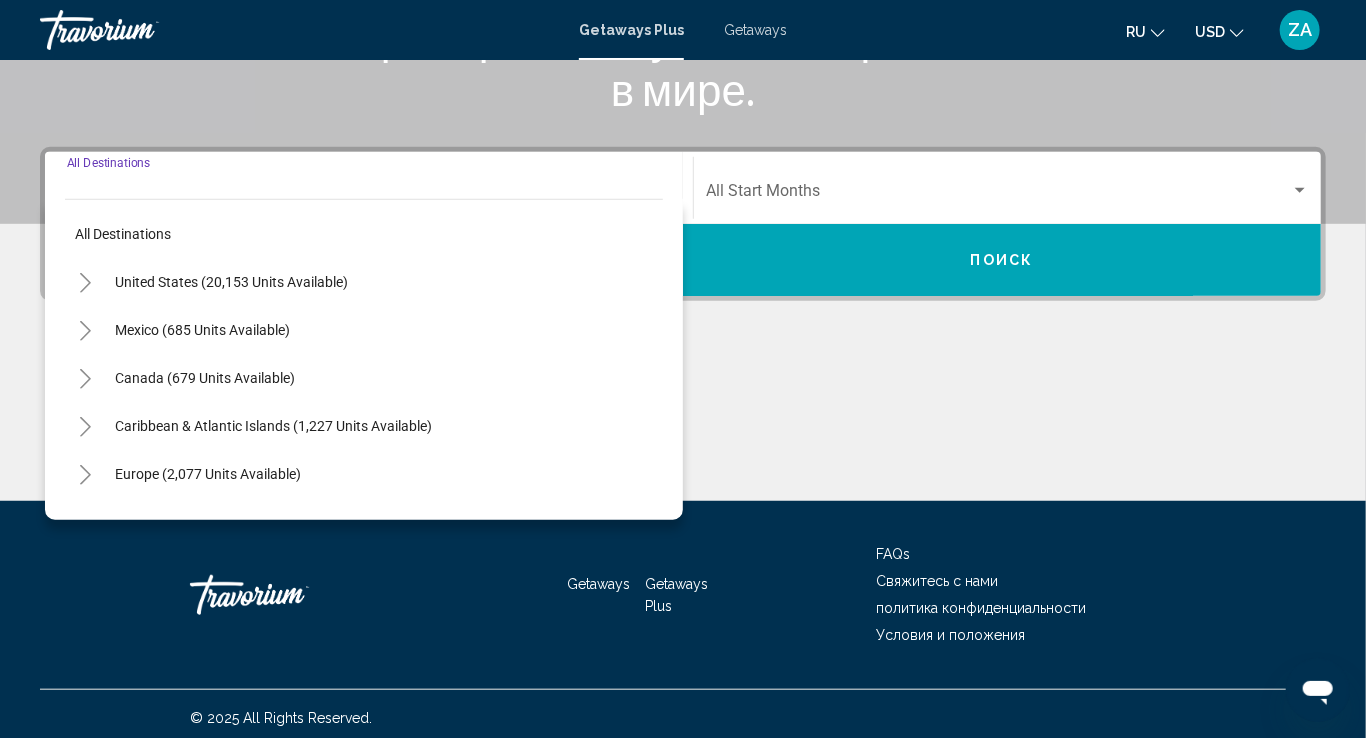 click on "[COUNTRY] (20,153 units available)
[COUNTRY] (685 units available)
[COUNTRY] (679 units available)
[REGION] (1,227 units available)
[COUNTRY] (2,077 units available)
[COUNTRY] (25 units available)
[REGION] (10 units available)
[COUNTRY] (2,662 units available)
[COUNTRY] (164 units available)
Getaways" at bounding box center (683, -7) 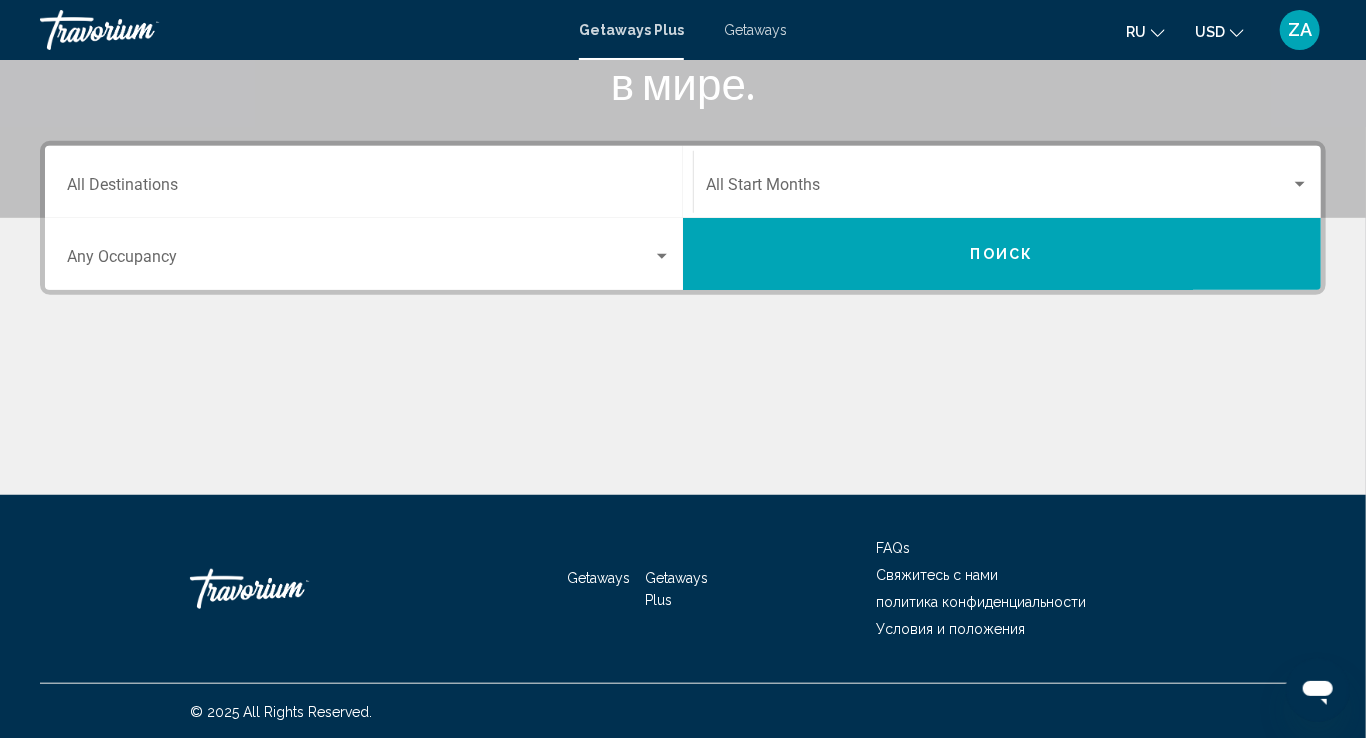 click on "Destination All Destinations" at bounding box center [369, 189] 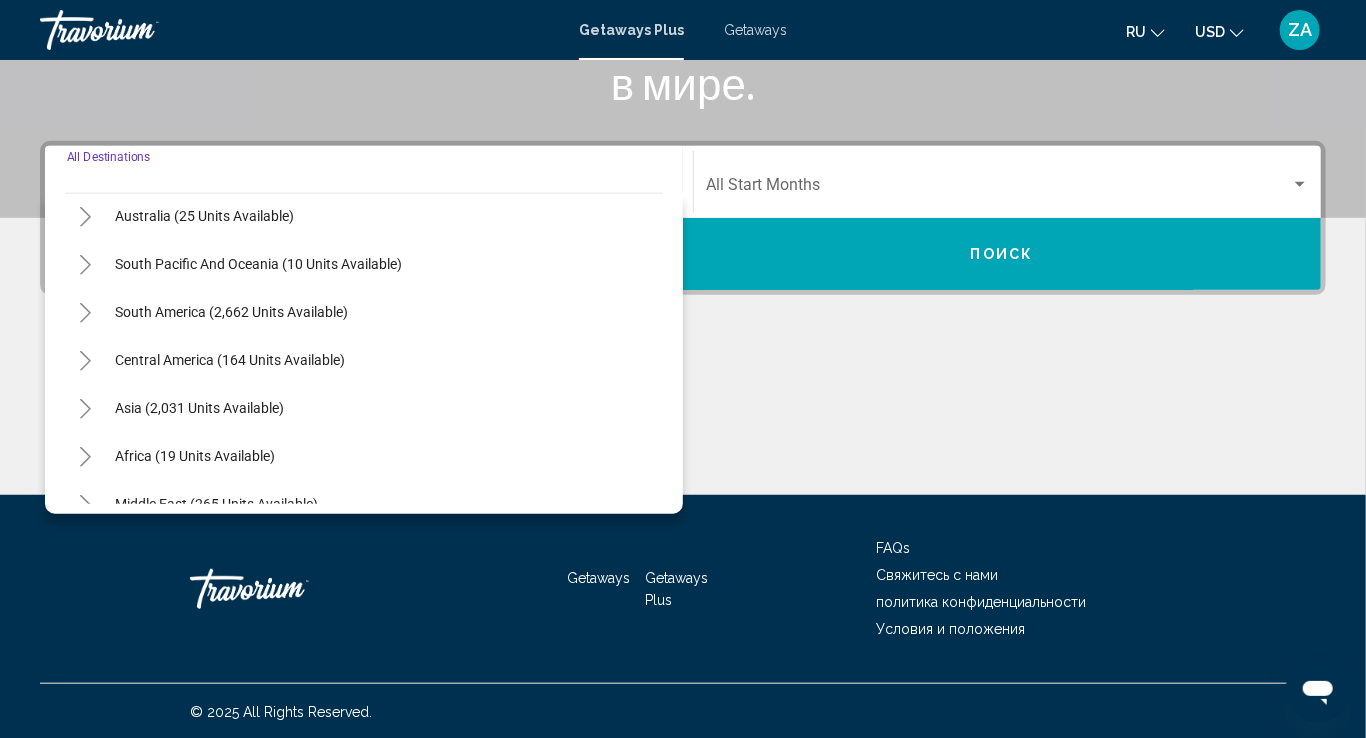 scroll, scrollTop: 324, scrollLeft: 0, axis: vertical 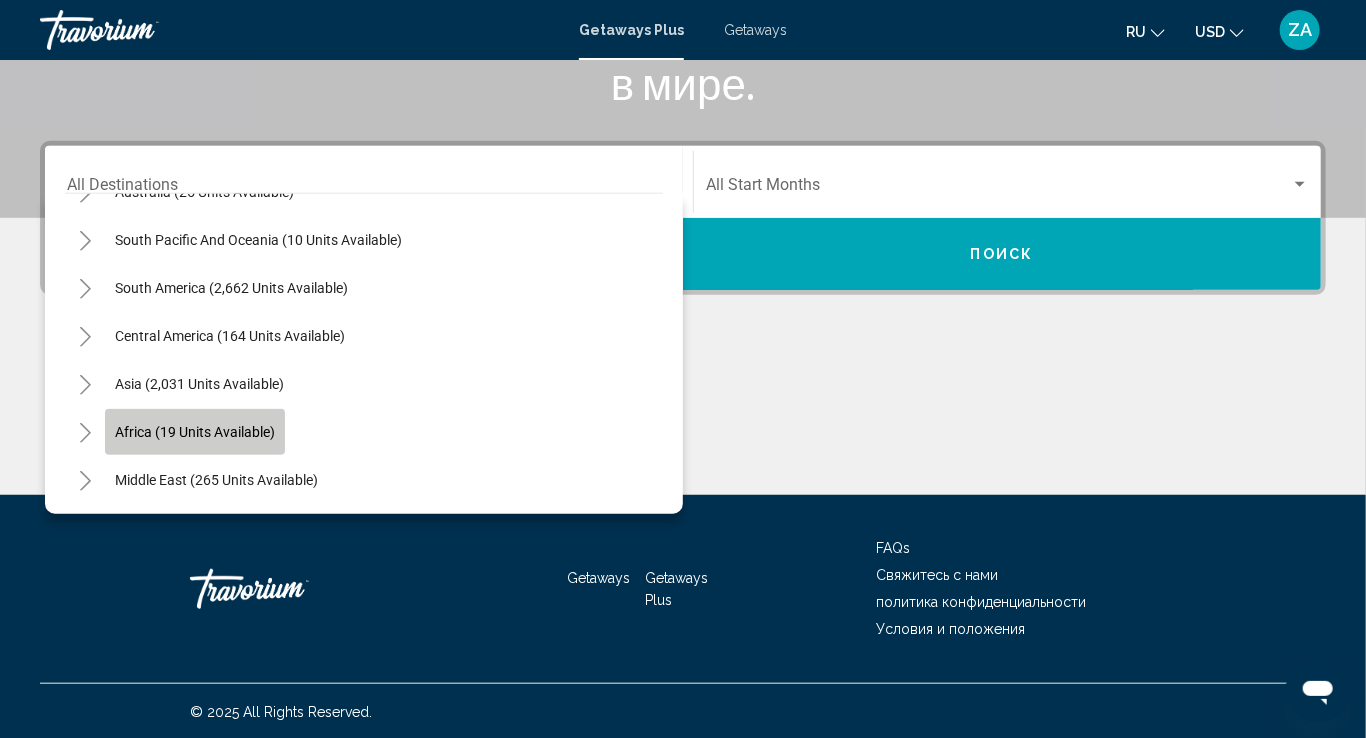 click on "Africa (19 units available)" 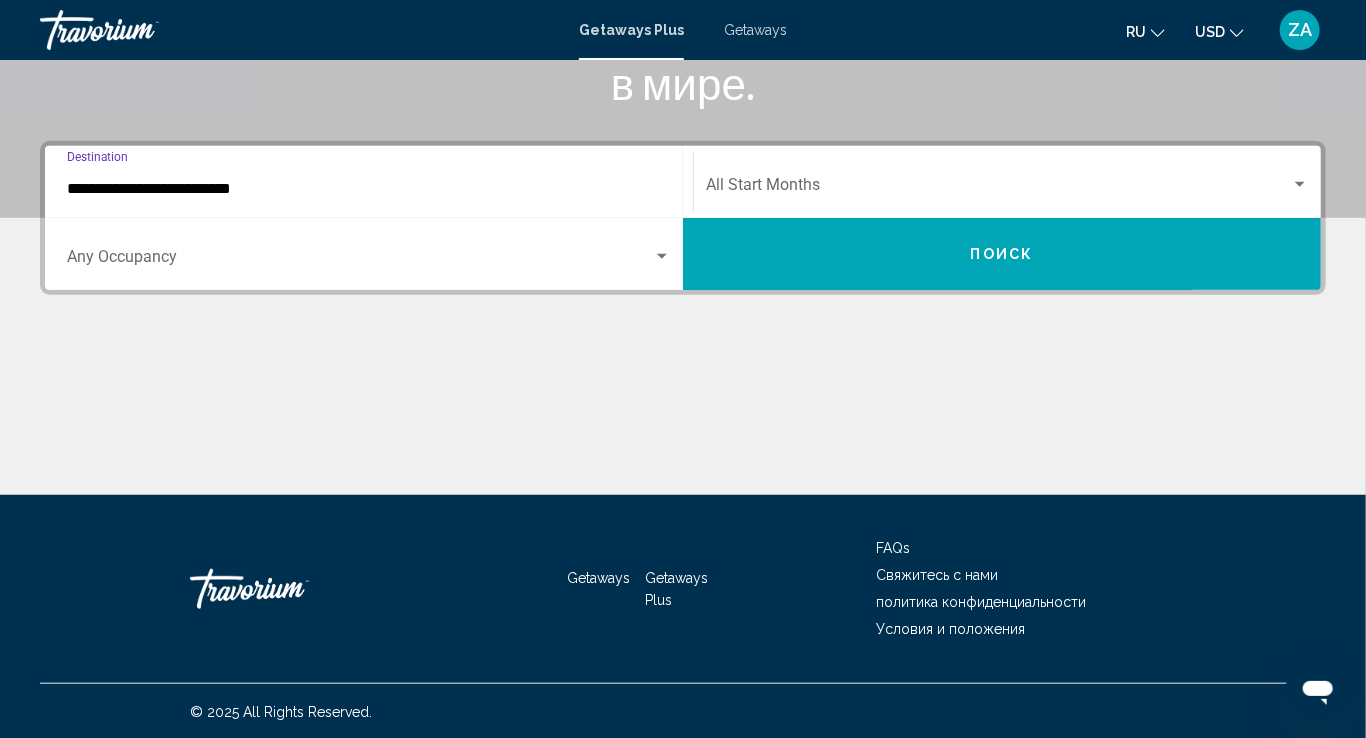 click at bounding box center [662, 257] 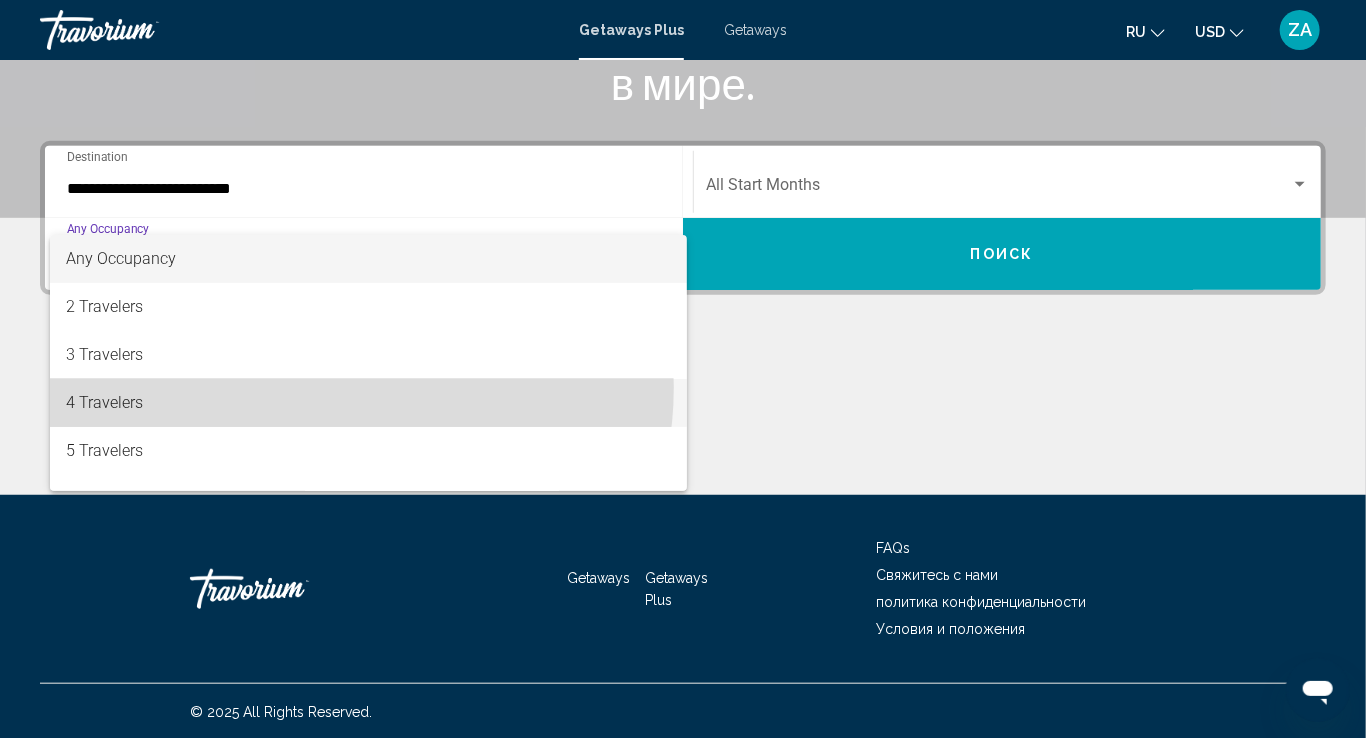 click on "4 Travelers" at bounding box center [368, 403] 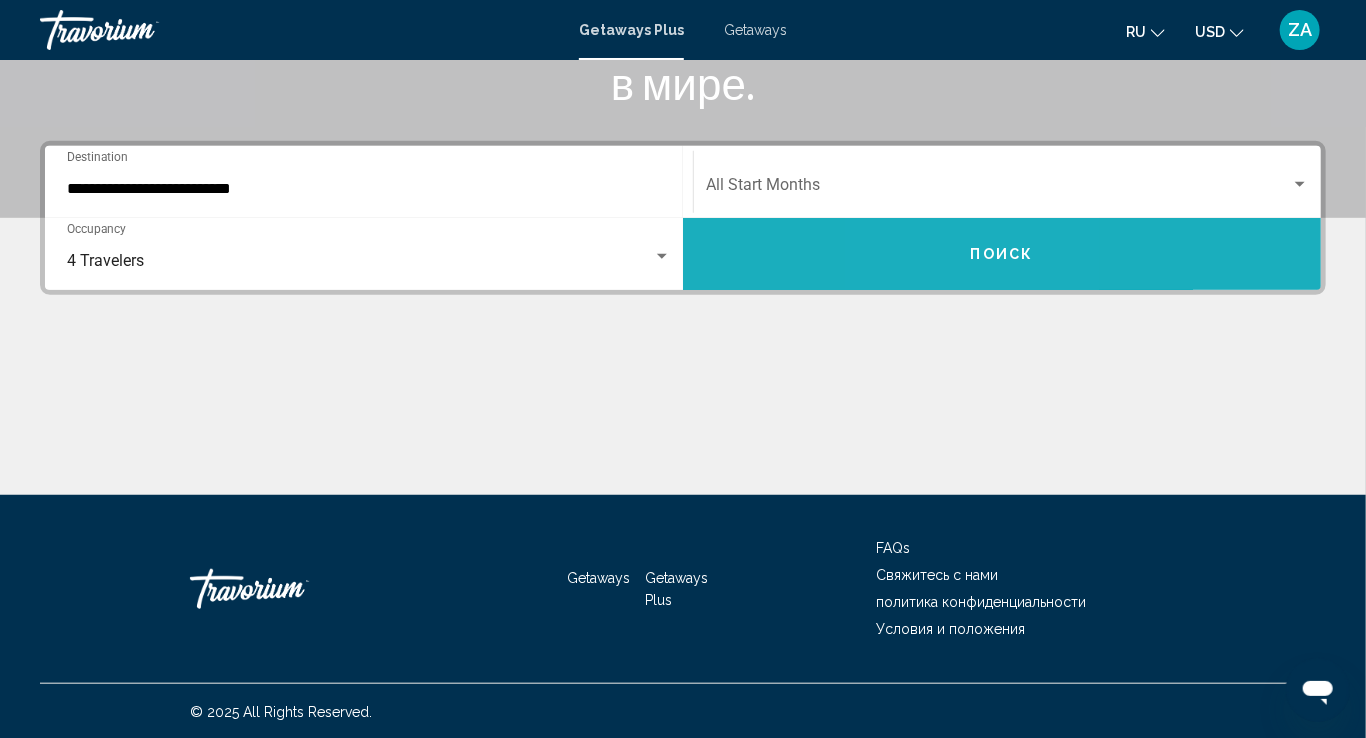 click on "Поиск" at bounding box center [1002, 254] 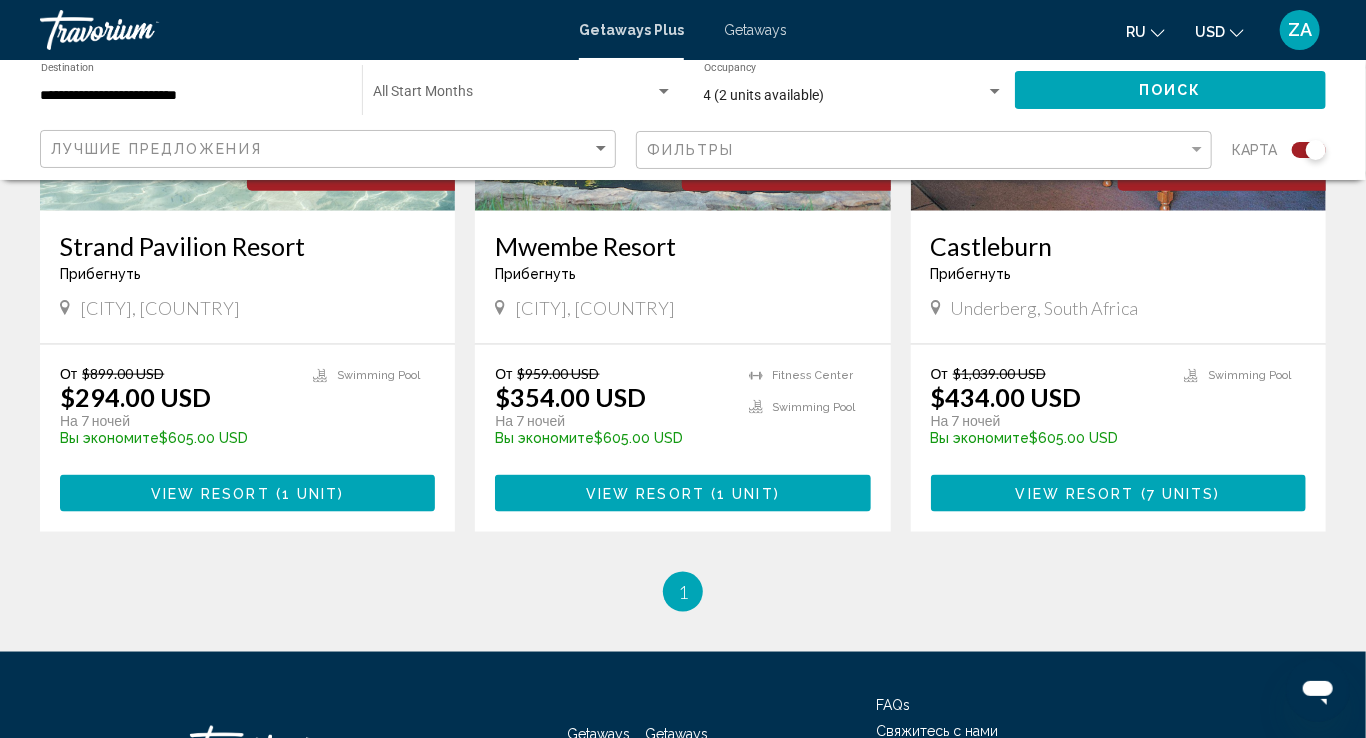 scroll, scrollTop: 1099, scrollLeft: 0, axis: vertical 